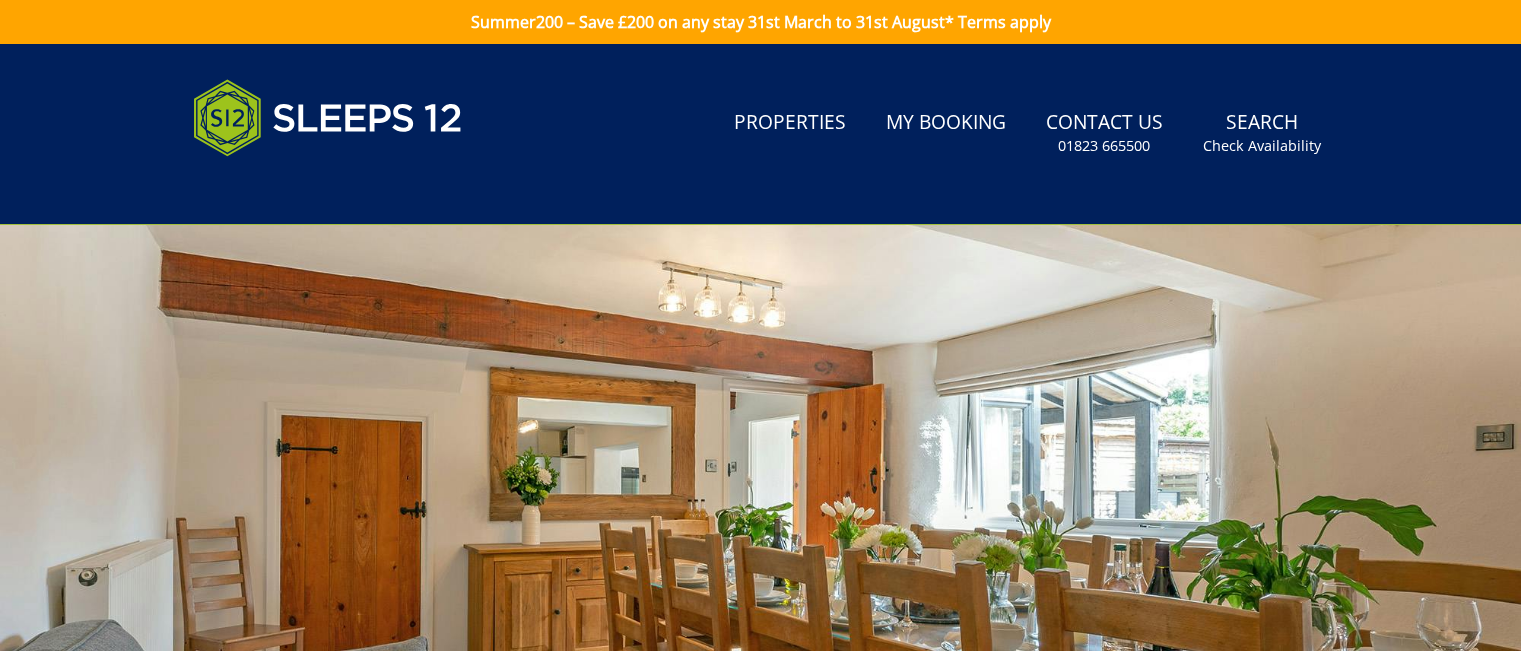 scroll, scrollTop: 924, scrollLeft: 0, axis: vertical 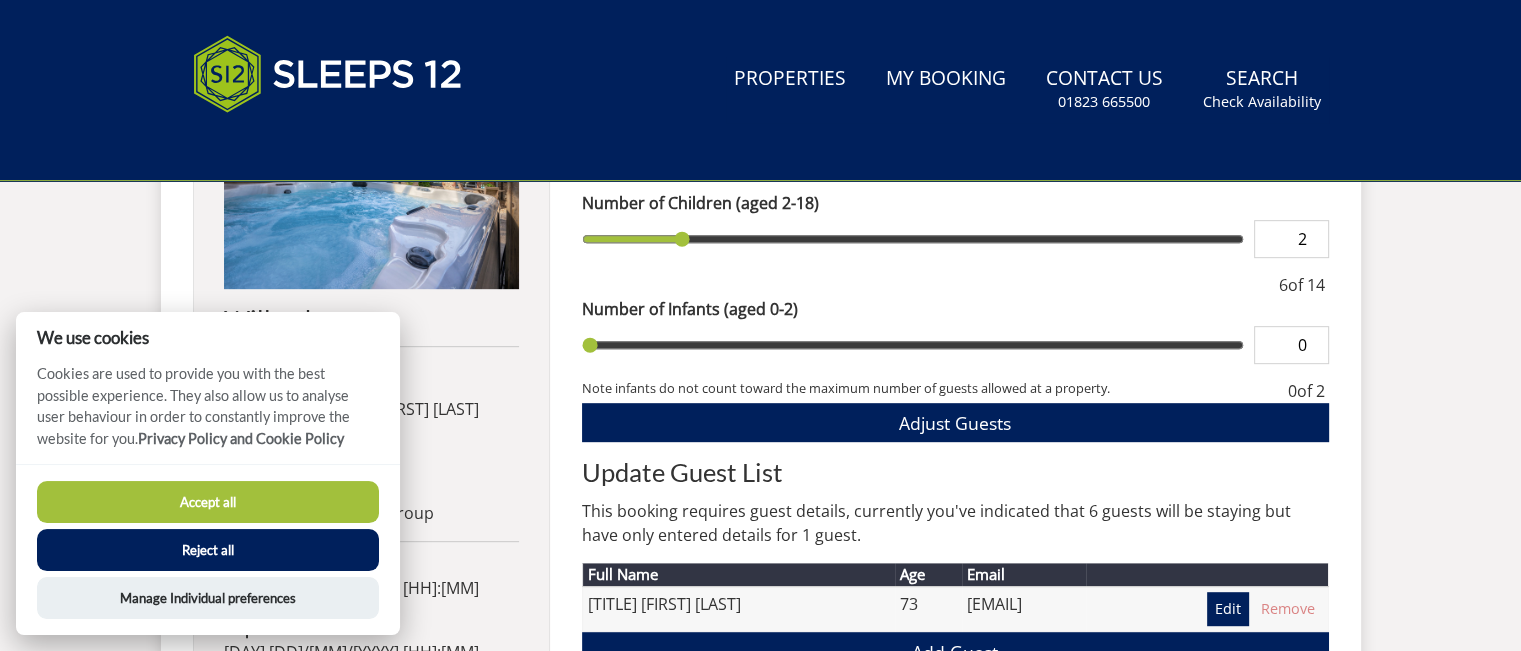 click on "Accept all" at bounding box center [208, 502] 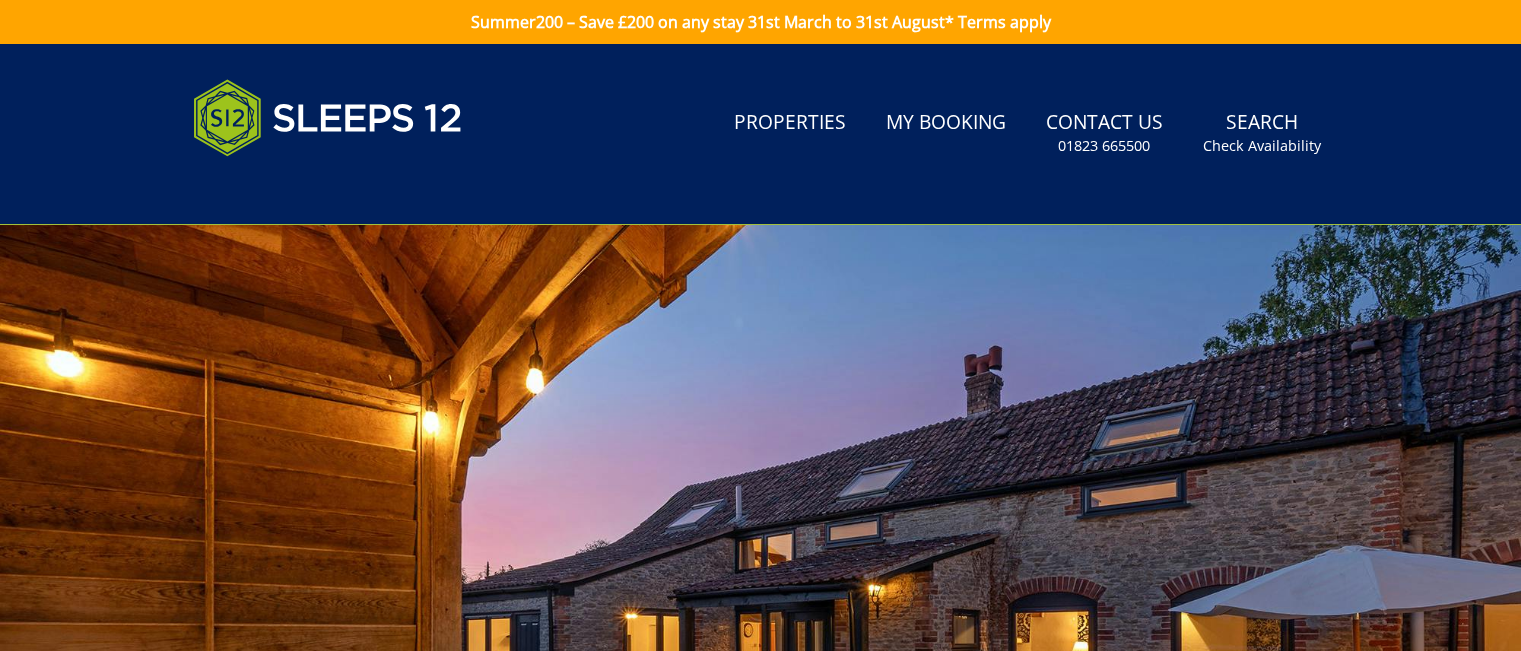 scroll, scrollTop: 924, scrollLeft: 0, axis: vertical 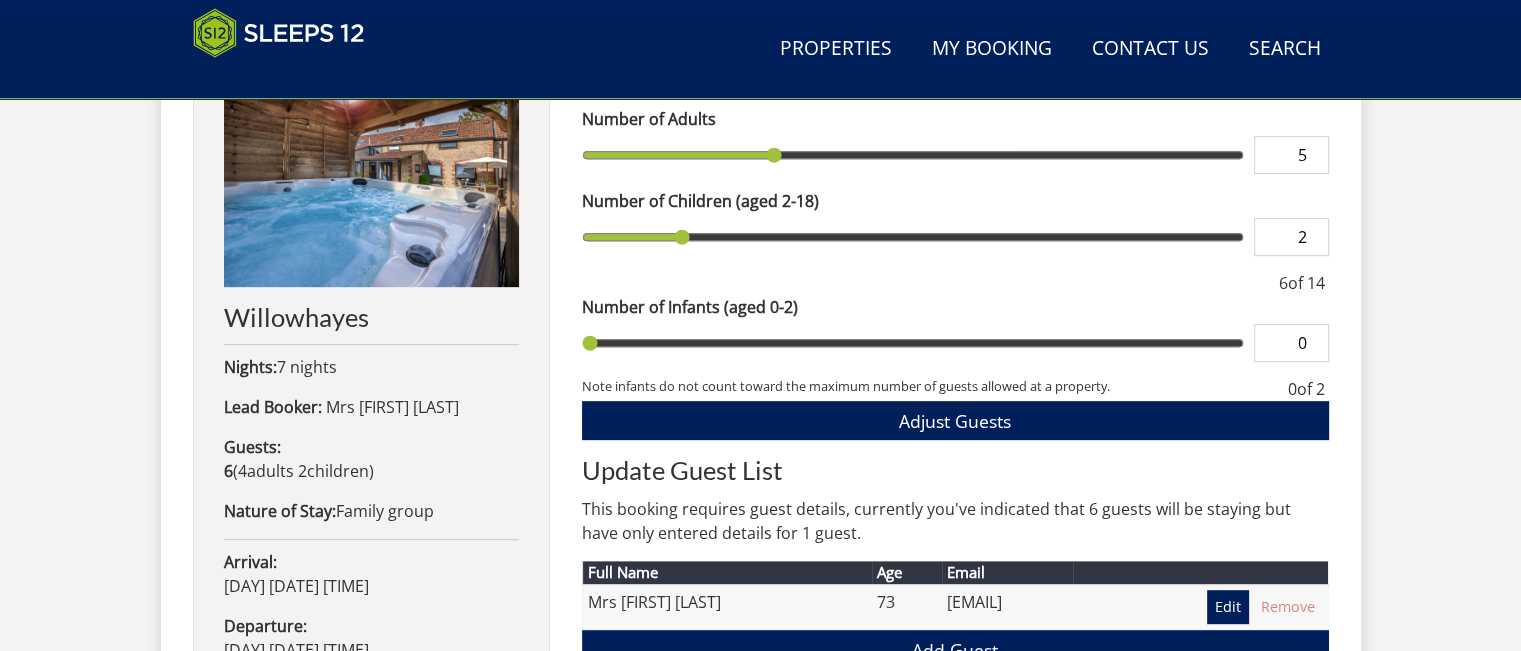 type on "5" 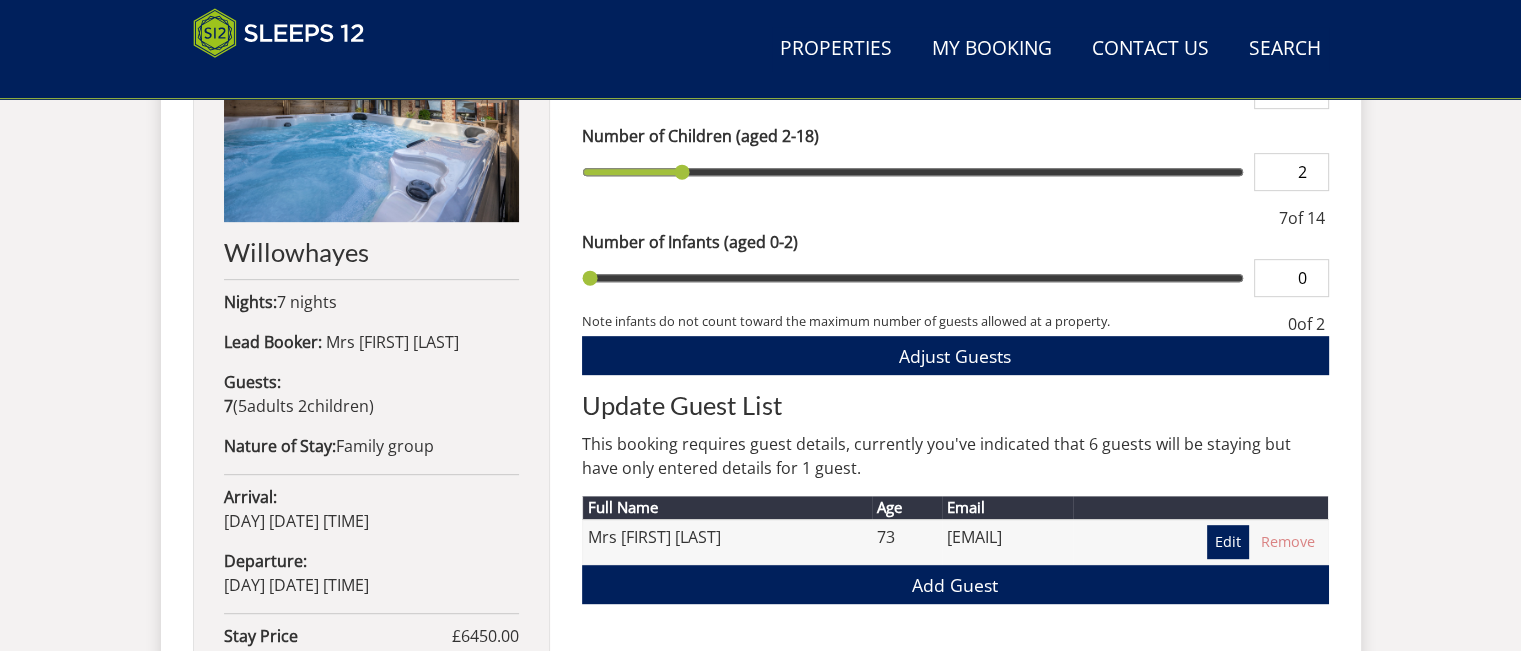 scroll, scrollTop: 944, scrollLeft: 0, axis: vertical 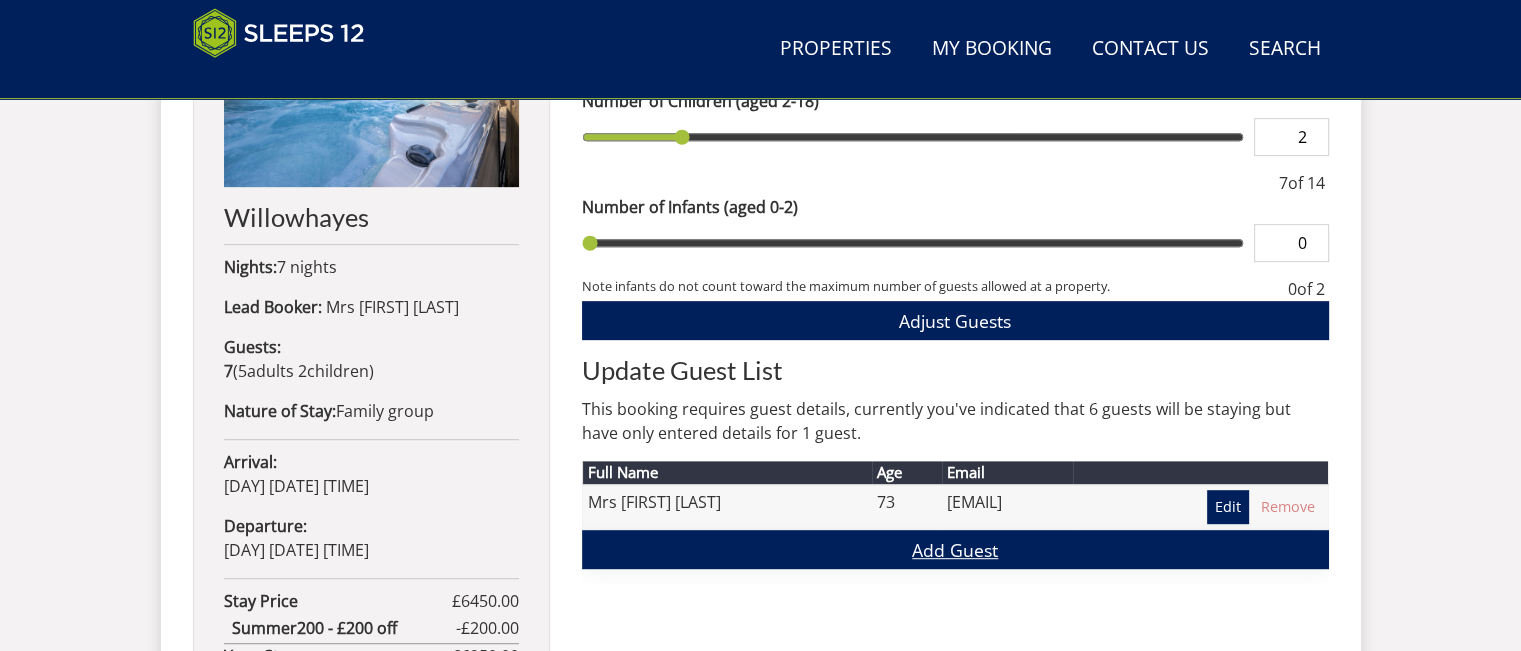 click on "Add Guest" at bounding box center [955, 549] 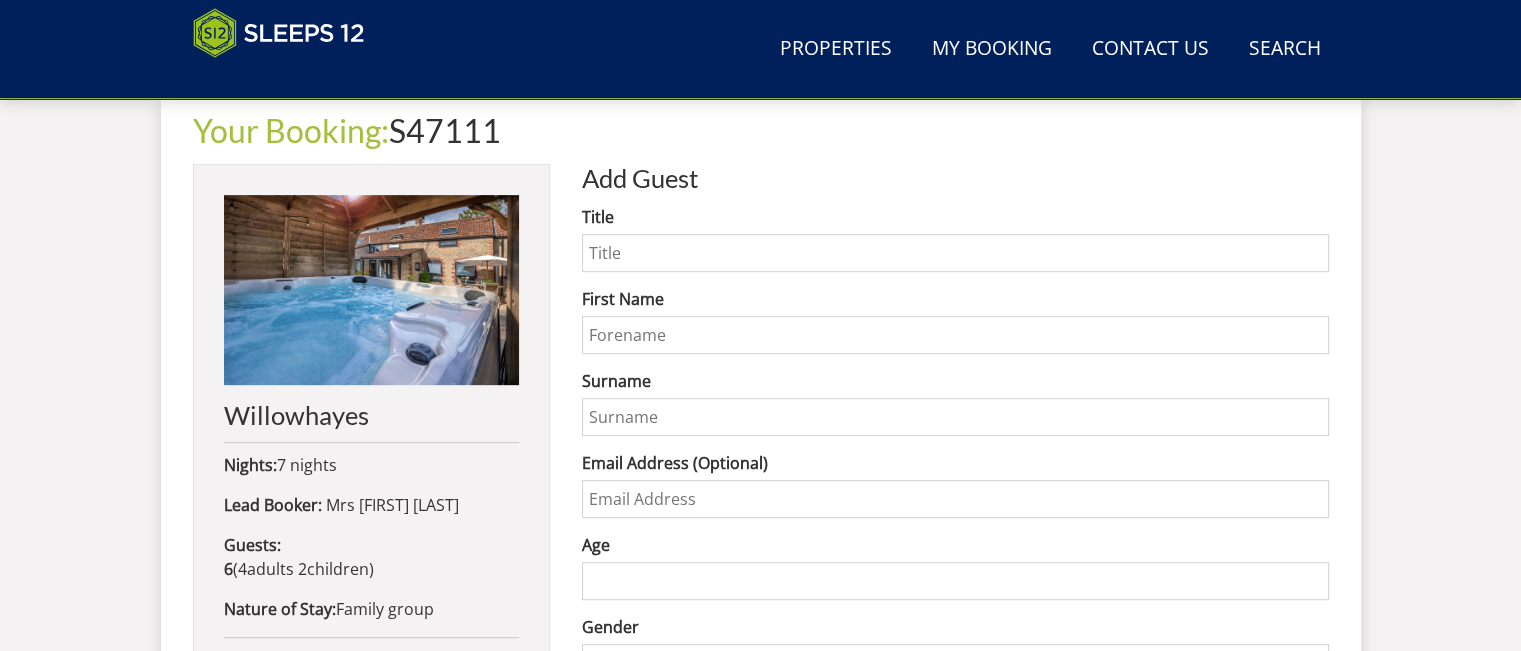 scroll, scrollTop: 700, scrollLeft: 0, axis: vertical 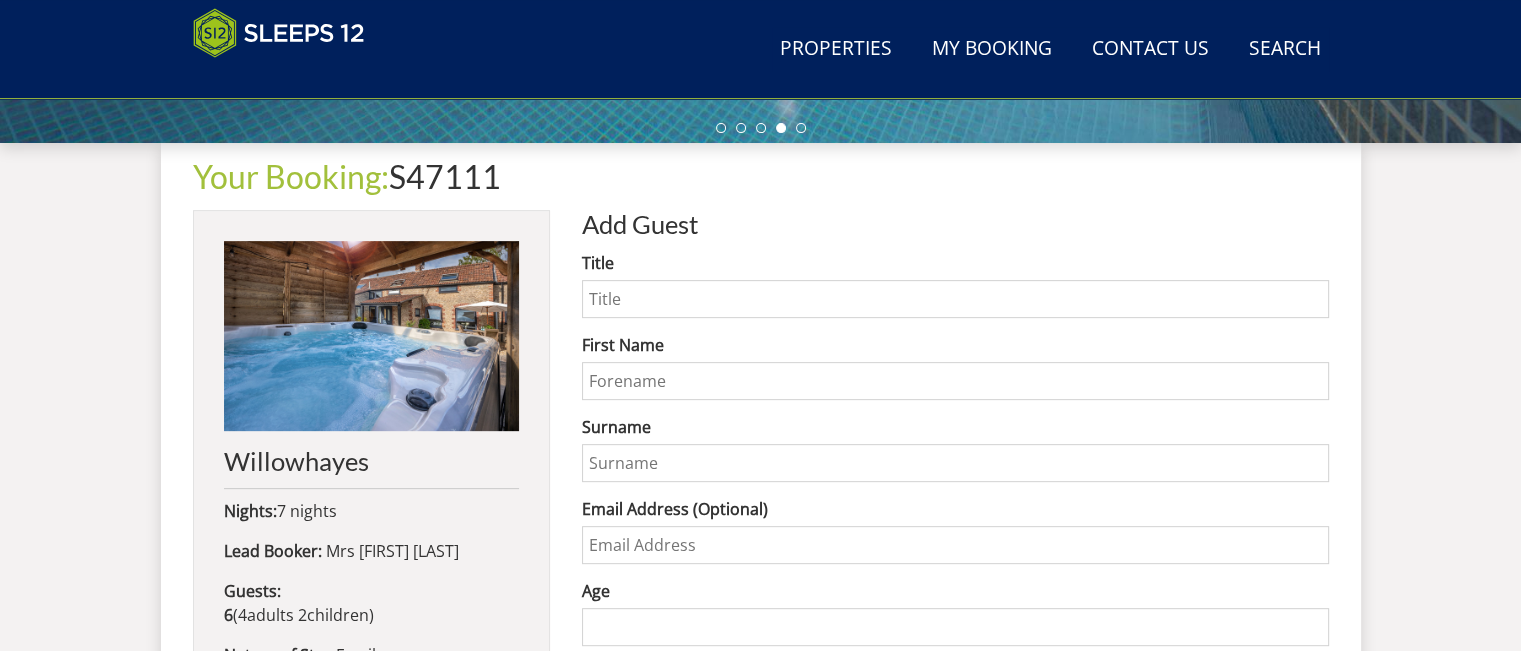 click on "Title" at bounding box center (955, 299) 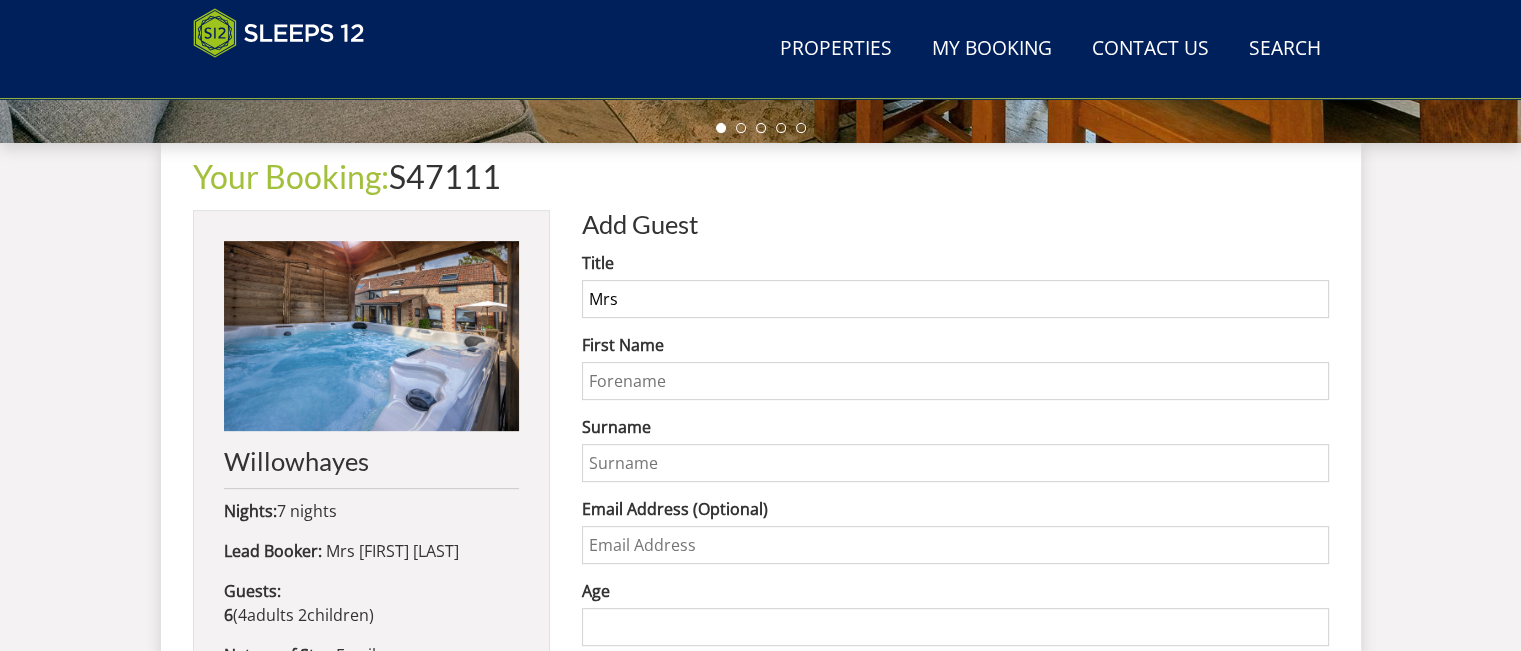 type on "Mrs" 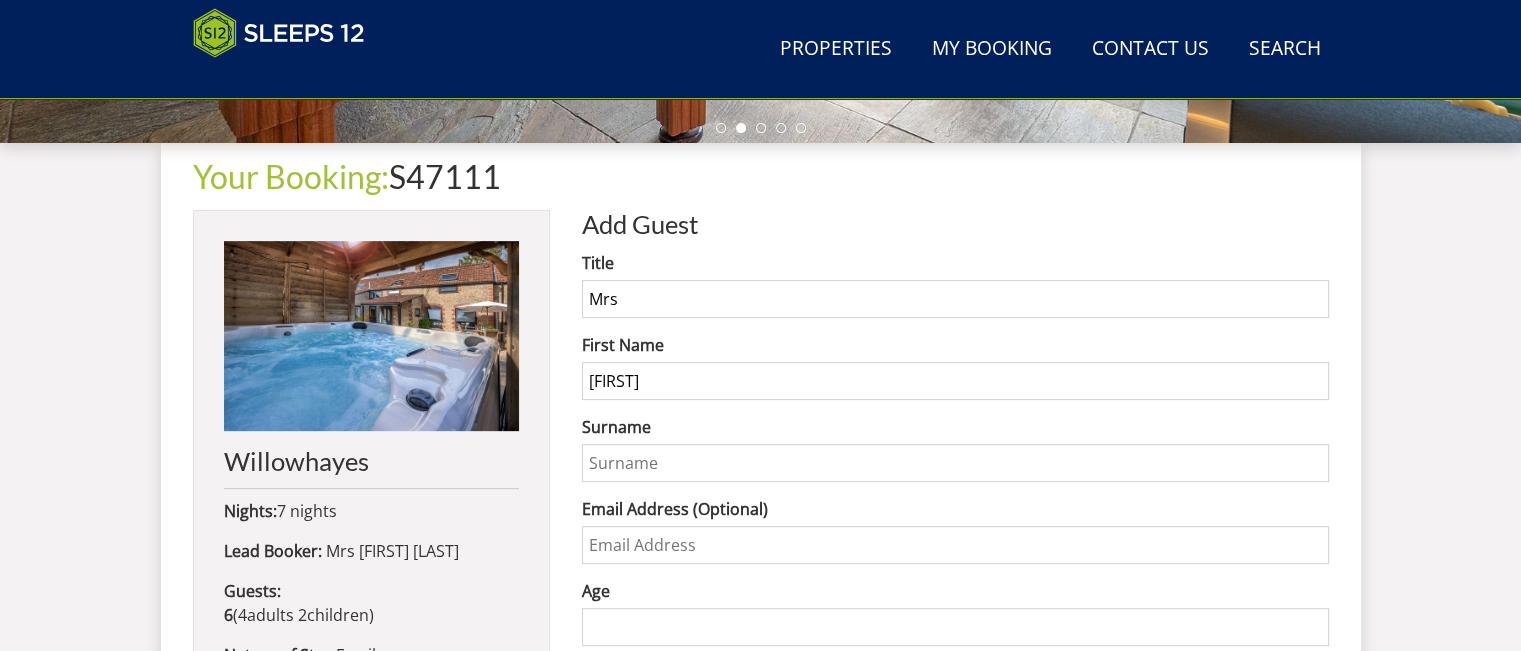 type on "[FIRST]" 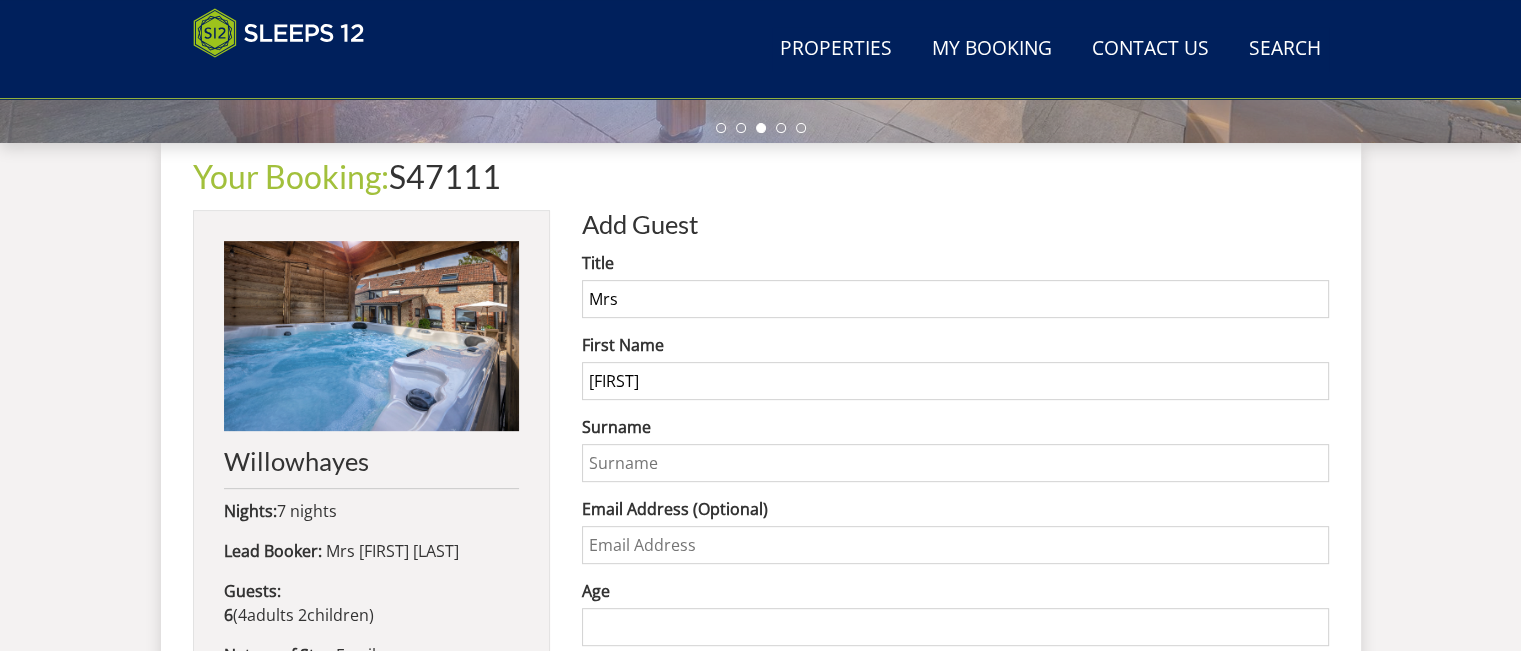 click on "Surname" at bounding box center (955, 463) 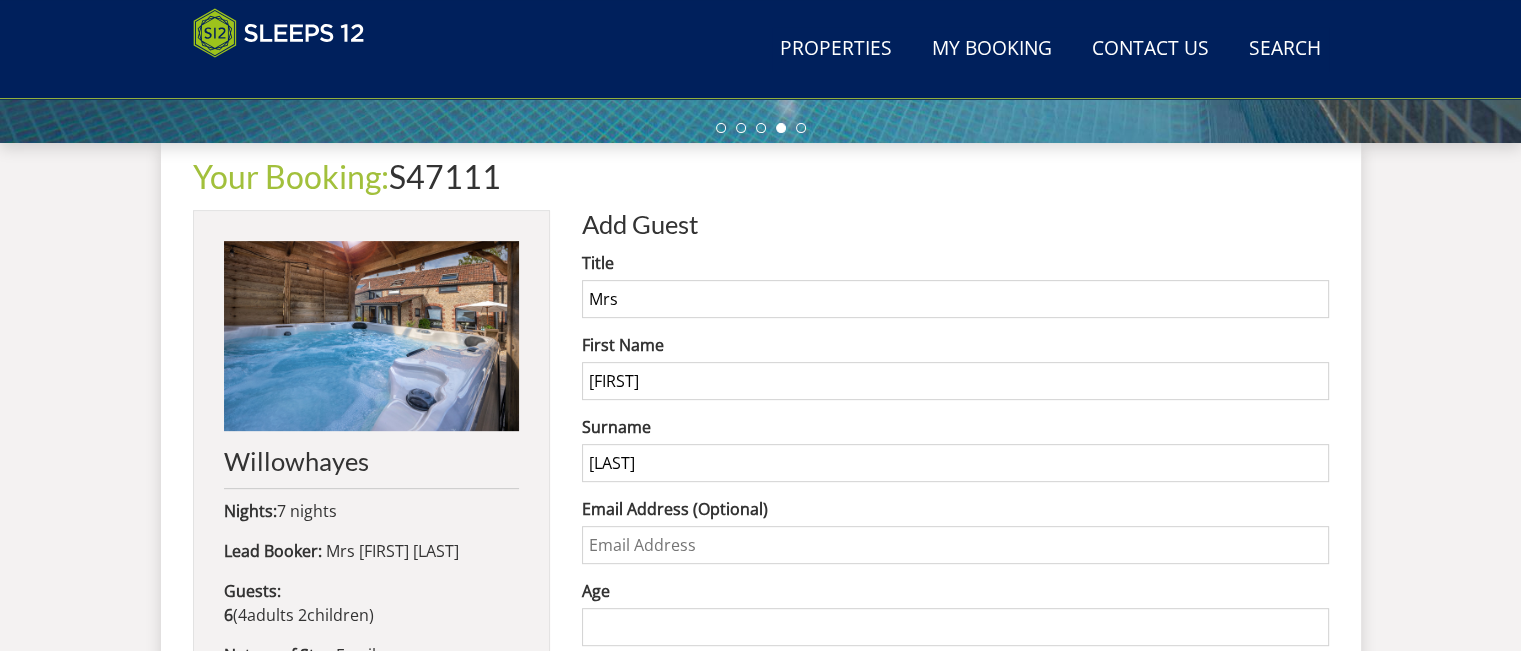 type on "[LAST]" 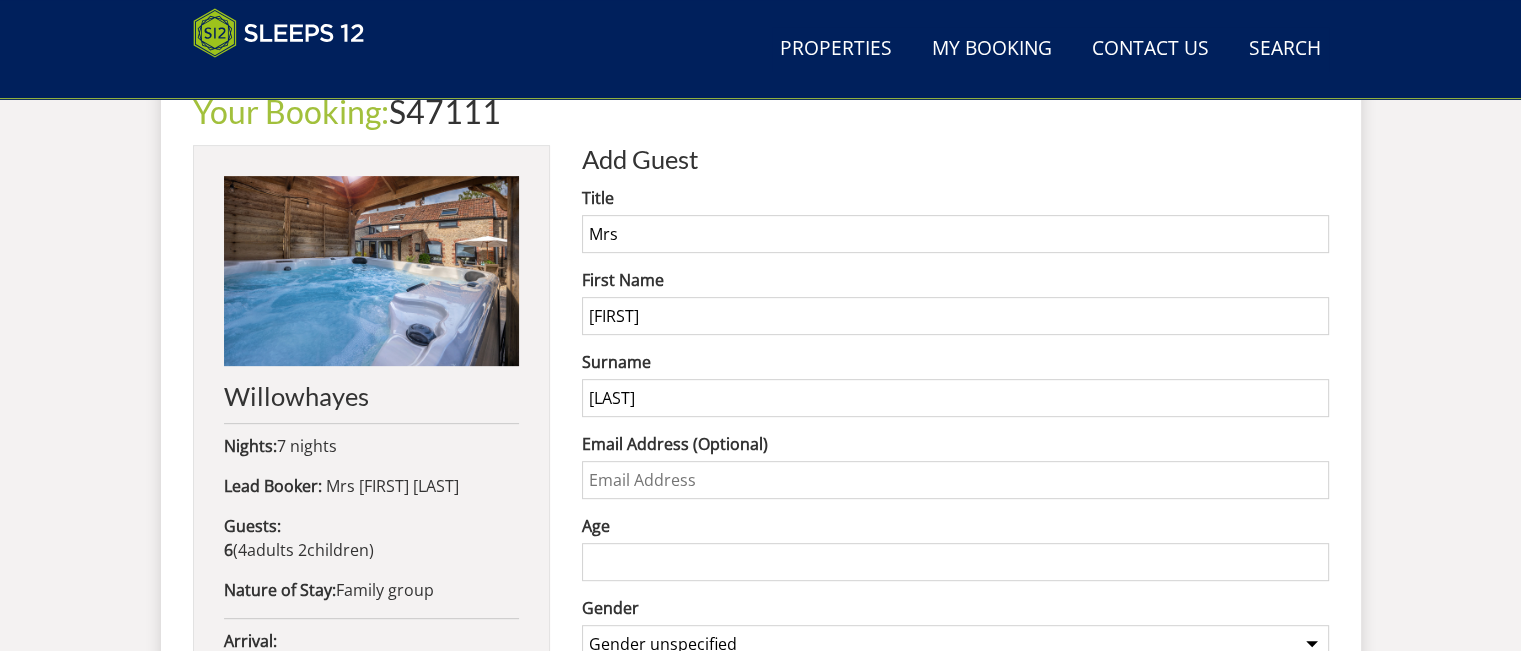 scroll, scrollTop: 900, scrollLeft: 0, axis: vertical 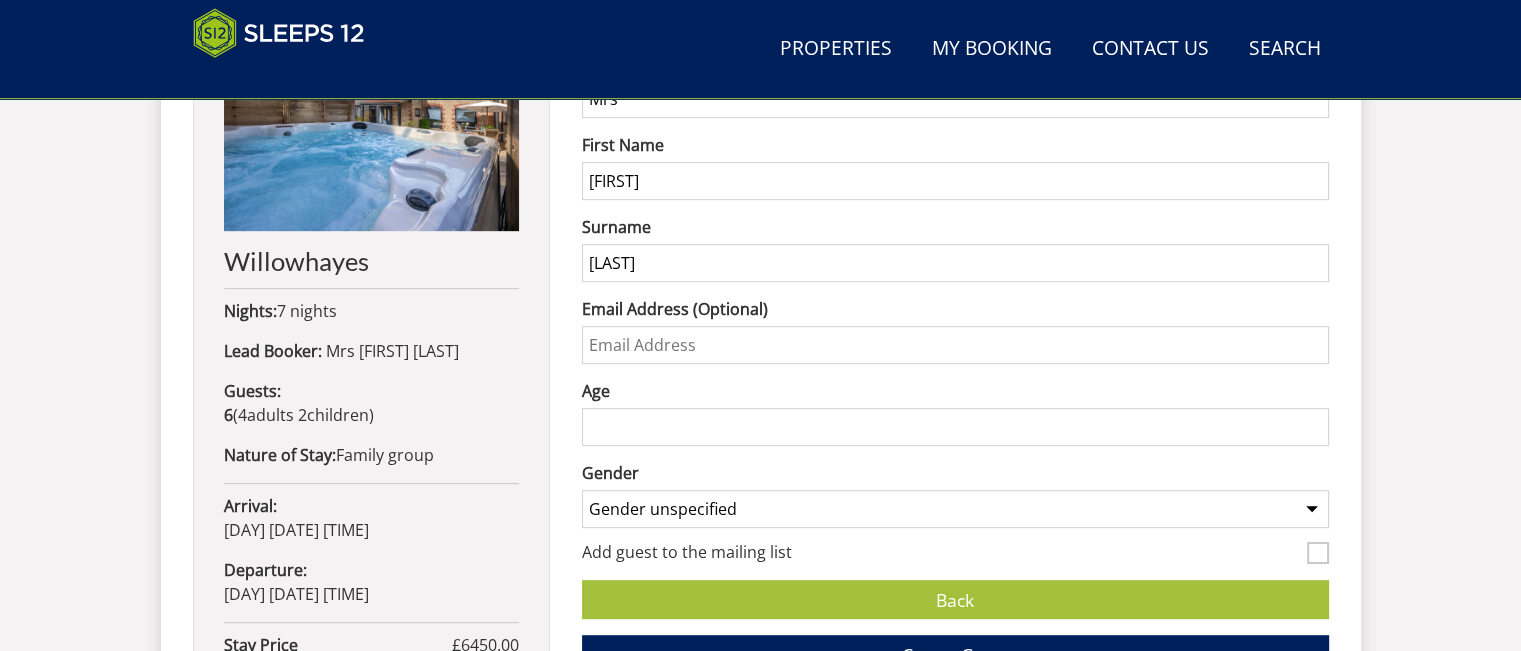 click on "Age" at bounding box center [955, 427] 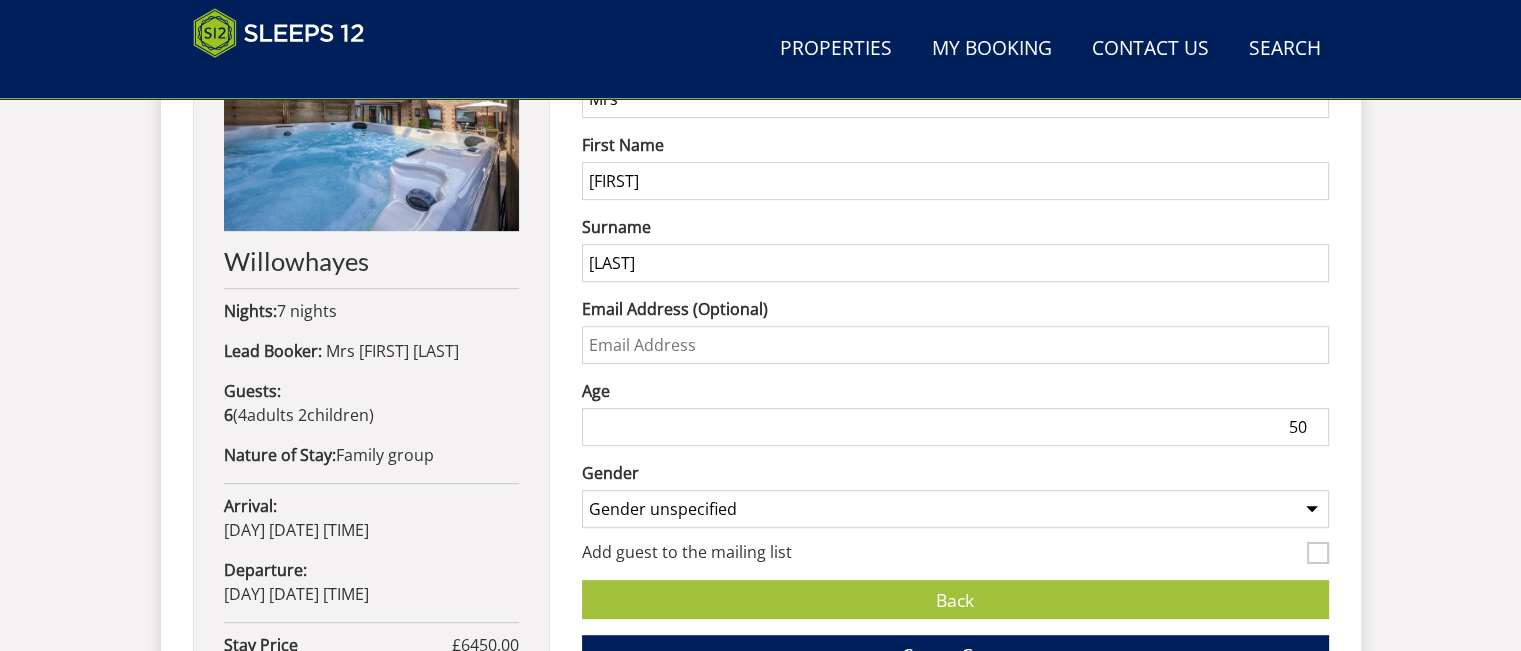 type on "50" 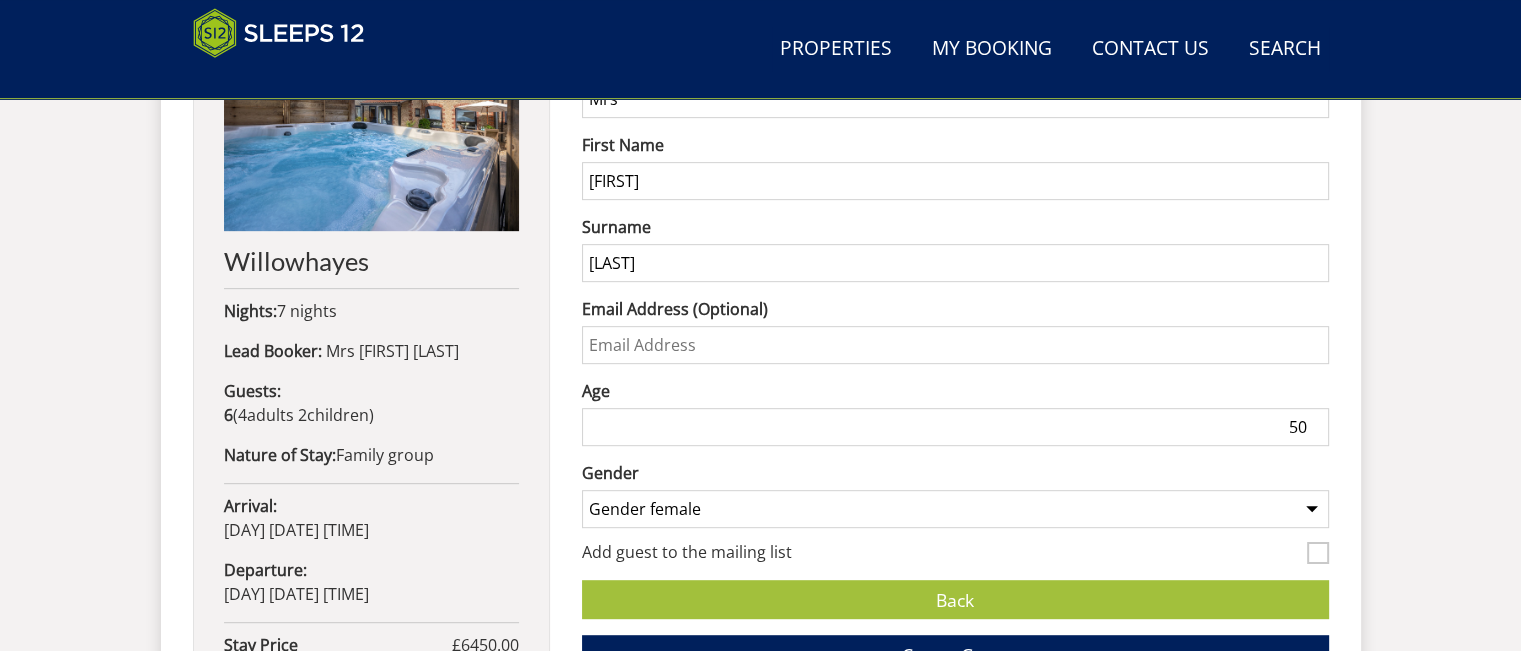 click on "Gender unspecified
Gender male
Gender female" at bounding box center (955, 509) 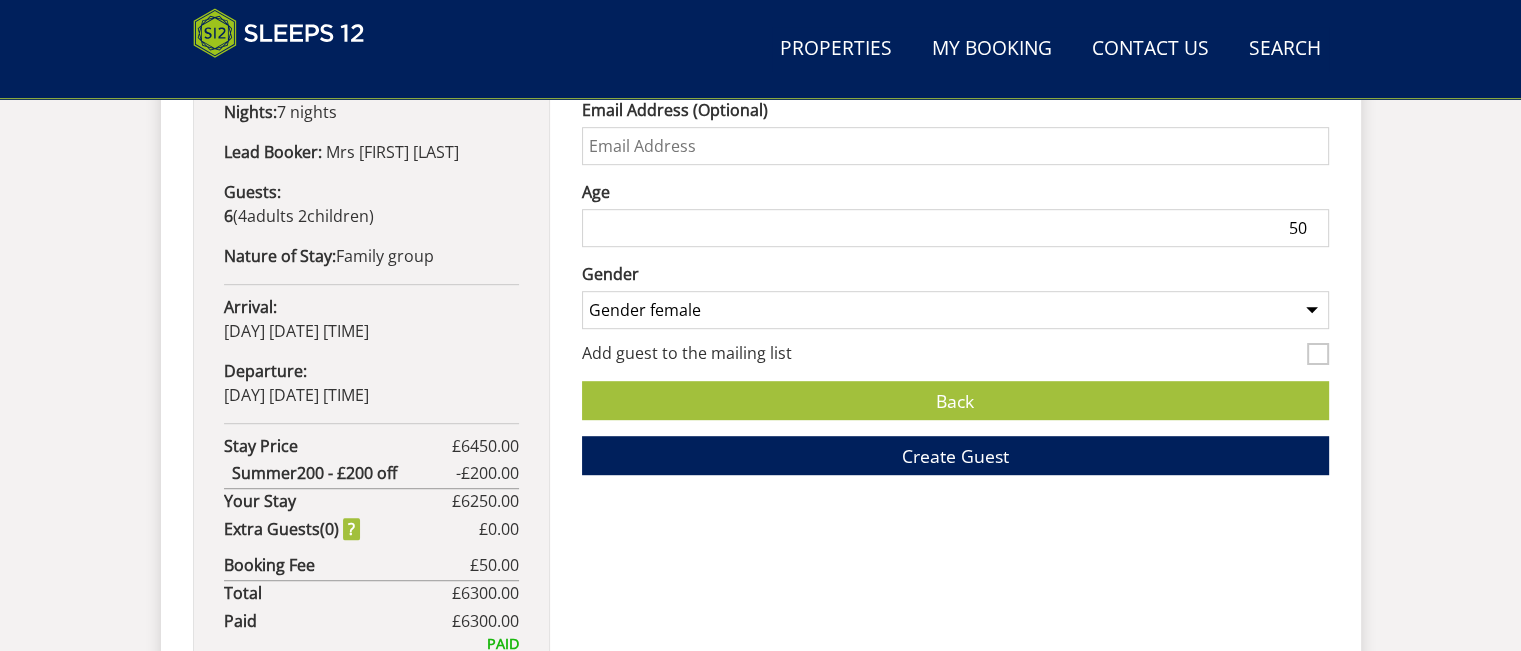 scroll, scrollTop: 1100, scrollLeft: 0, axis: vertical 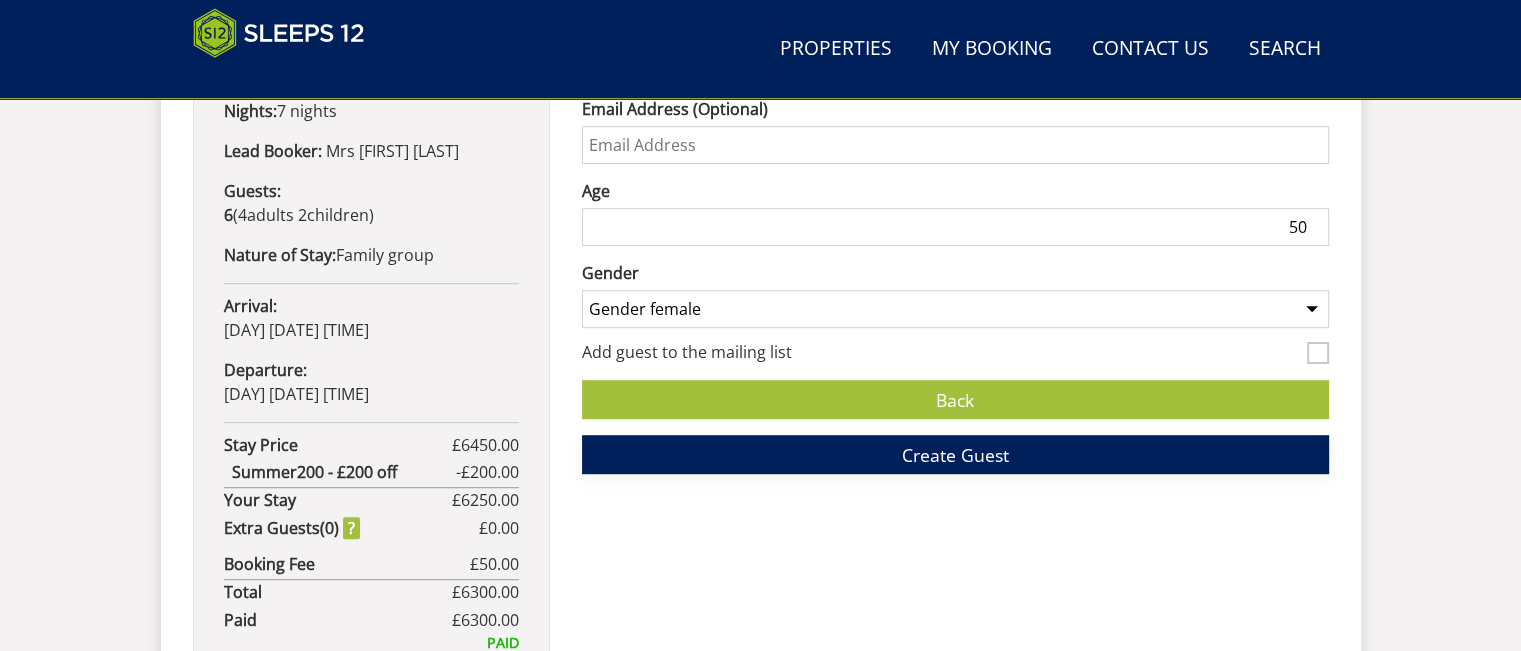 click on "Create Guest" at bounding box center [955, 455] 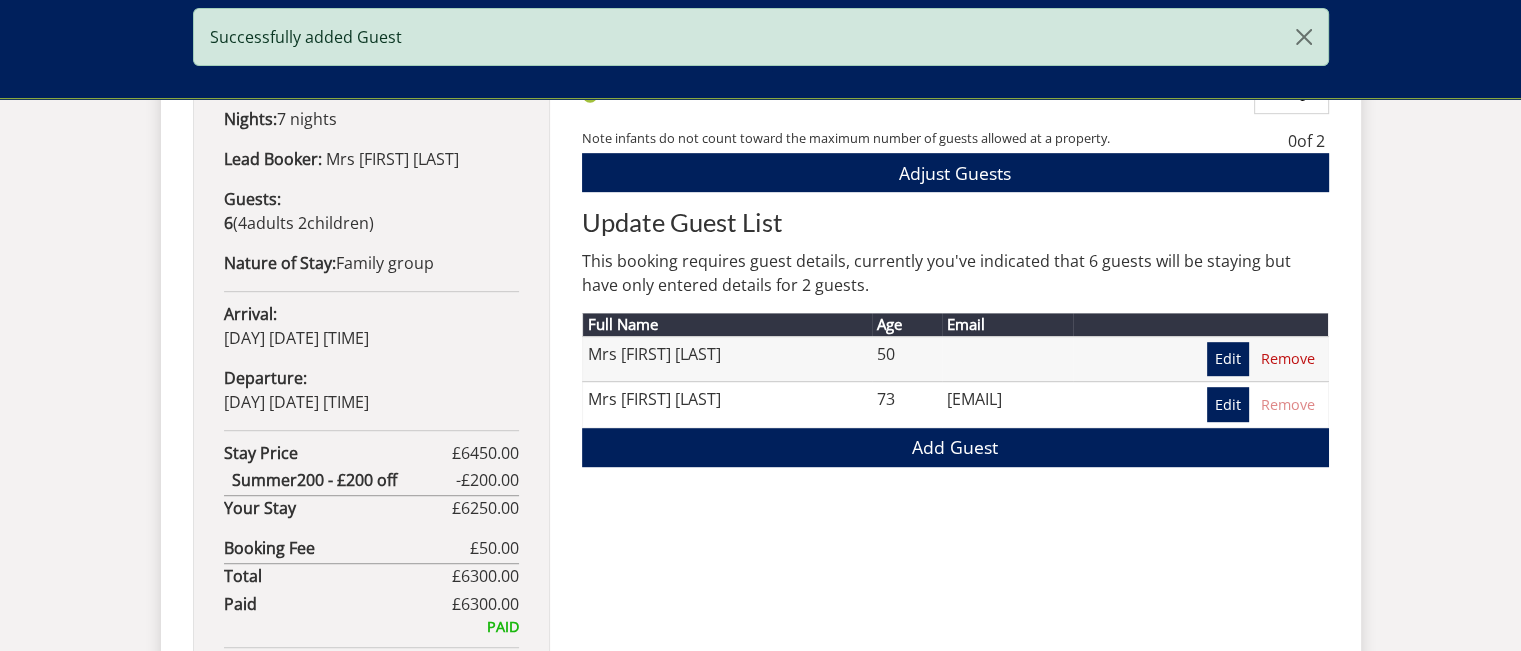 scroll, scrollTop: 1100, scrollLeft: 0, axis: vertical 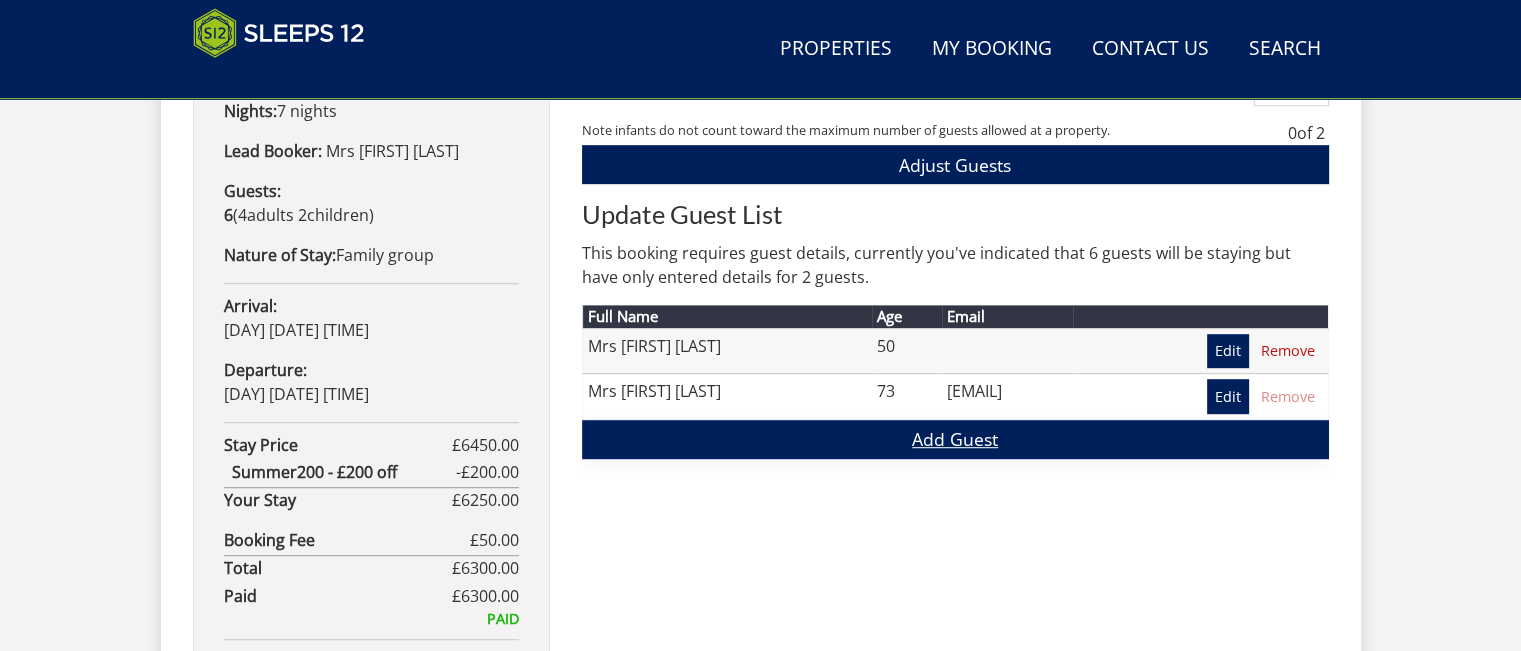 click on "Add Guest" at bounding box center (955, 439) 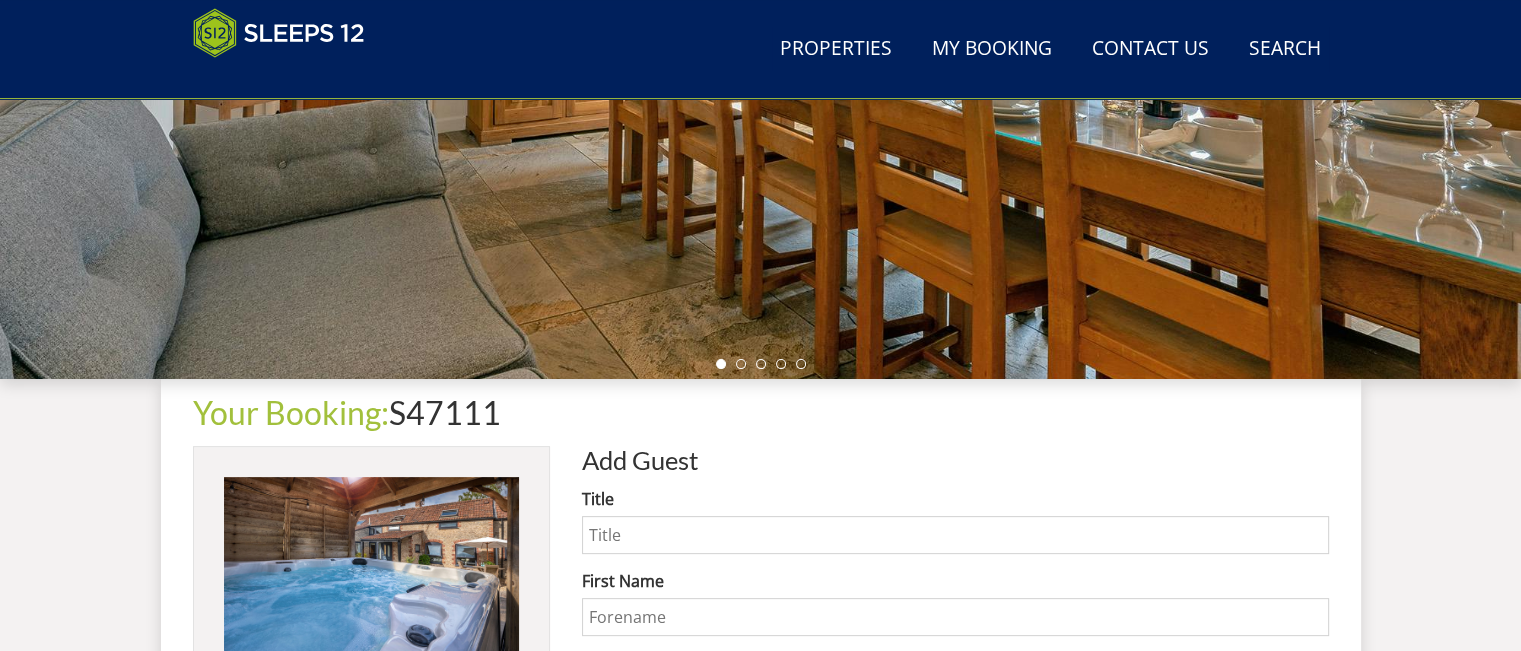 scroll, scrollTop: 500, scrollLeft: 0, axis: vertical 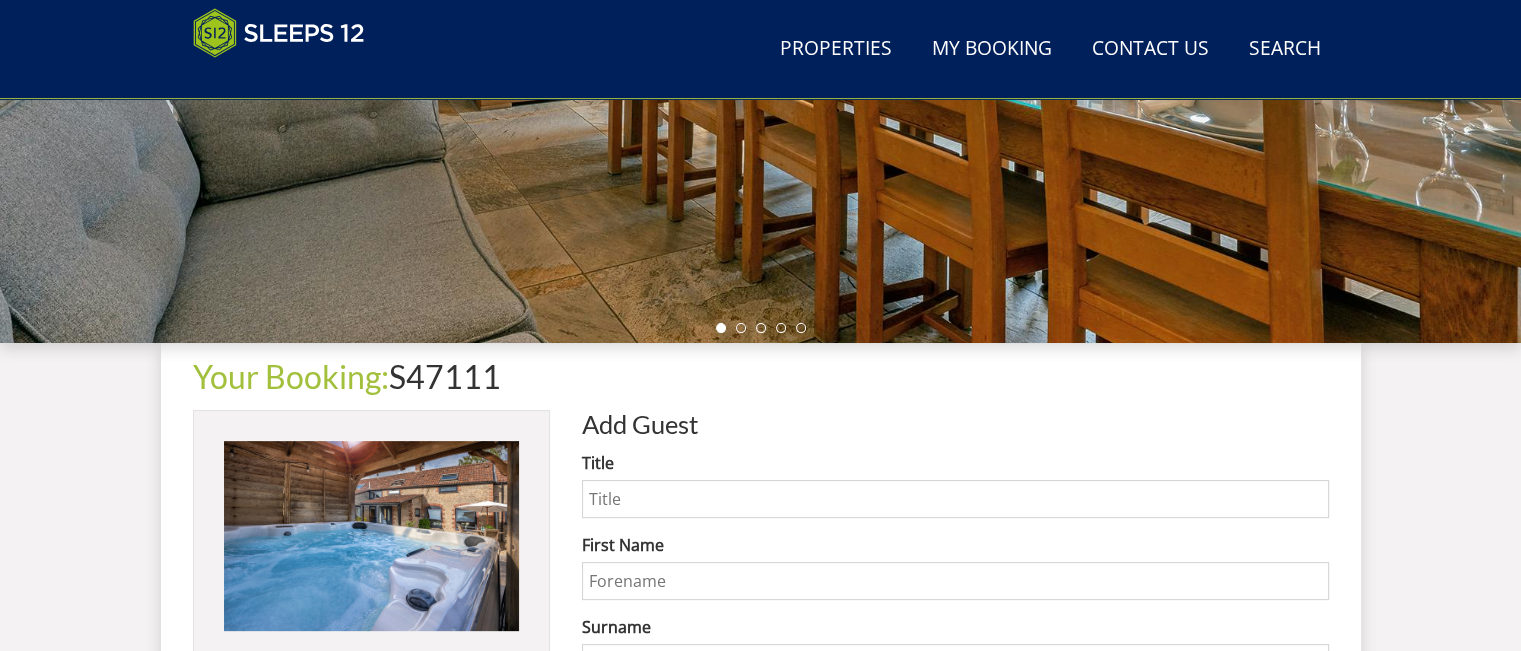 click on "Title" at bounding box center (955, 499) 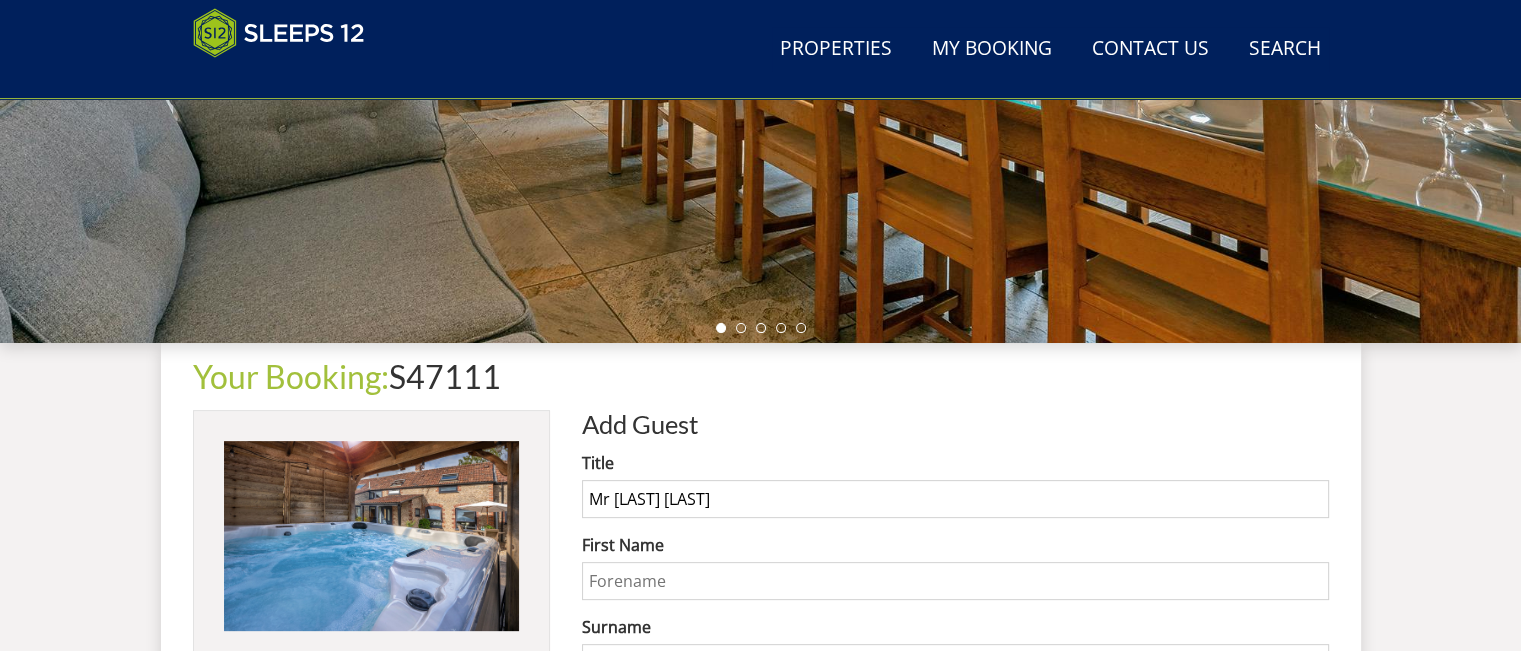 type on "Mr [LAST] [LAST]" 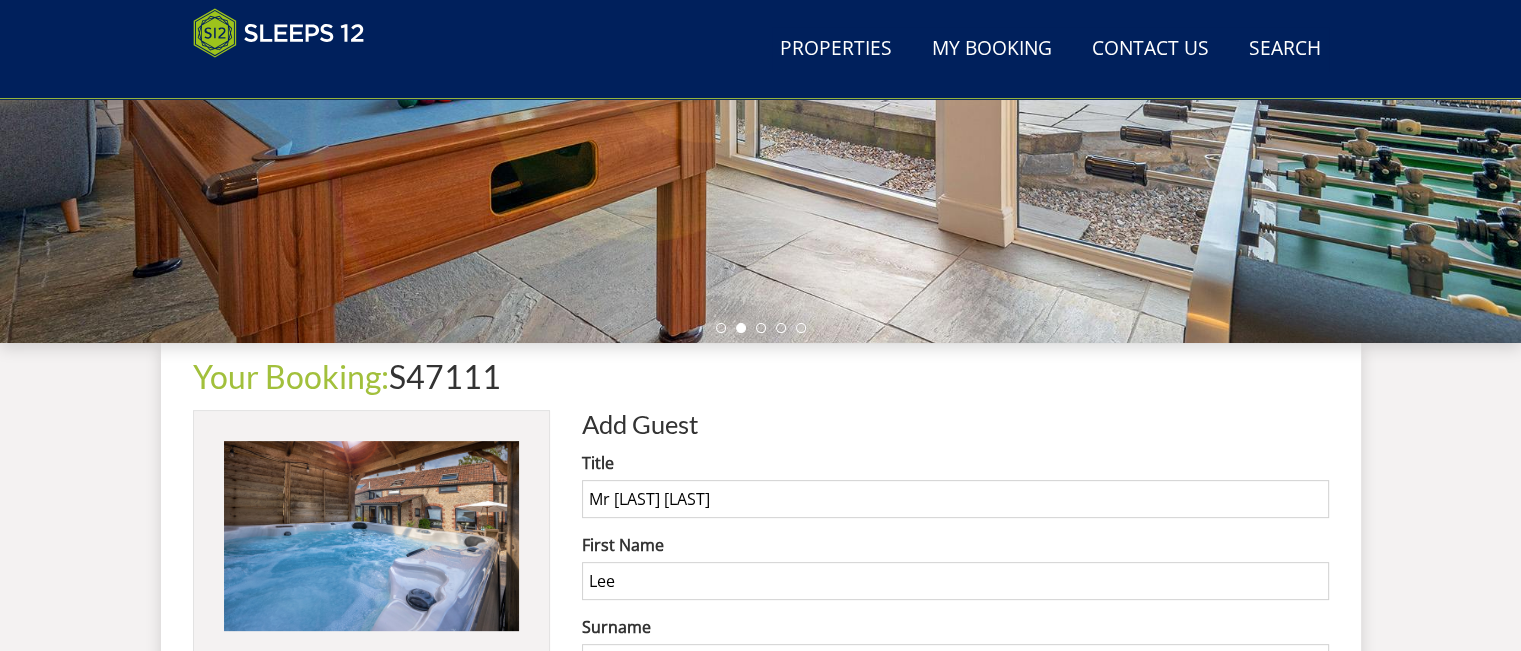 type on "Lee" 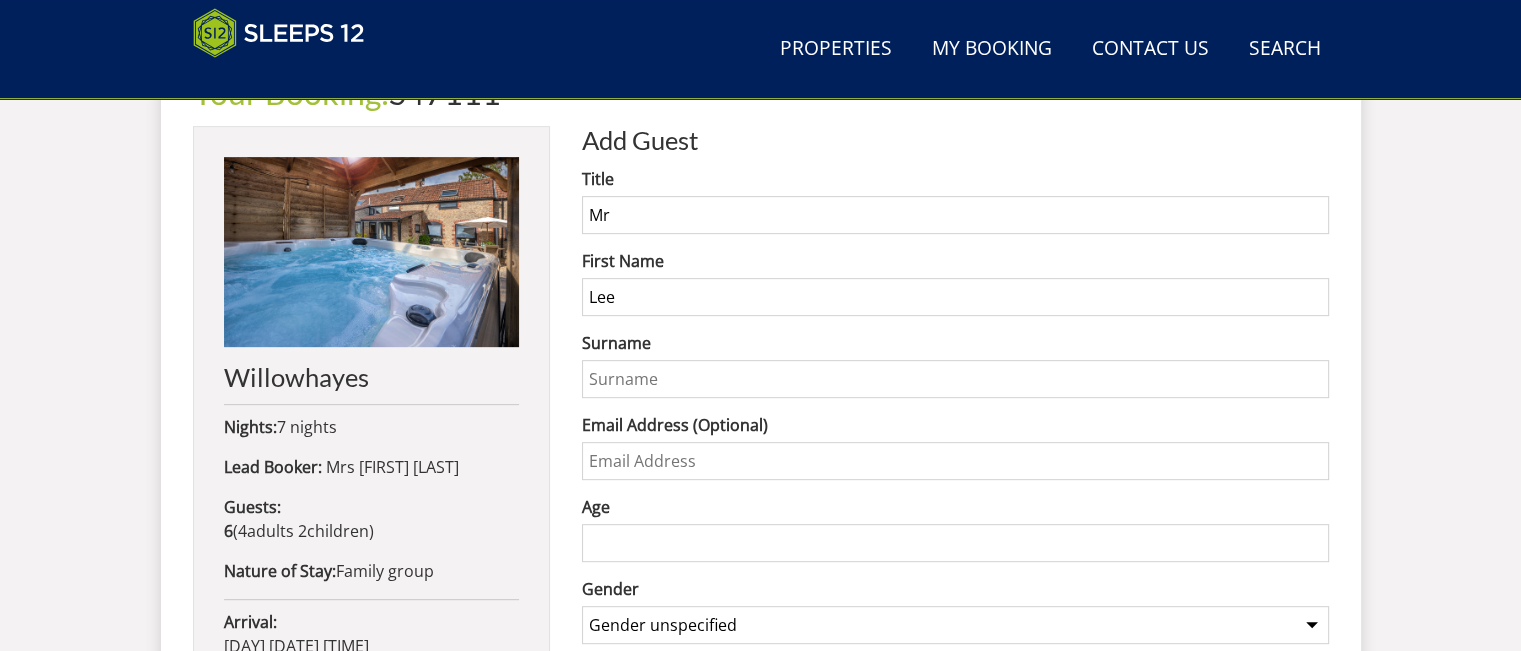 scroll, scrollTop: 800, scrollLeft: 0, axis: vertical 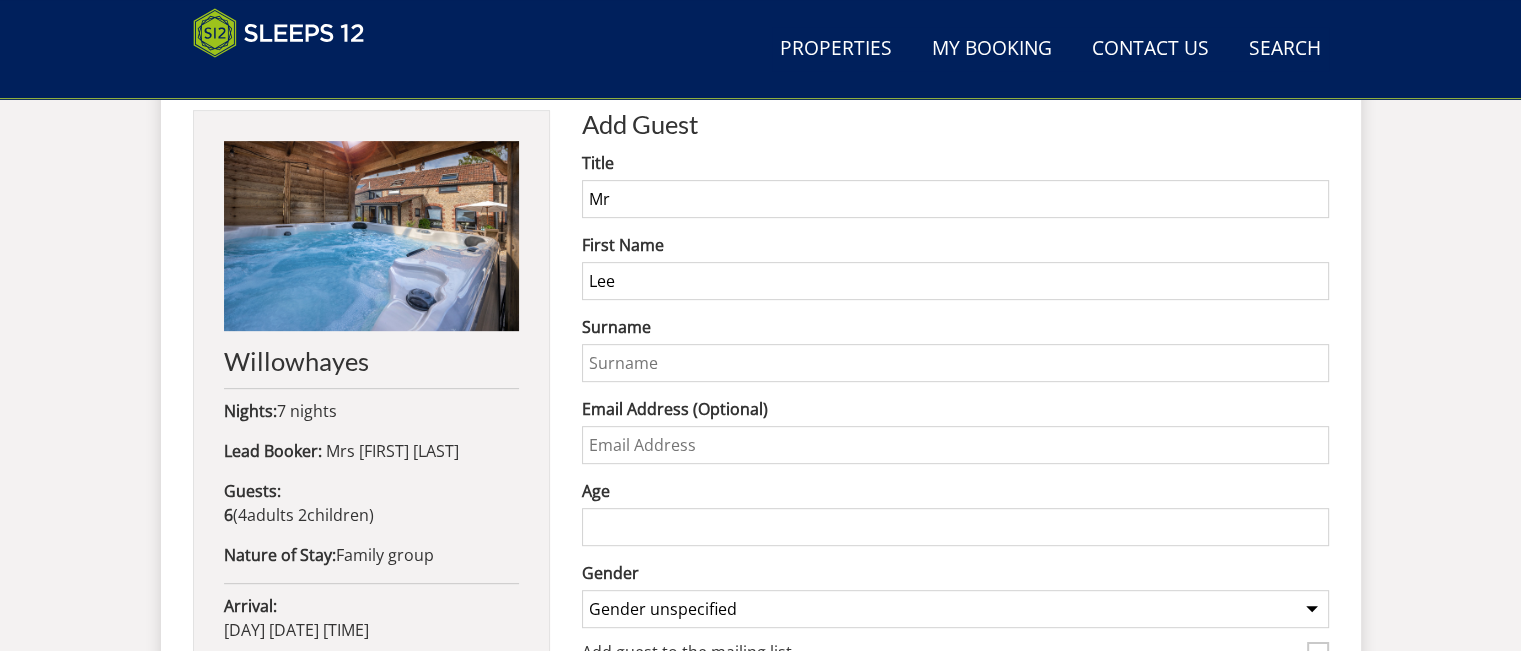type on "Mr" 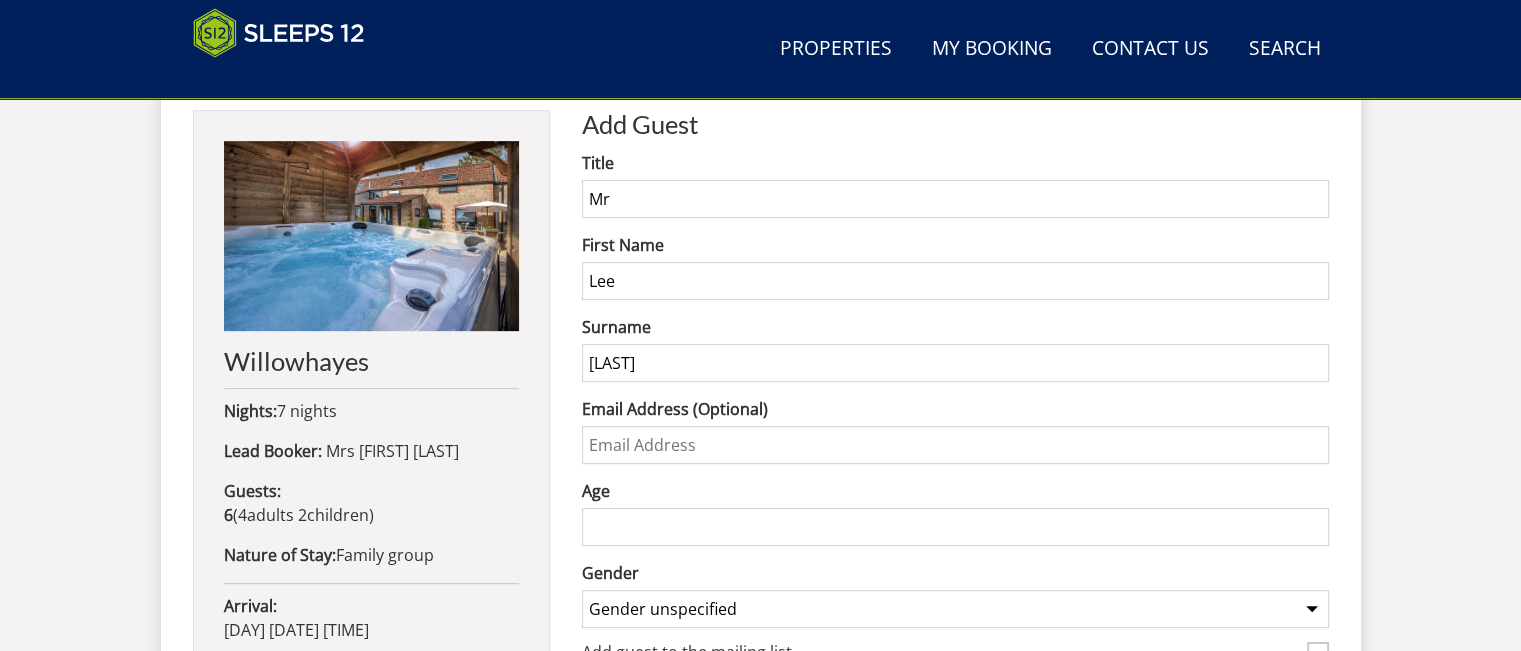type on "[LAST]" 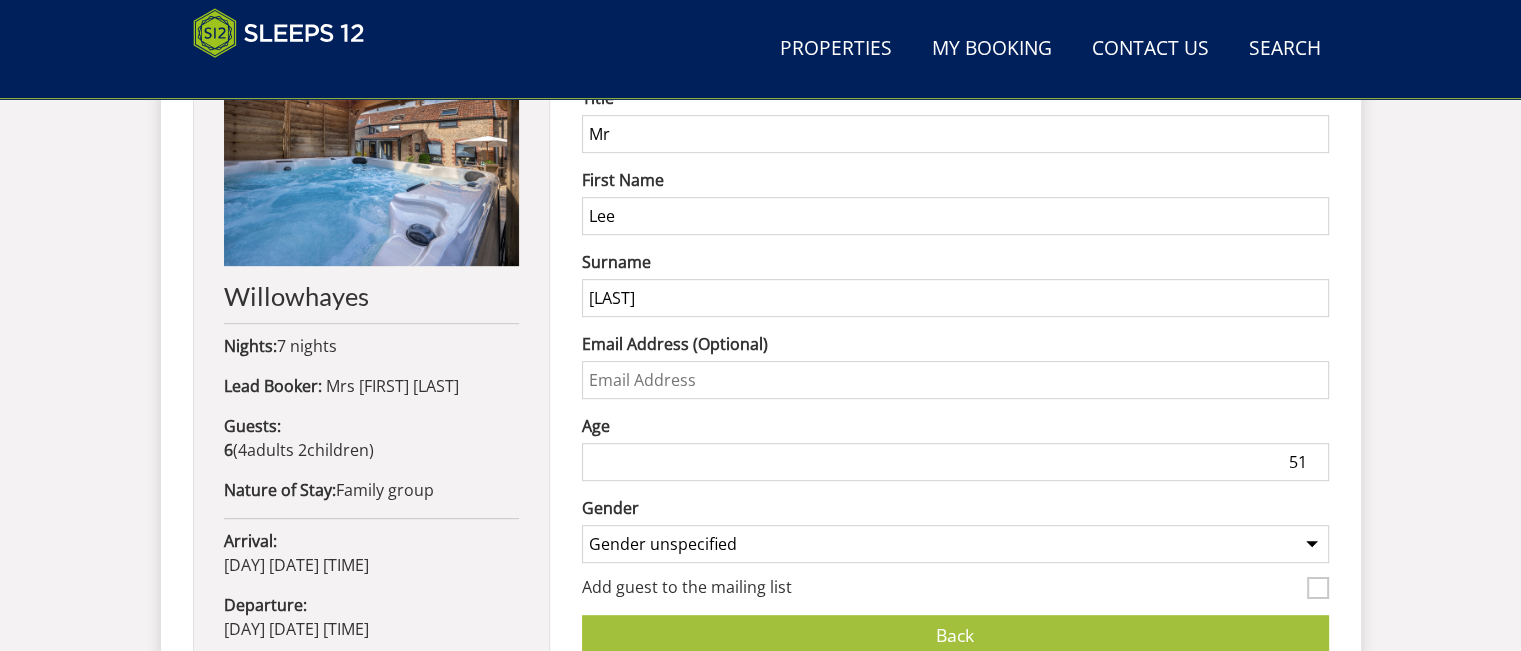 scroll, scrollTop: 900, scrollLeft: 0, axis: vertical 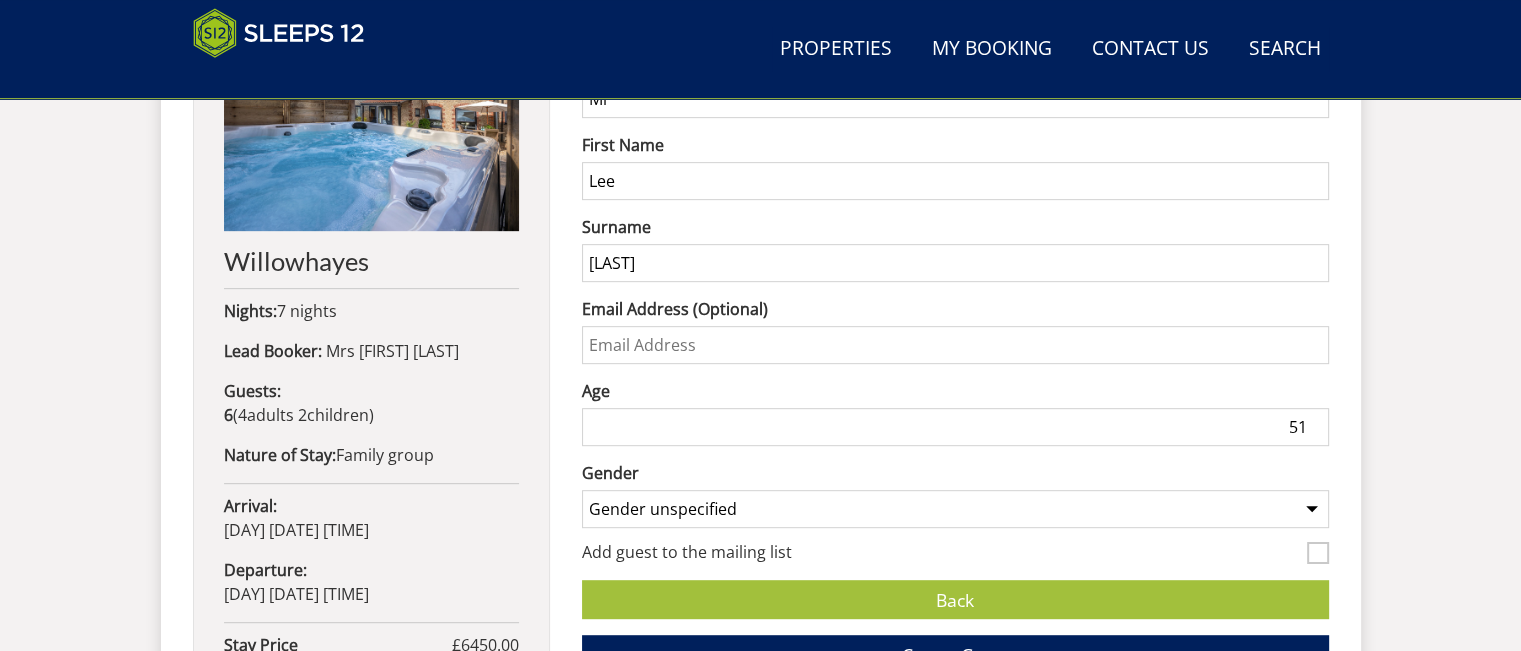 type on "51" 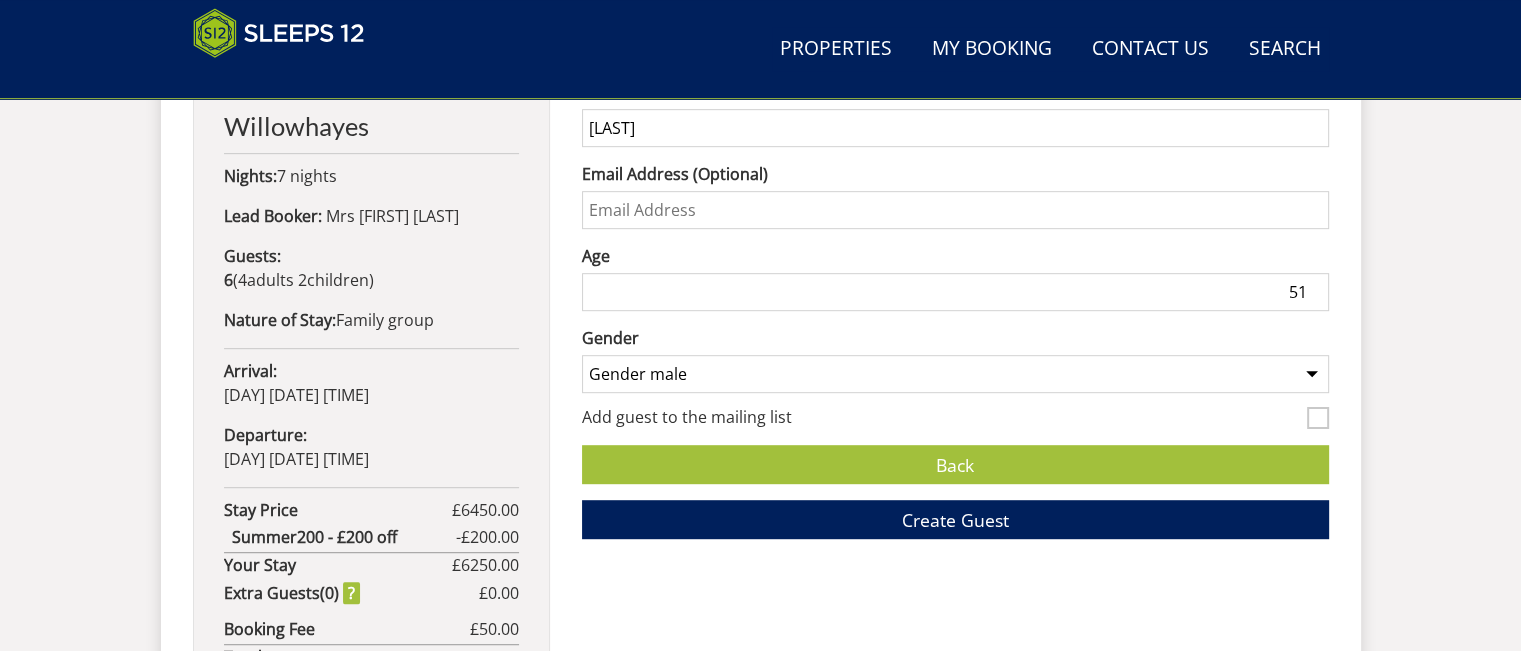 scroll, scrollTop: 1100, scrollLeft: 0, axis: vertical 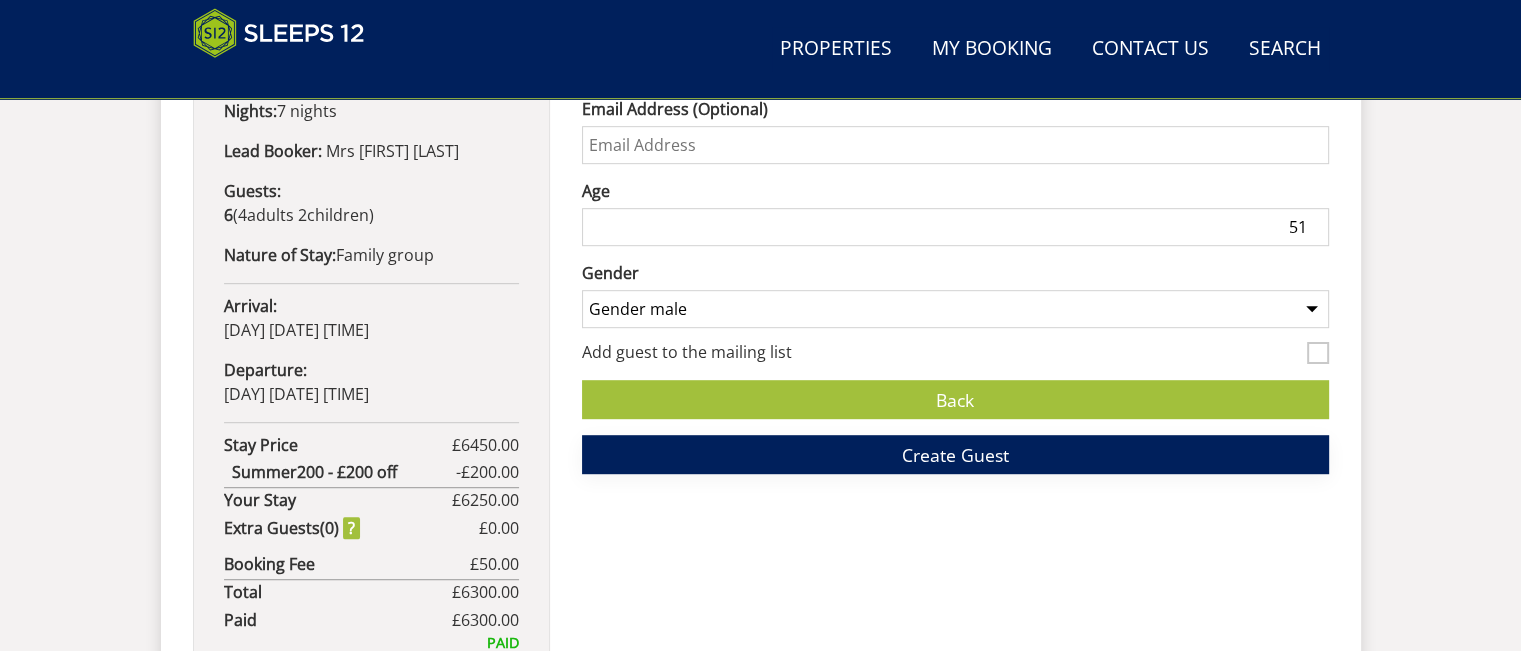 click on "Create Guest" at bounding box center (955, 455) 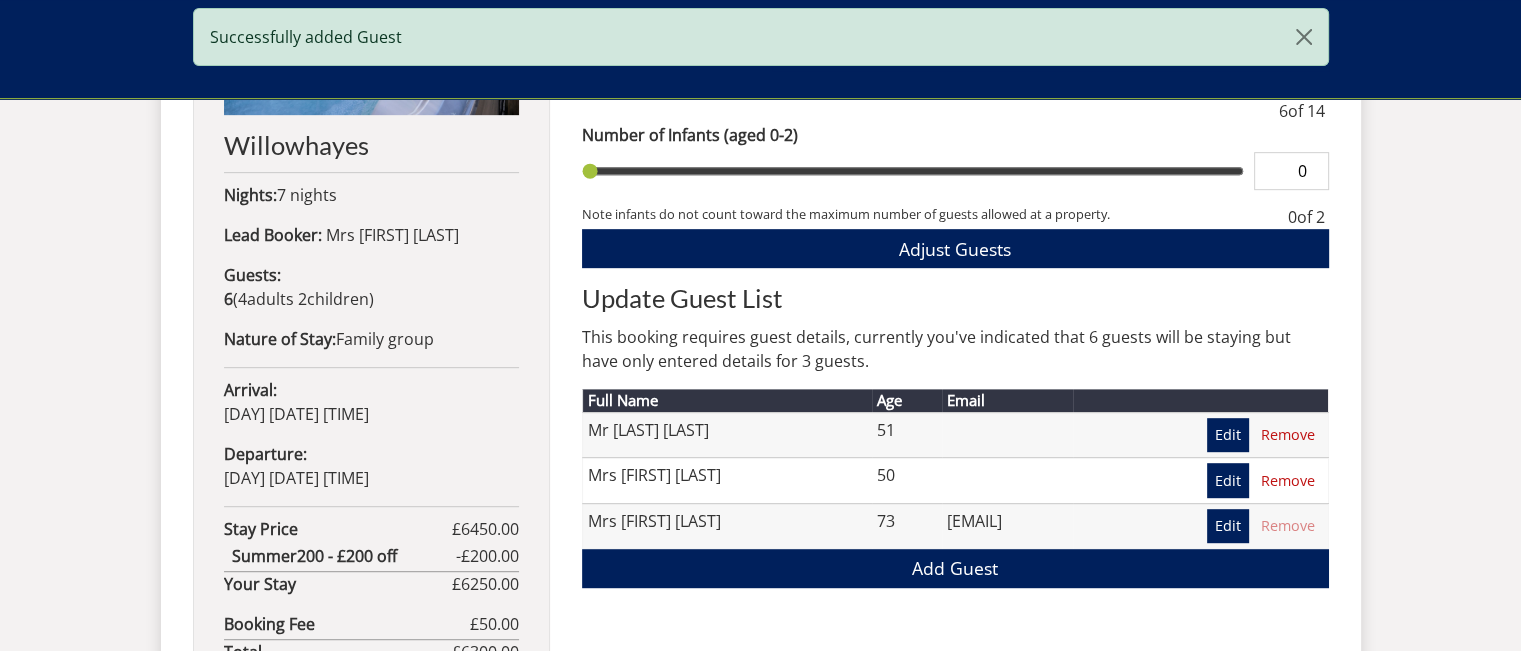 scroll, scrollTop: 1100, scrollLeft: 0, axis: vertical 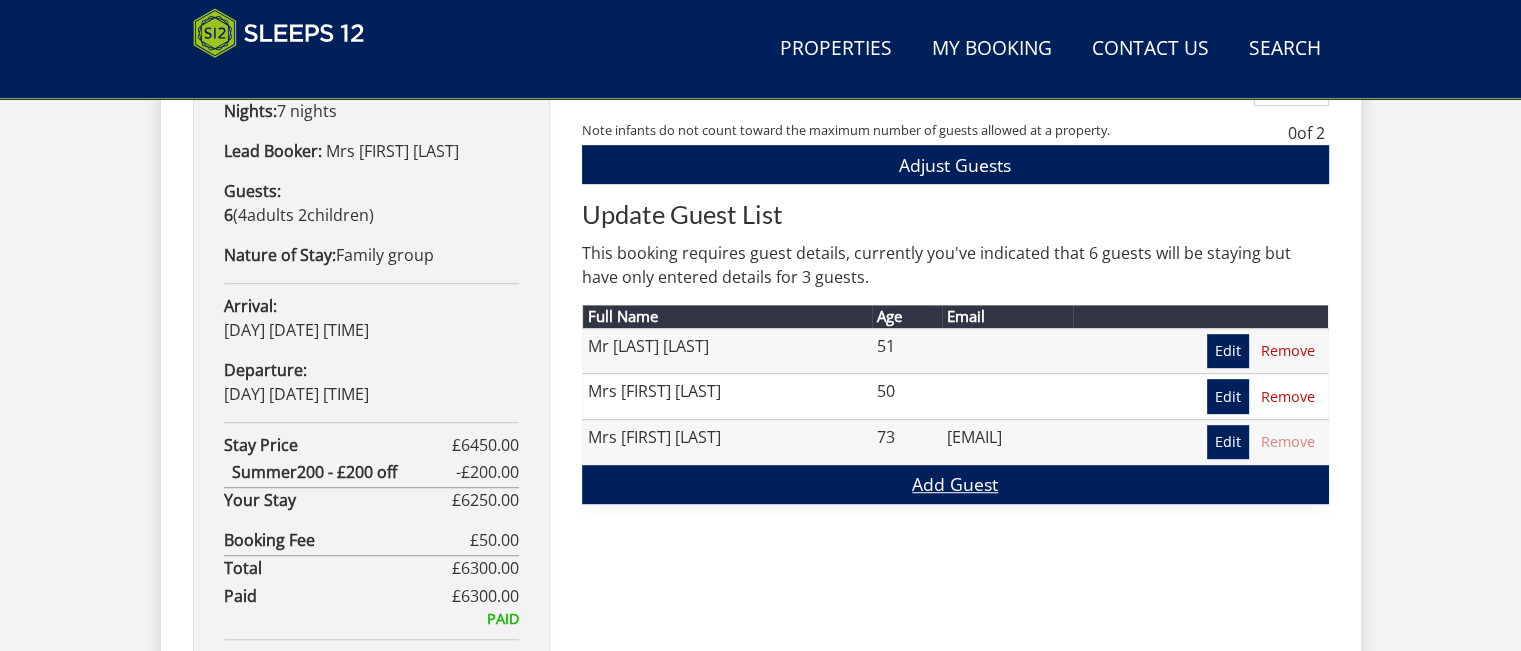 click on "Add Guest" at bounding box center [955, 484] 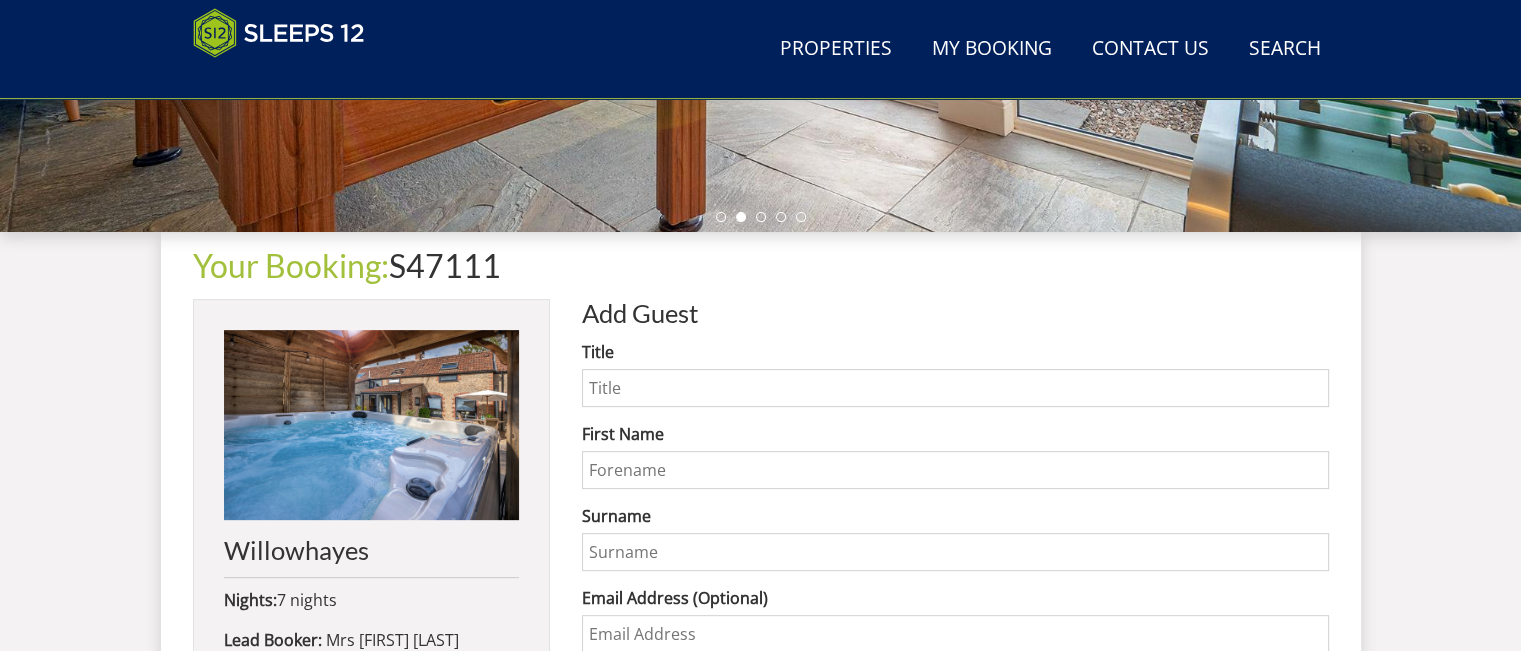 scroll, scrollTop: 600, scrollLeft: 0, axis: vertical 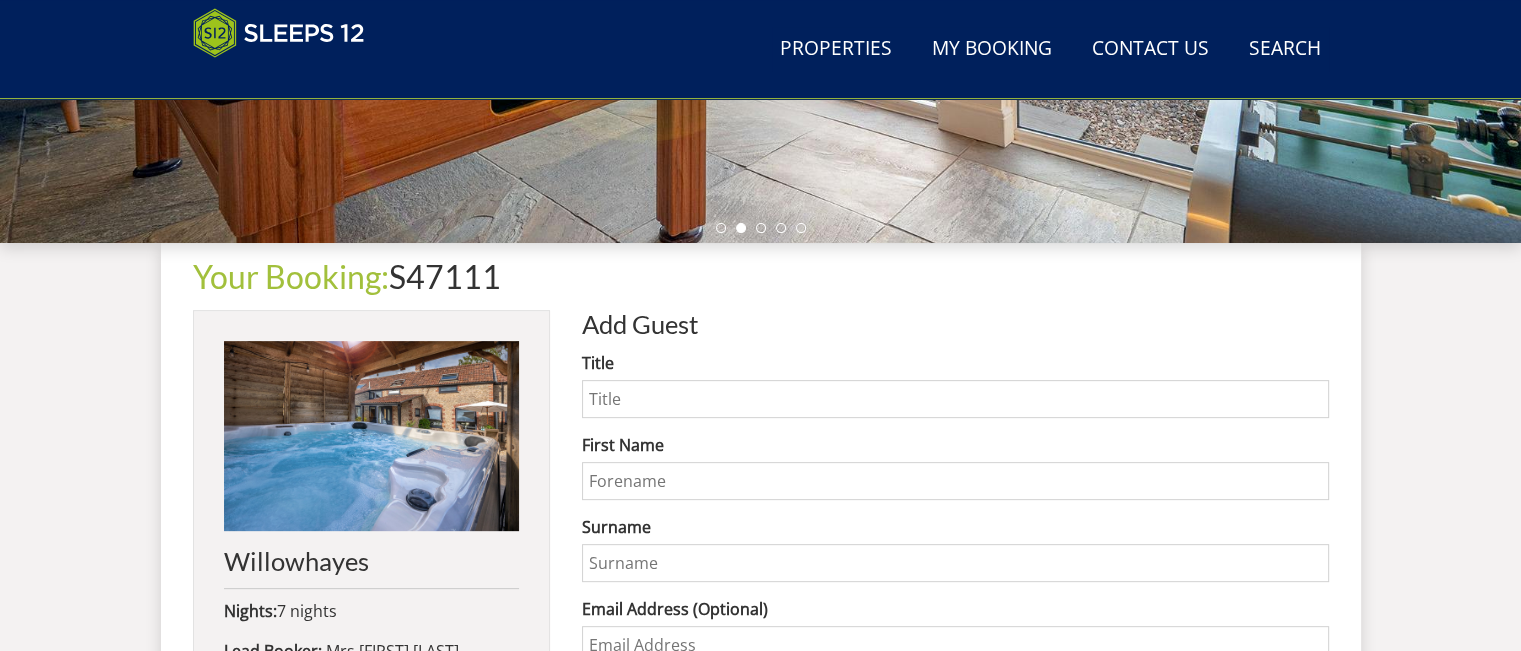 click on "Title" at bounding box center [955, 399] 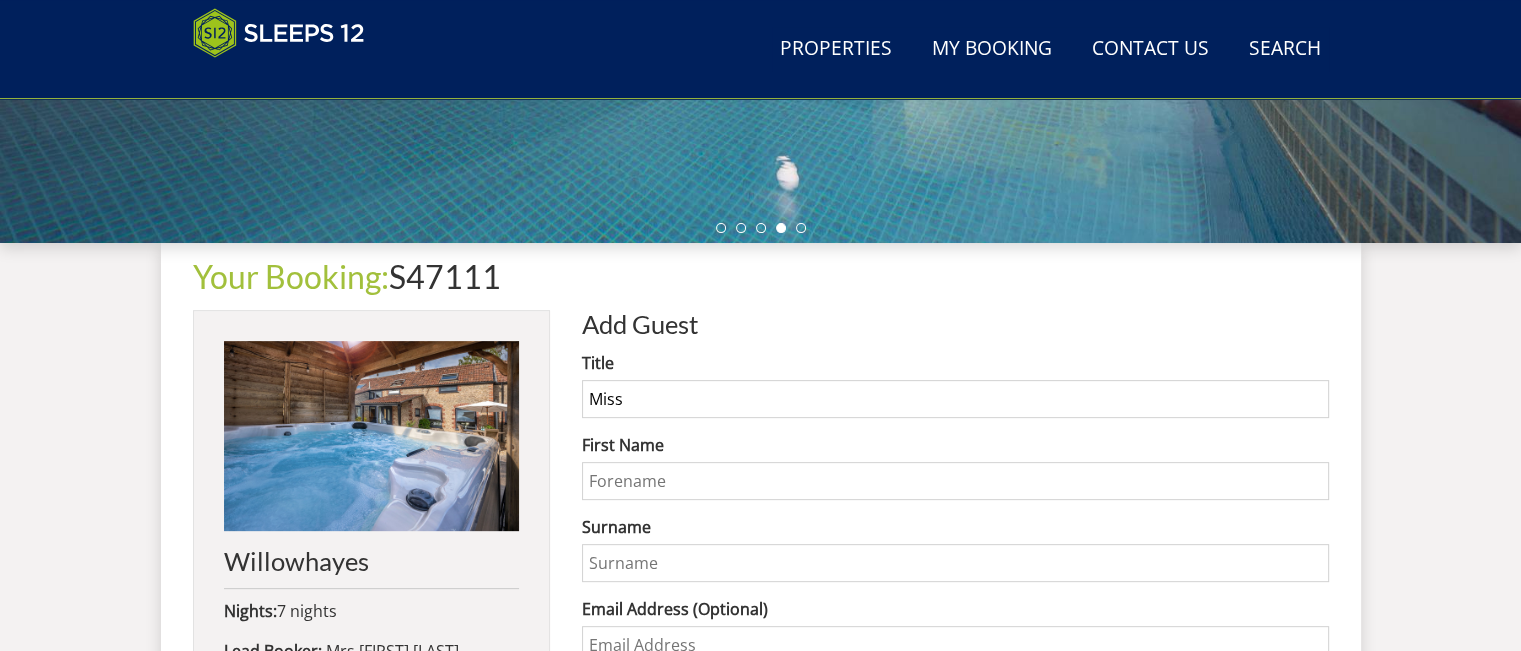 type on "Miss" 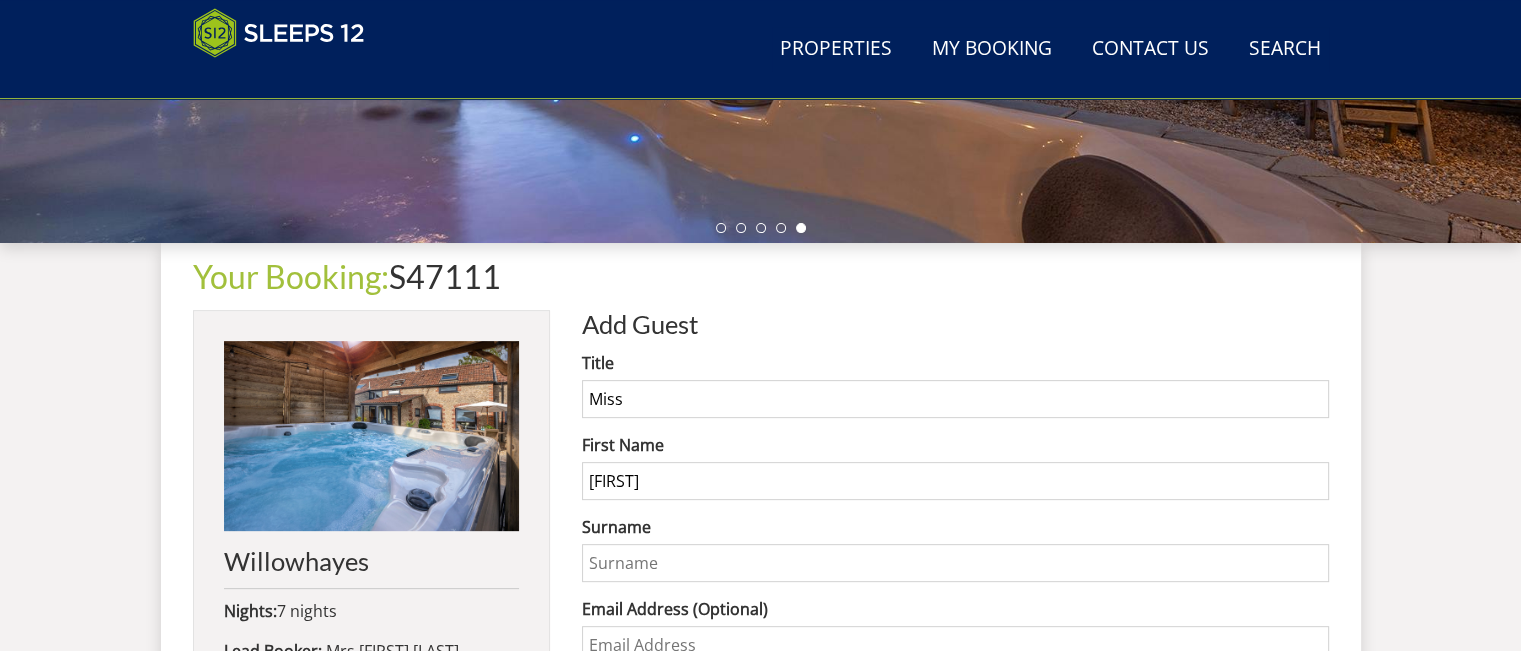 type on "[FIRST]" 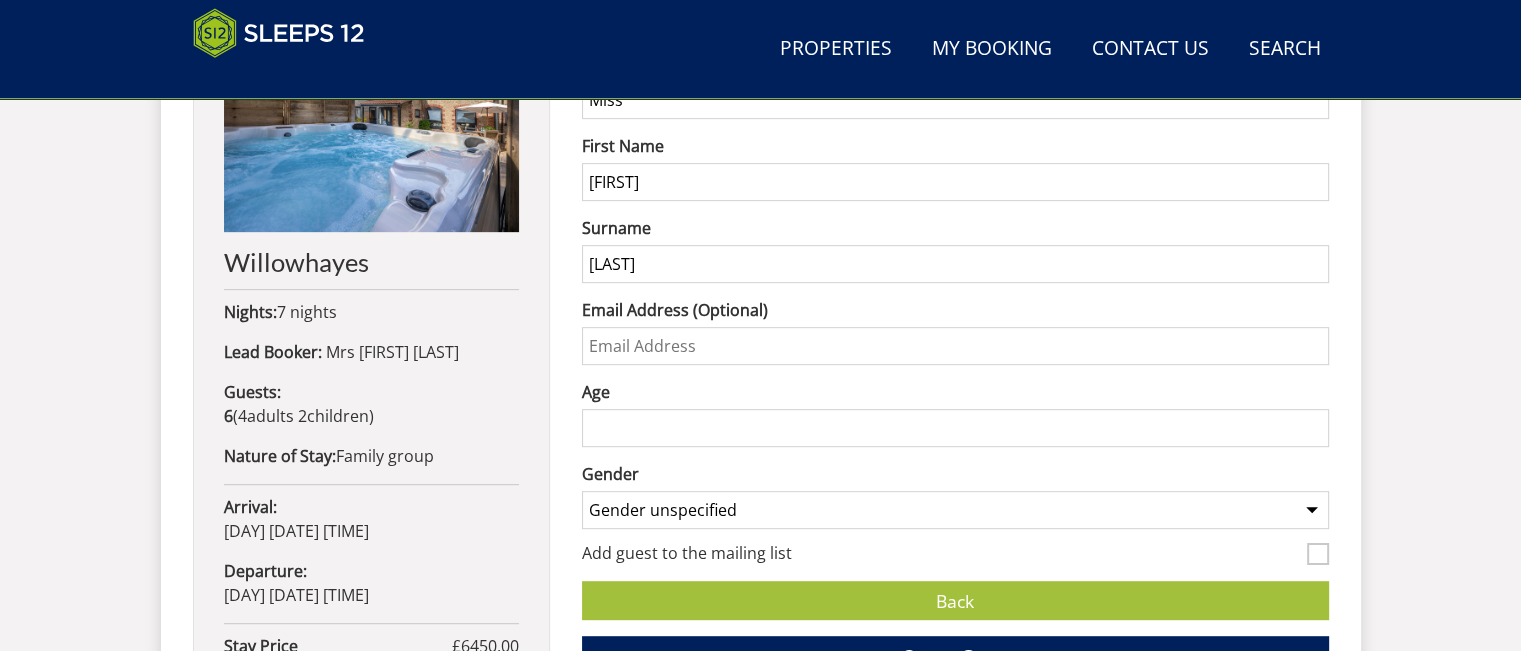 scroll, scrollTop: 900, scrollLeft: 0, axis: vertical 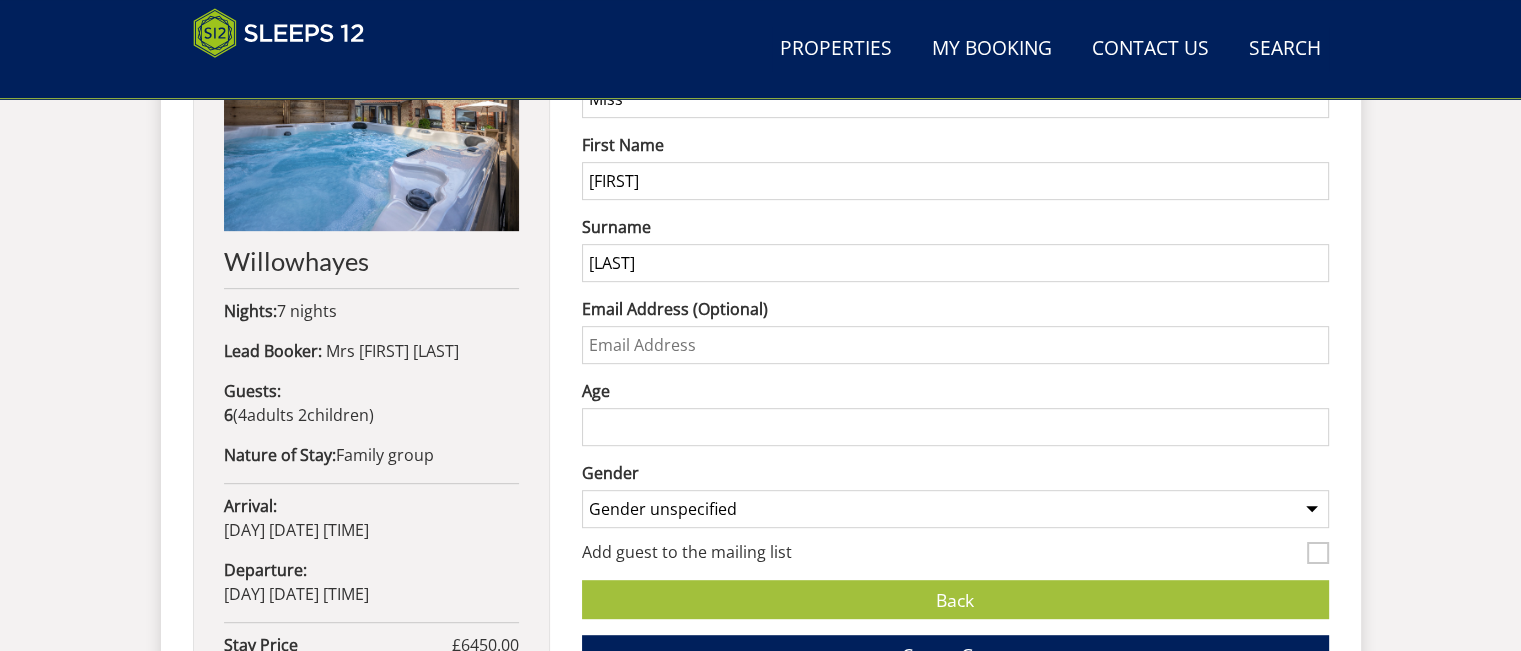 type on "[LAST]" 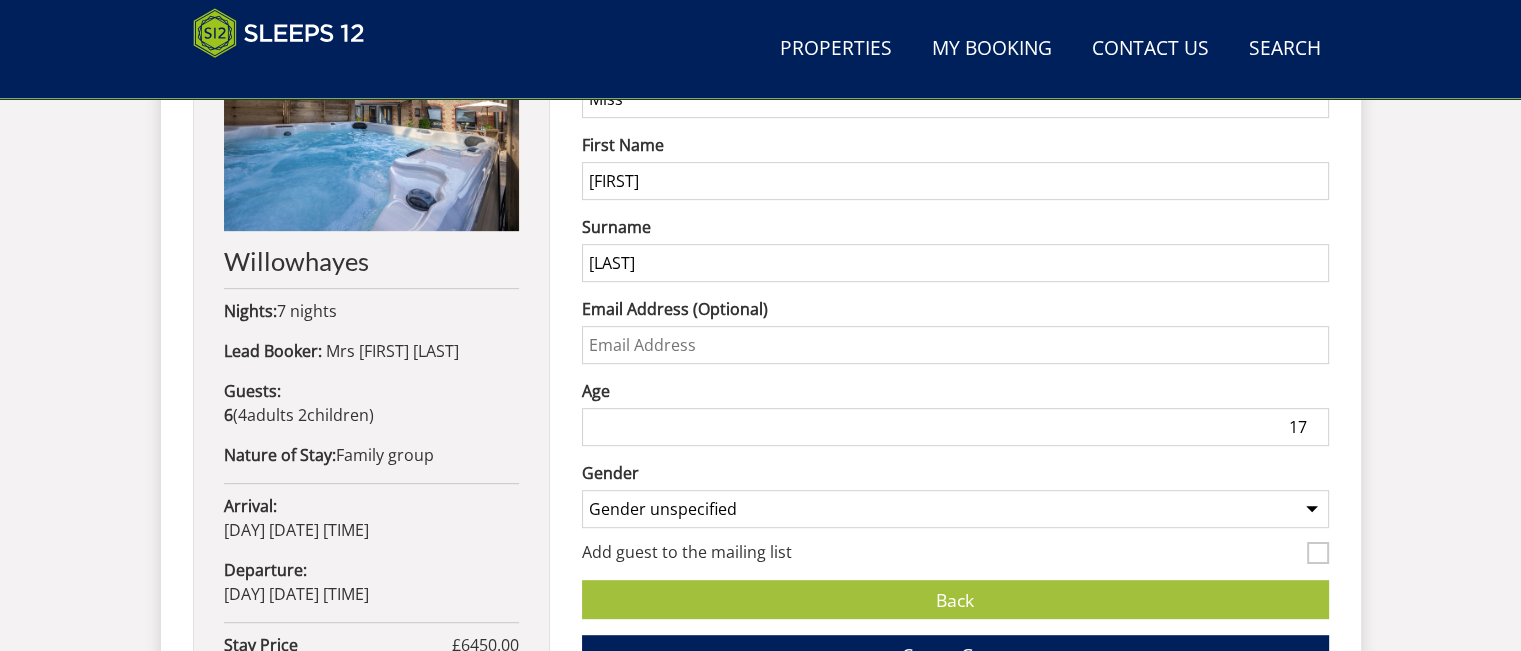 type on "17" 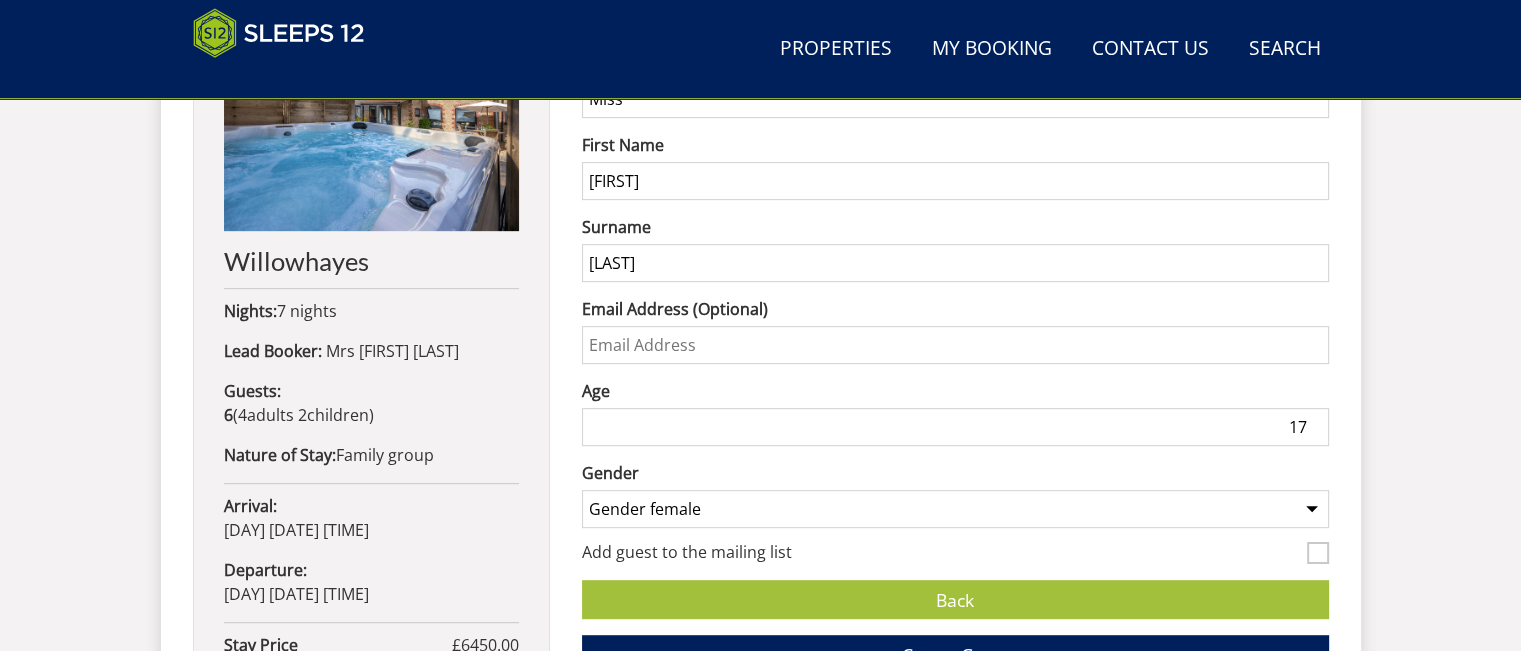 click on "Gender unspecified
Gender male
Gender female" at bounding box center [955, 509] 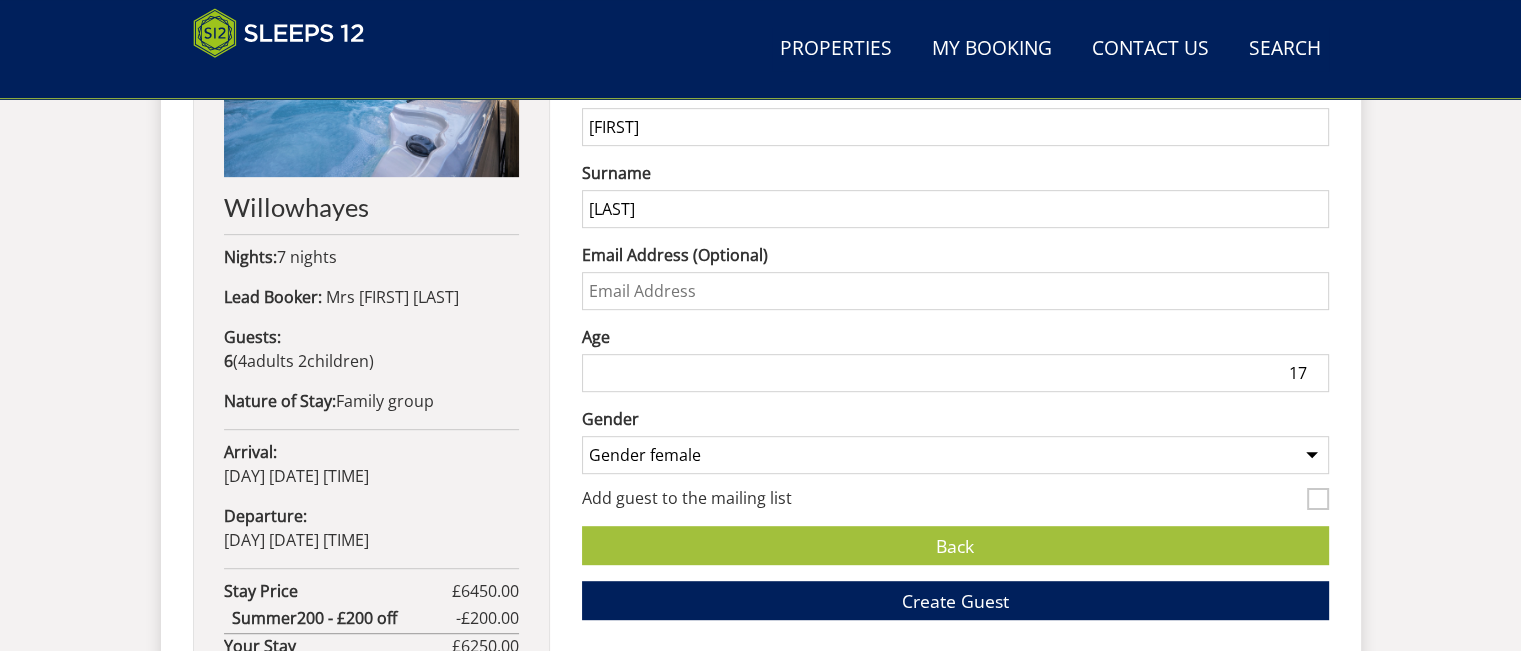 scroll, scrollTop: 1000, scrollLeft: 0, axis: vertical 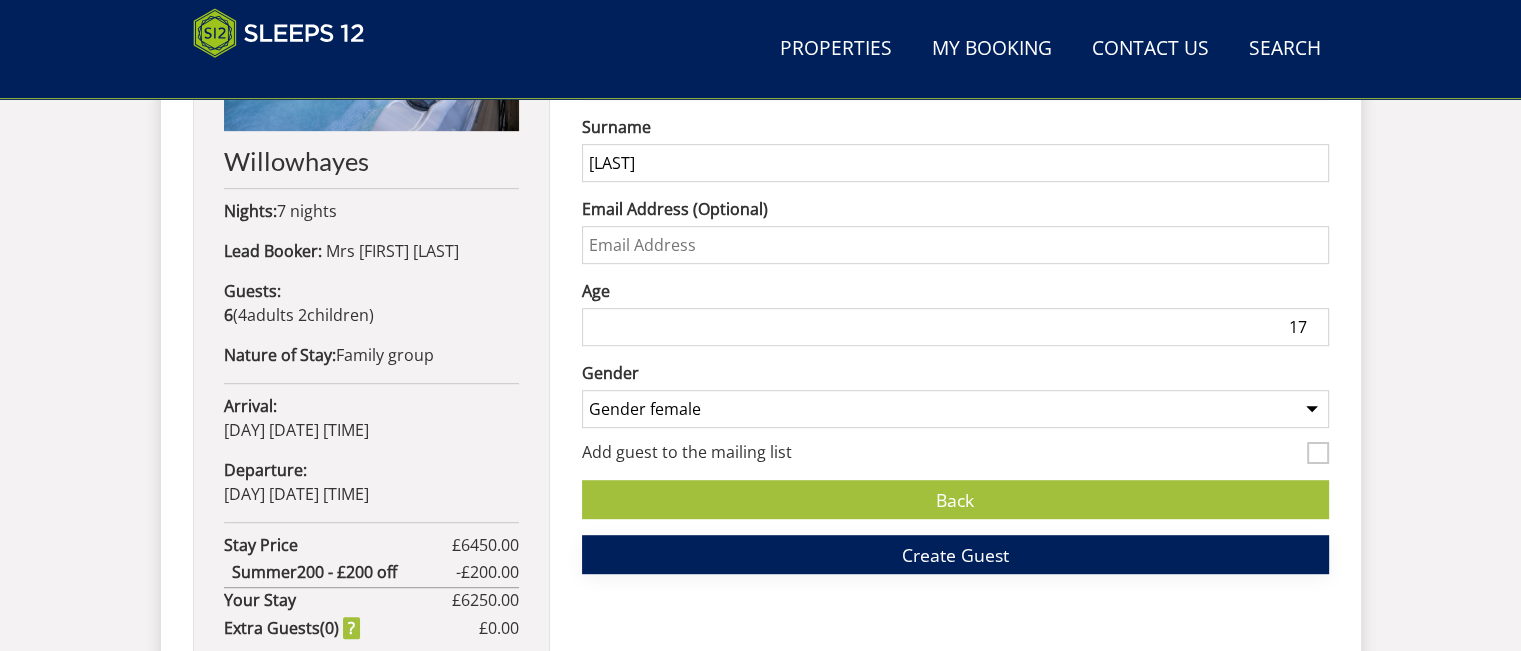 click on "Create Guest" at bounding box center (955, 555) 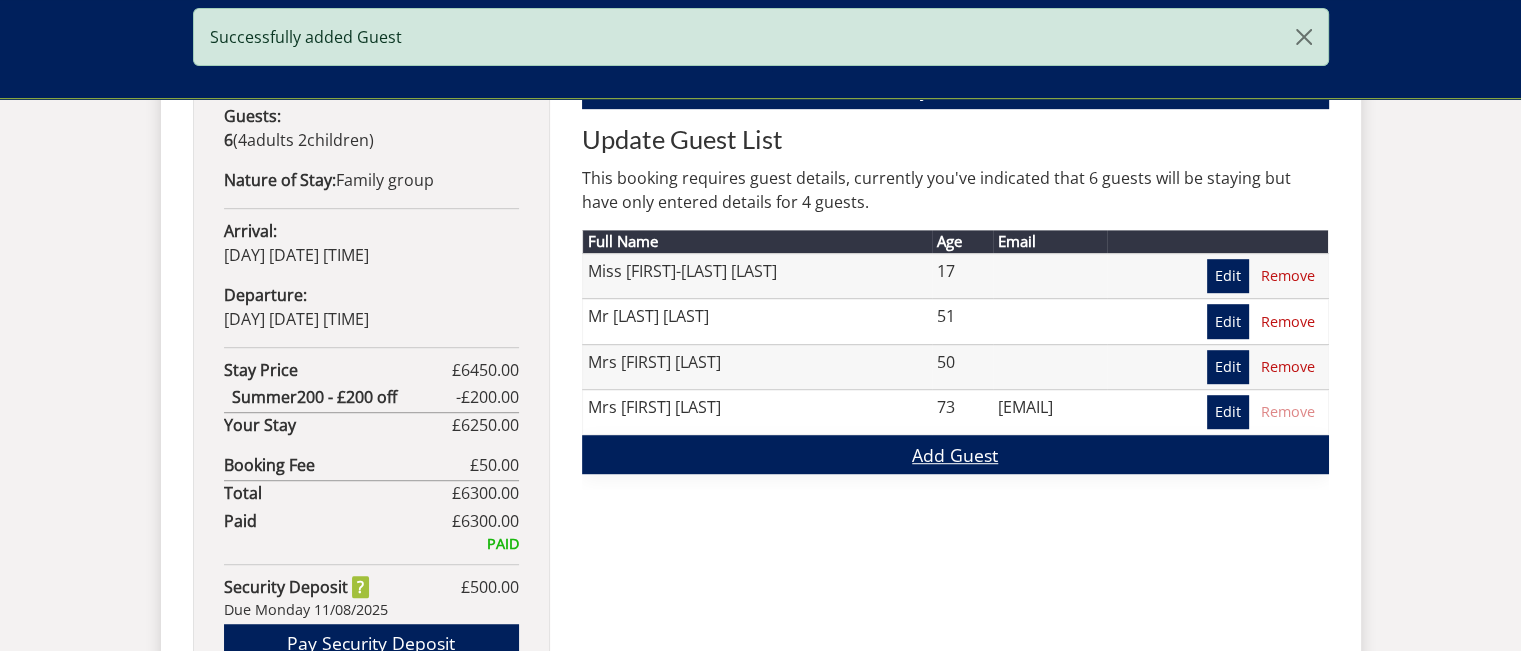 scroll, scrollTop: 1200, scrollLeft: 0, axis: vertical 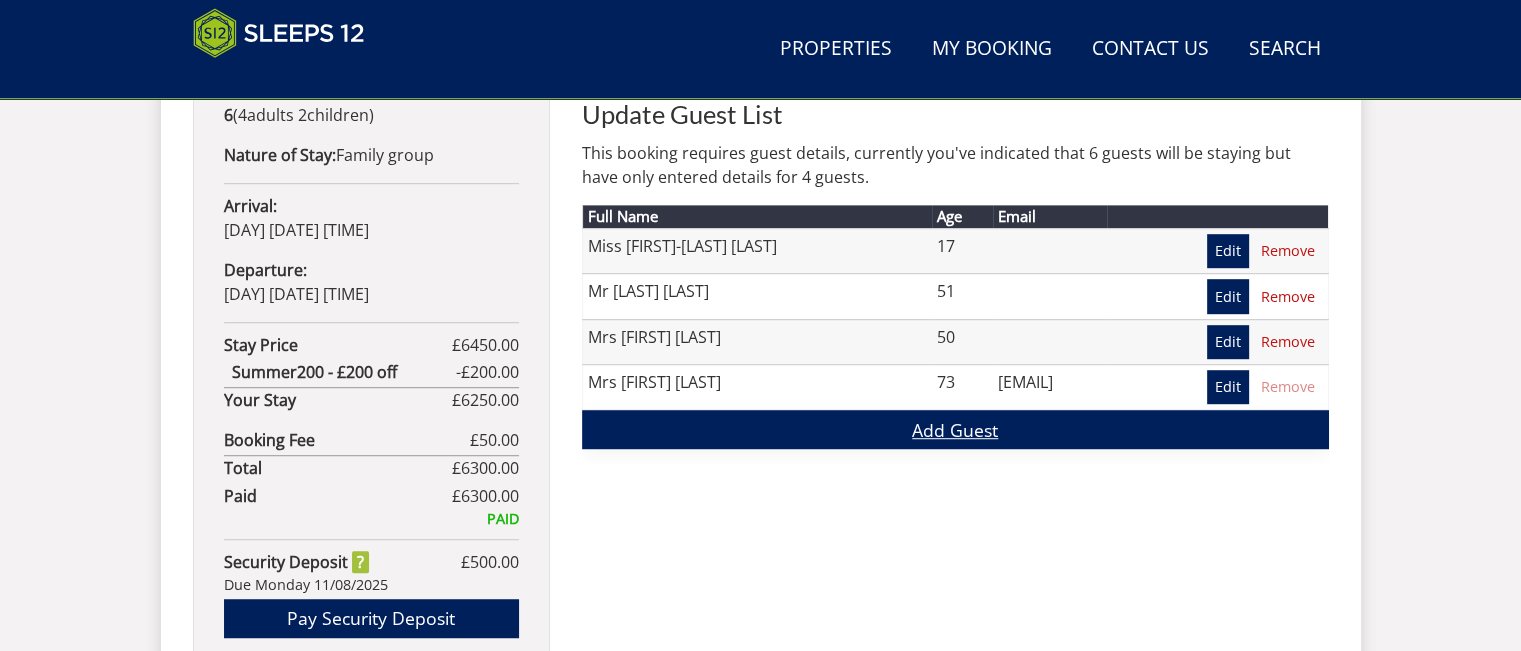 click on "Add Guest" at bounding box center (955, 429) 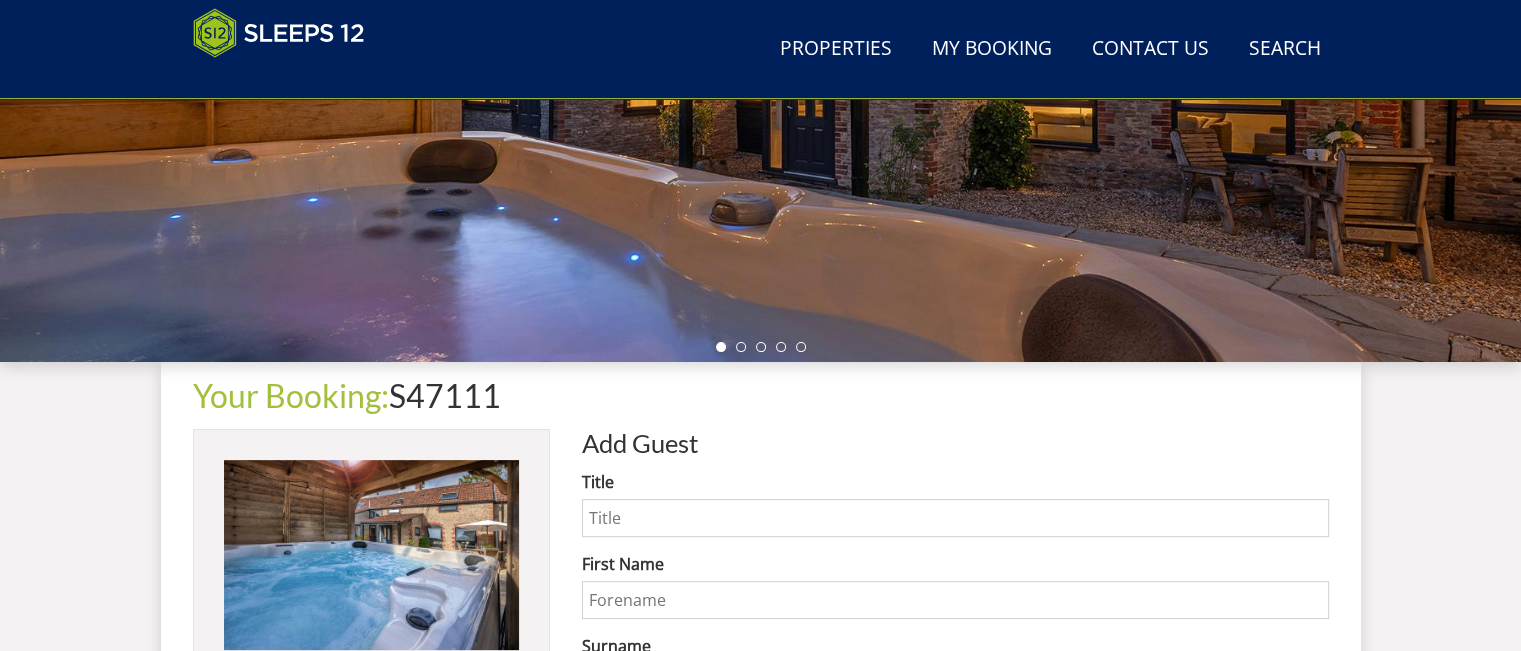 scroll, scrollTop: 600, scrollLeft: 0, axis: vertical 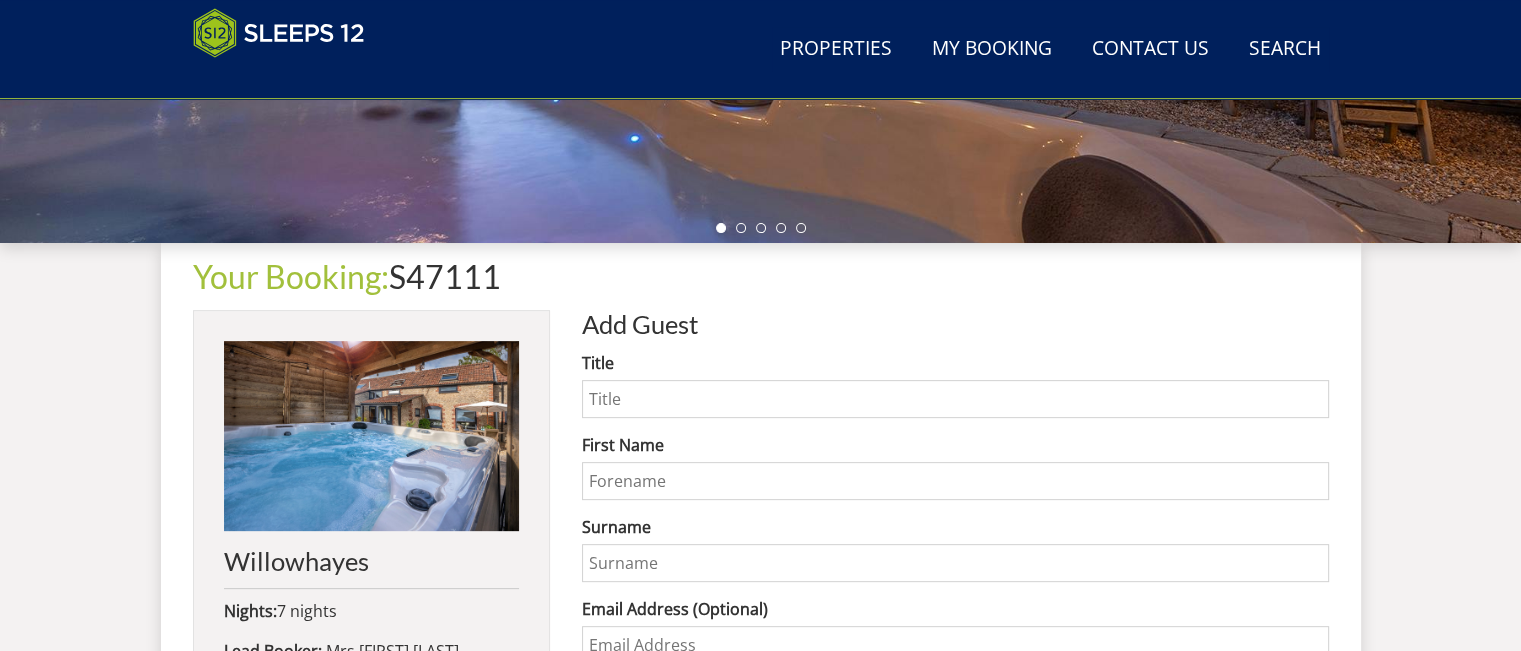 click on "Title" at bounding box center (955, 399) 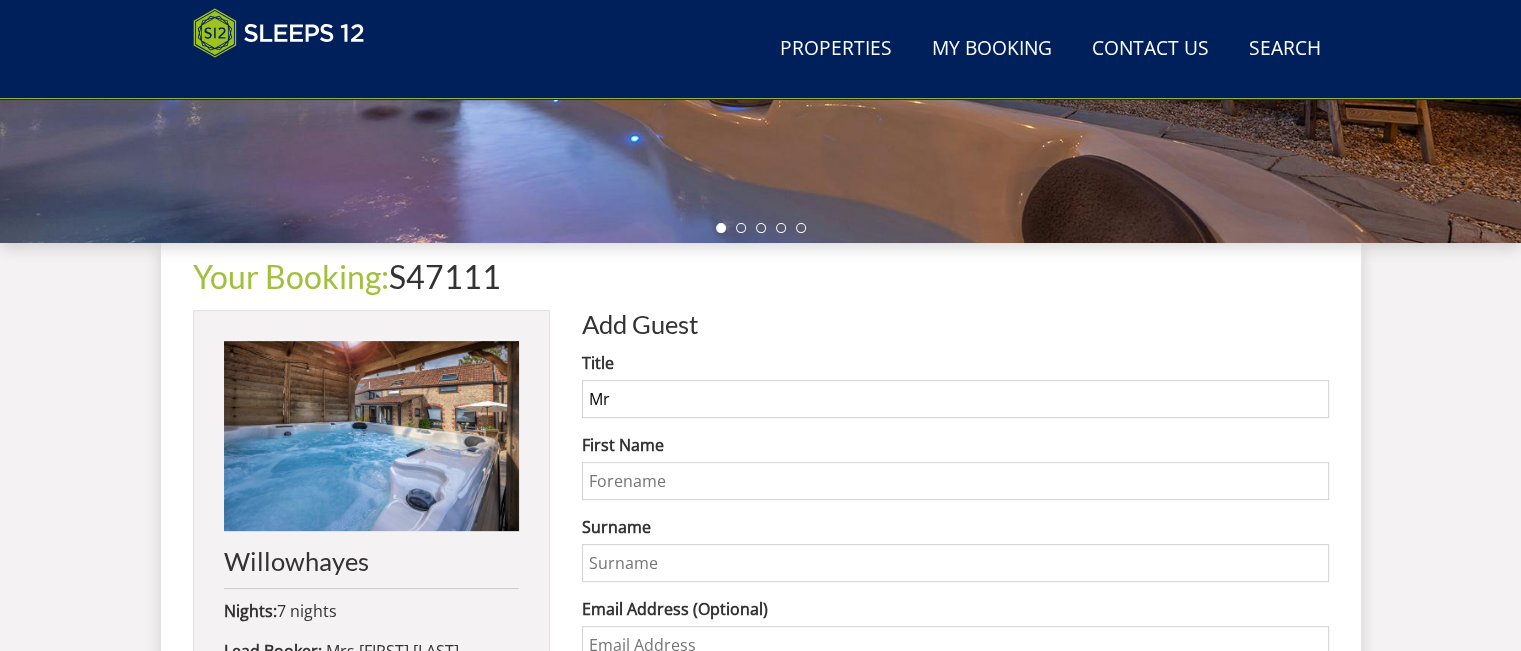 click on "First Name" at bounding box center (955, 481) 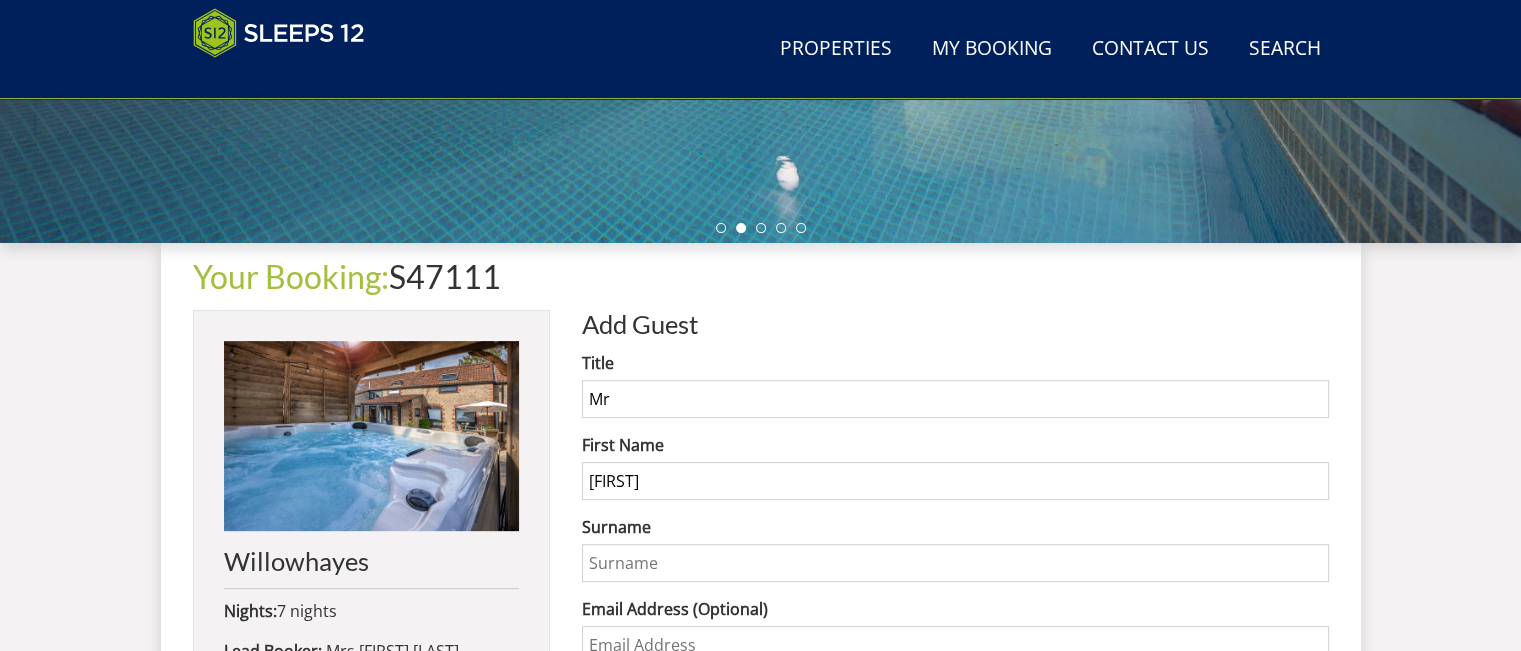 type on "[FIRST]" 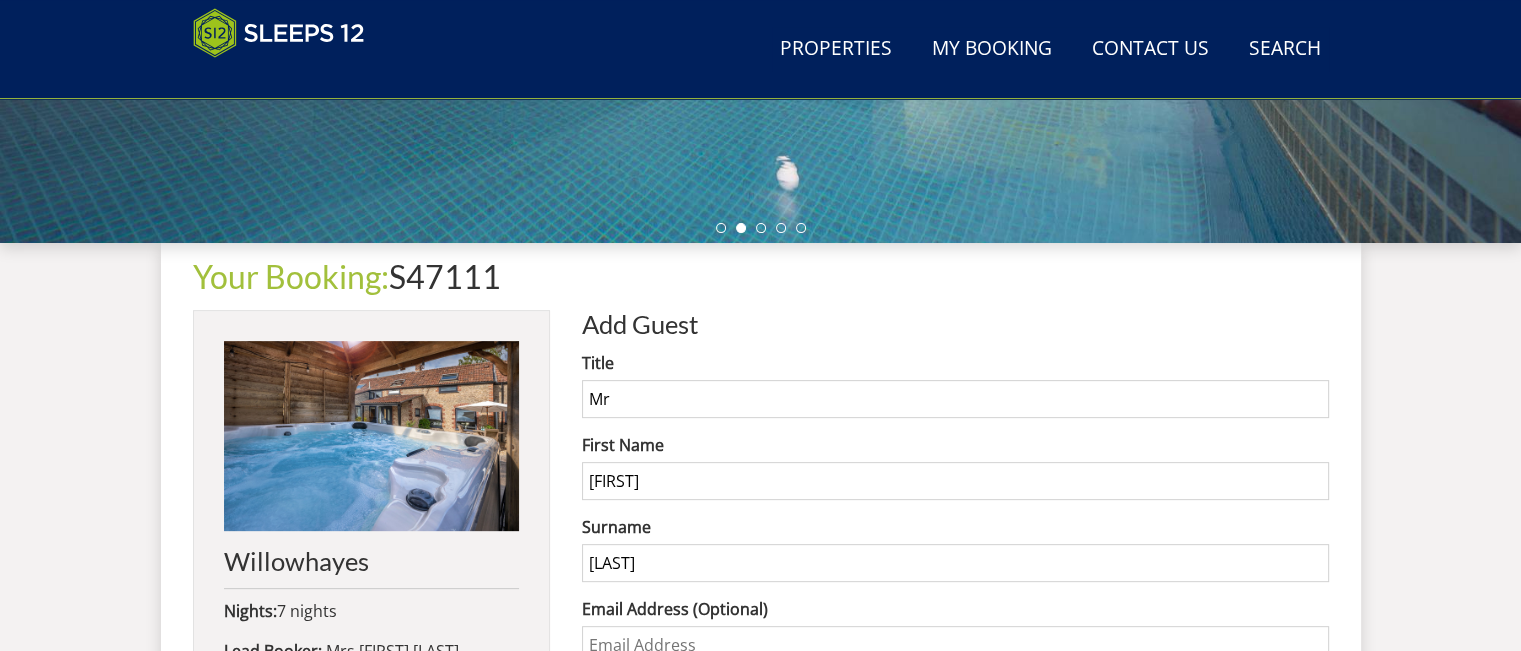 scroll, scrollTop: 800, scrollLeft: 0, axis: vertical 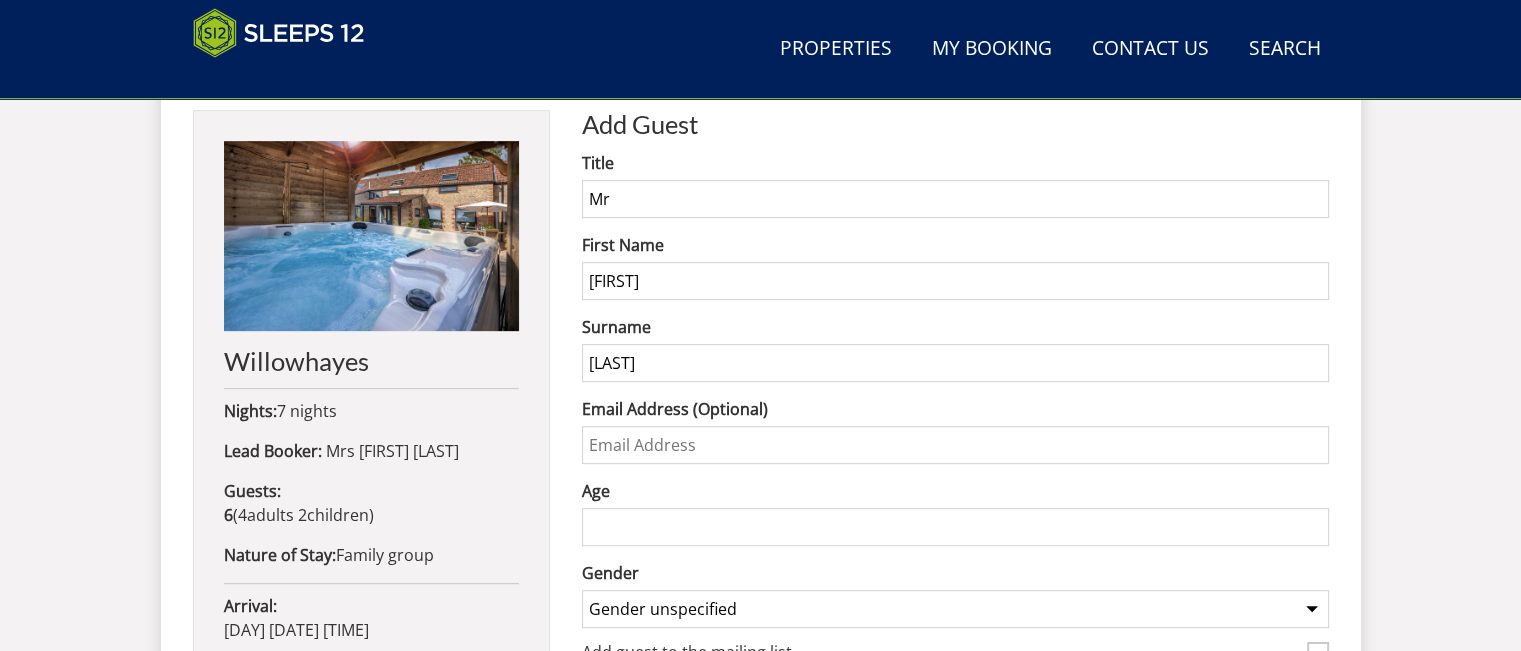 type on "[LAST]" 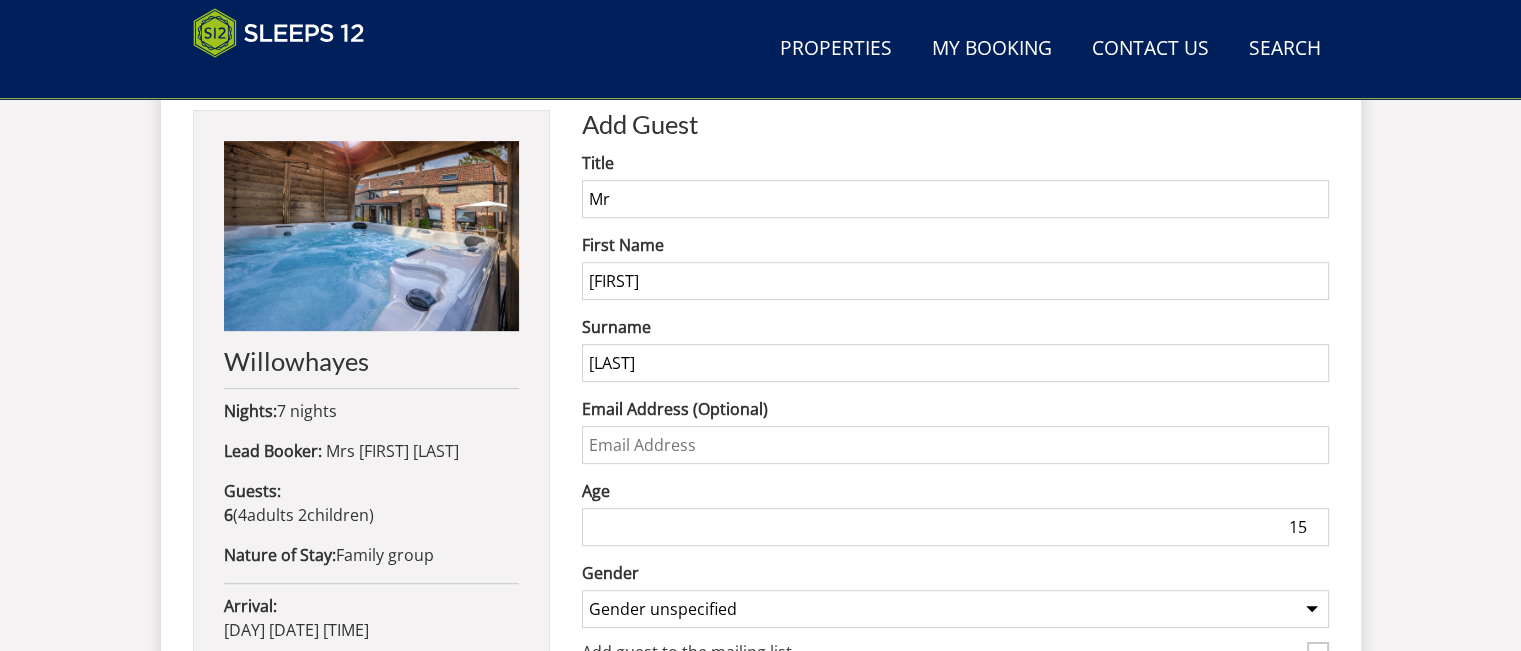 type on "15" 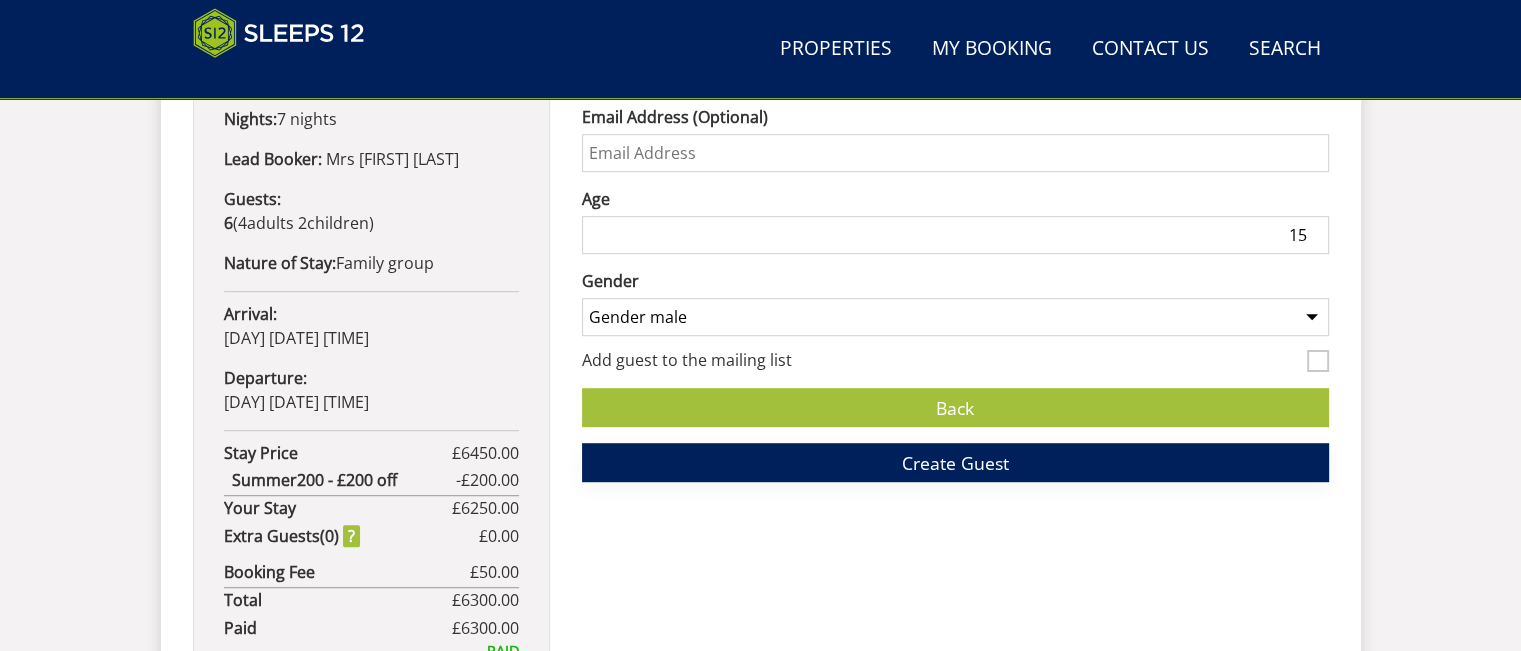 scroll, scrollTop: 1100, scrollLeft: 0, axis: vertical 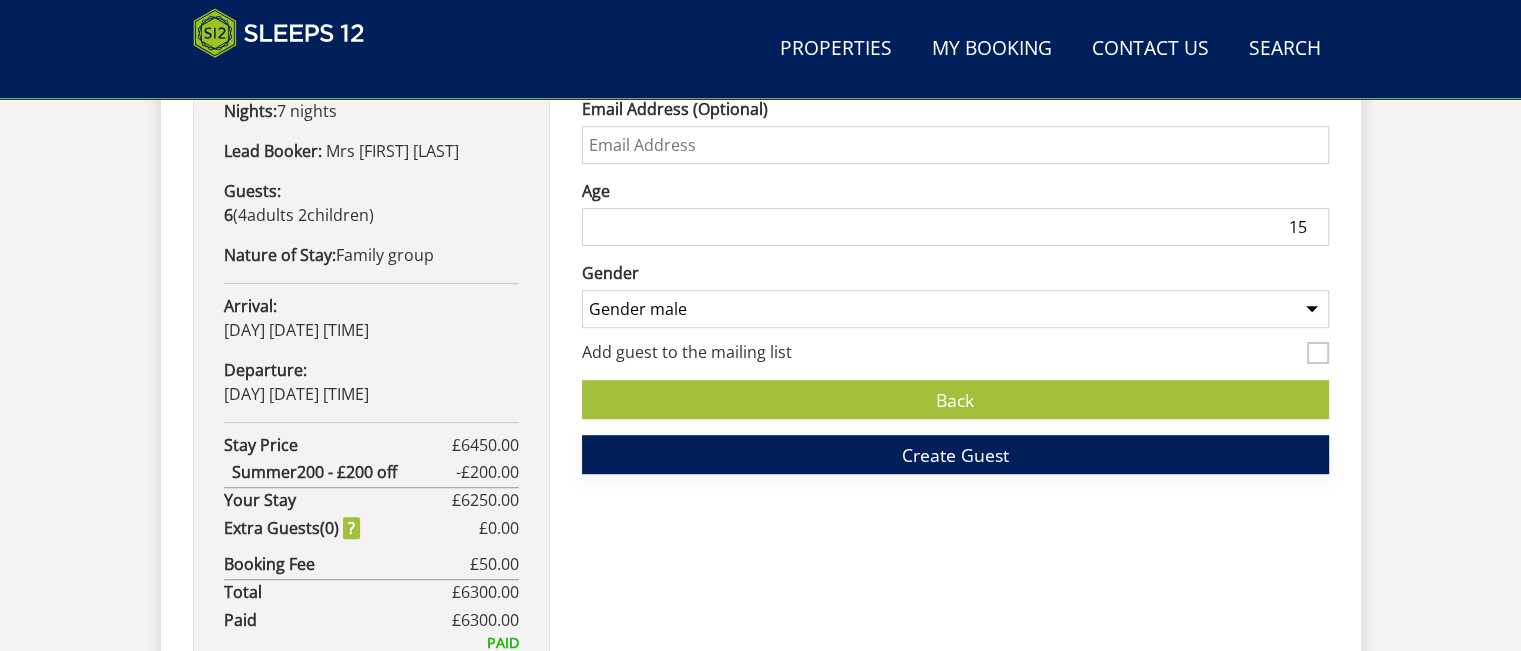 click on "Create Guest" at bounding box center [955, 455] 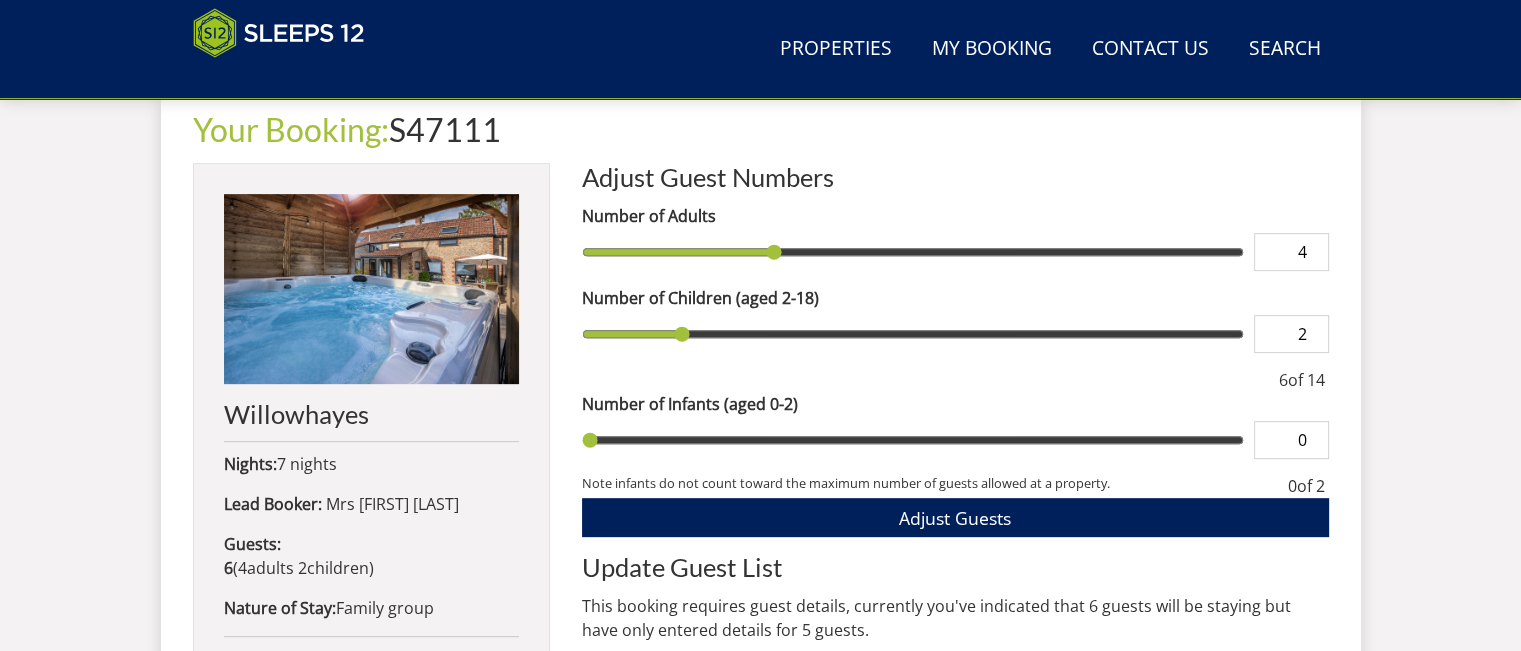 scroll, scrollTop: 800, scrollLeft: 0, axis: vertical 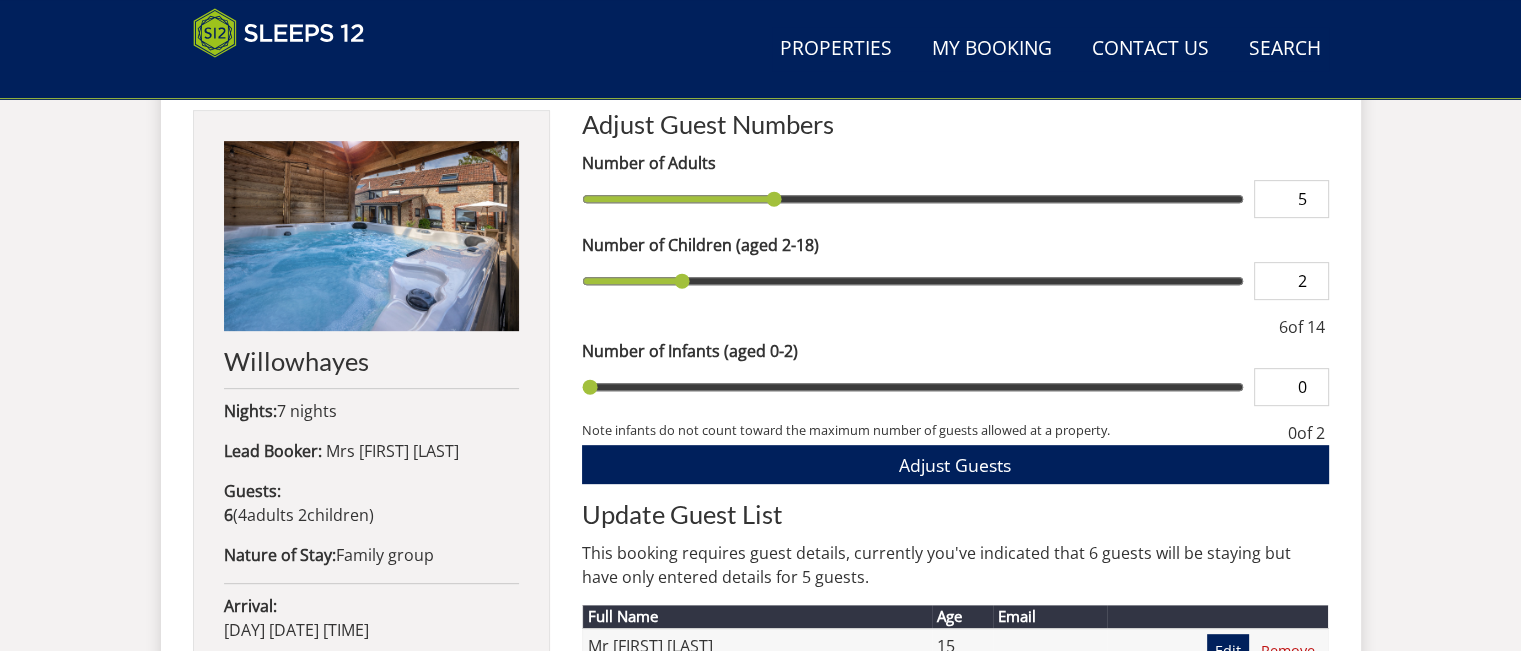 type on "5" 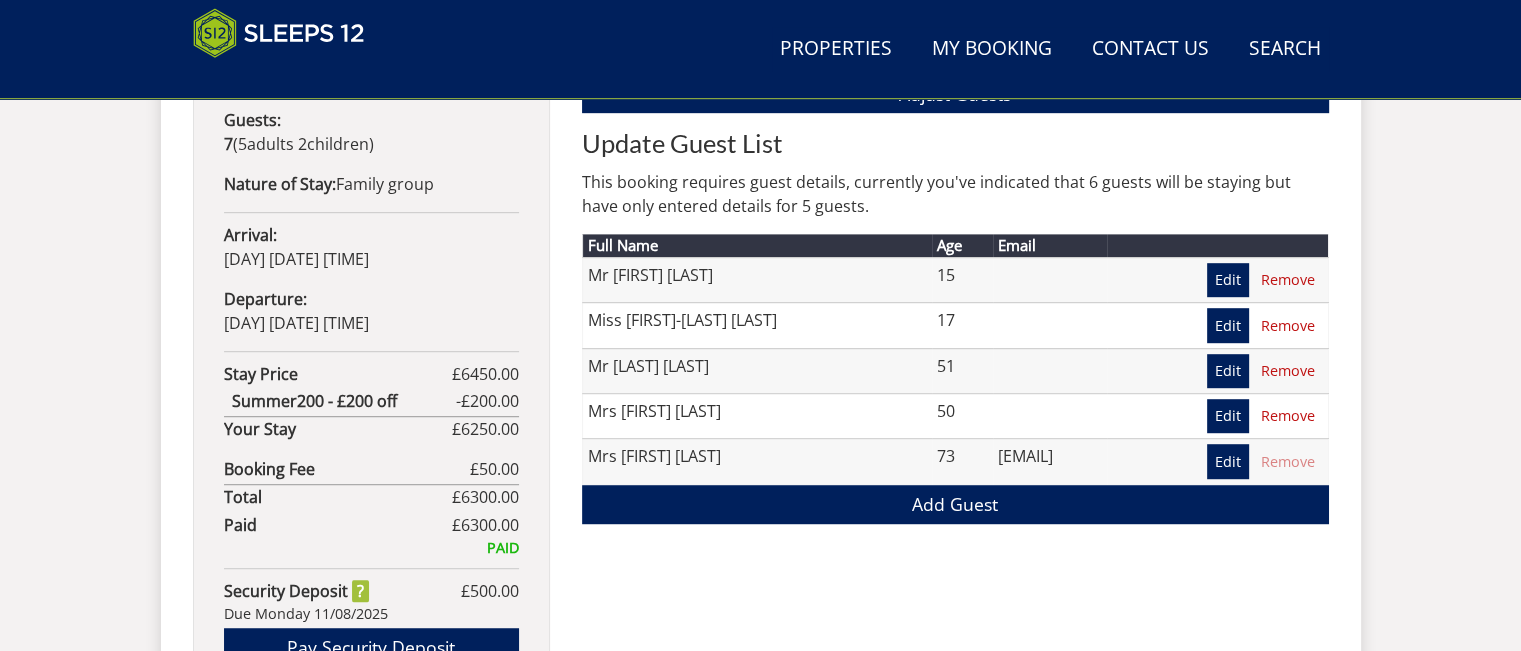 scroll, scrollTop: 1300, scrollLeft: 0, axis: vertical 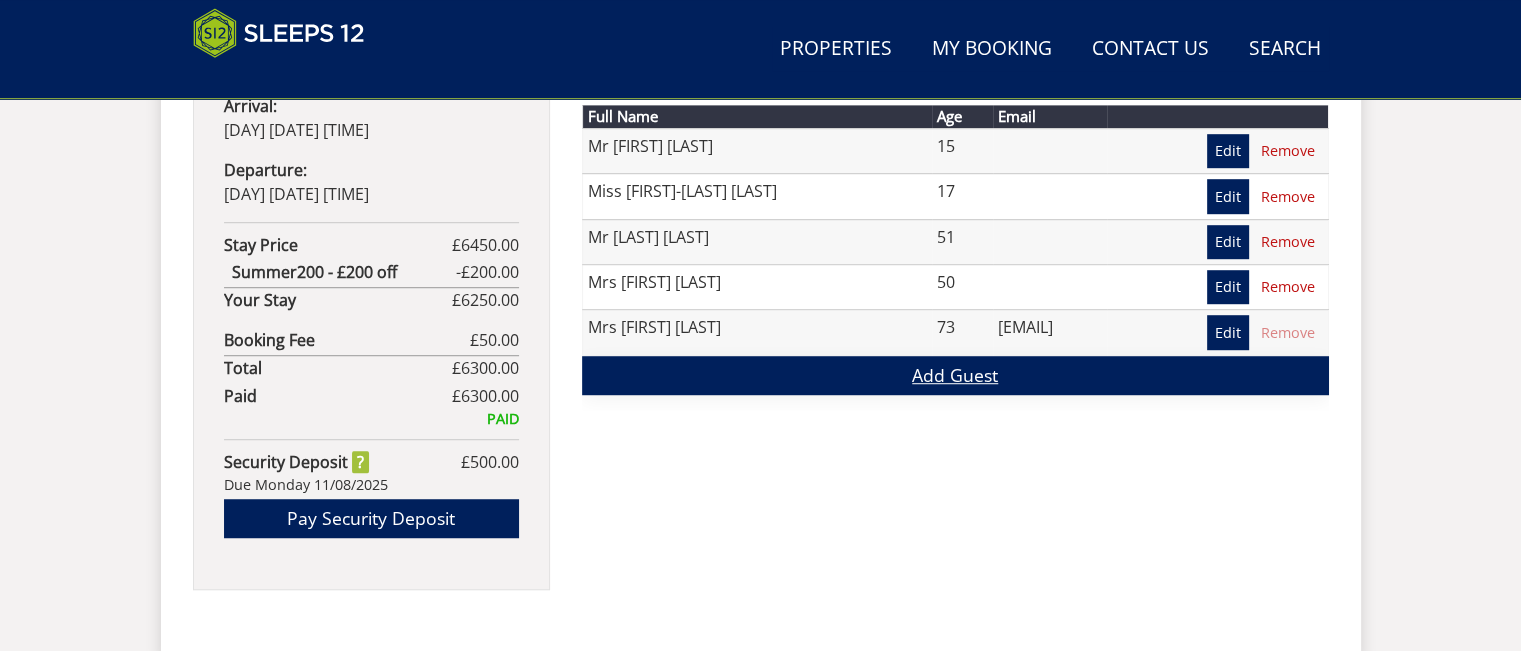 click on "Add Guest" at bounding box center (955, 375) 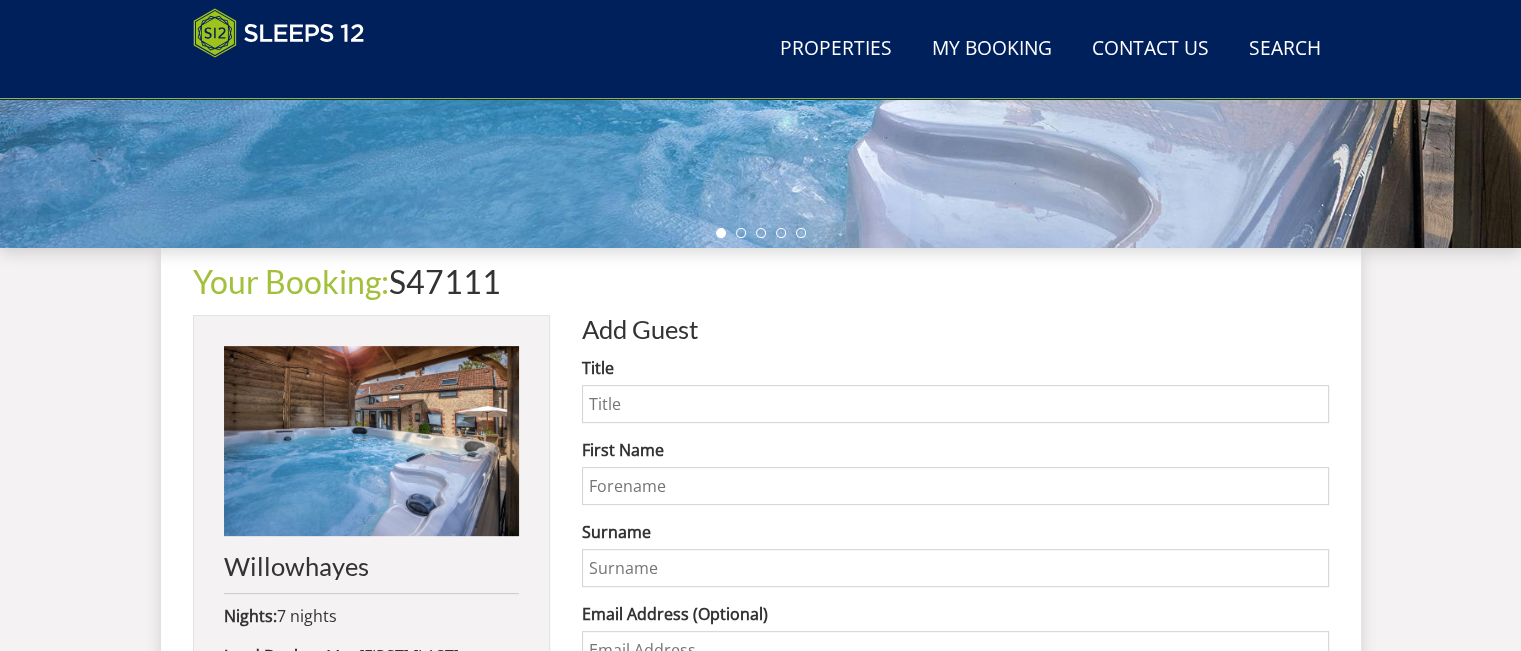 scroll, scrollTop: 600, scrollLeft: 0, axis: vertical 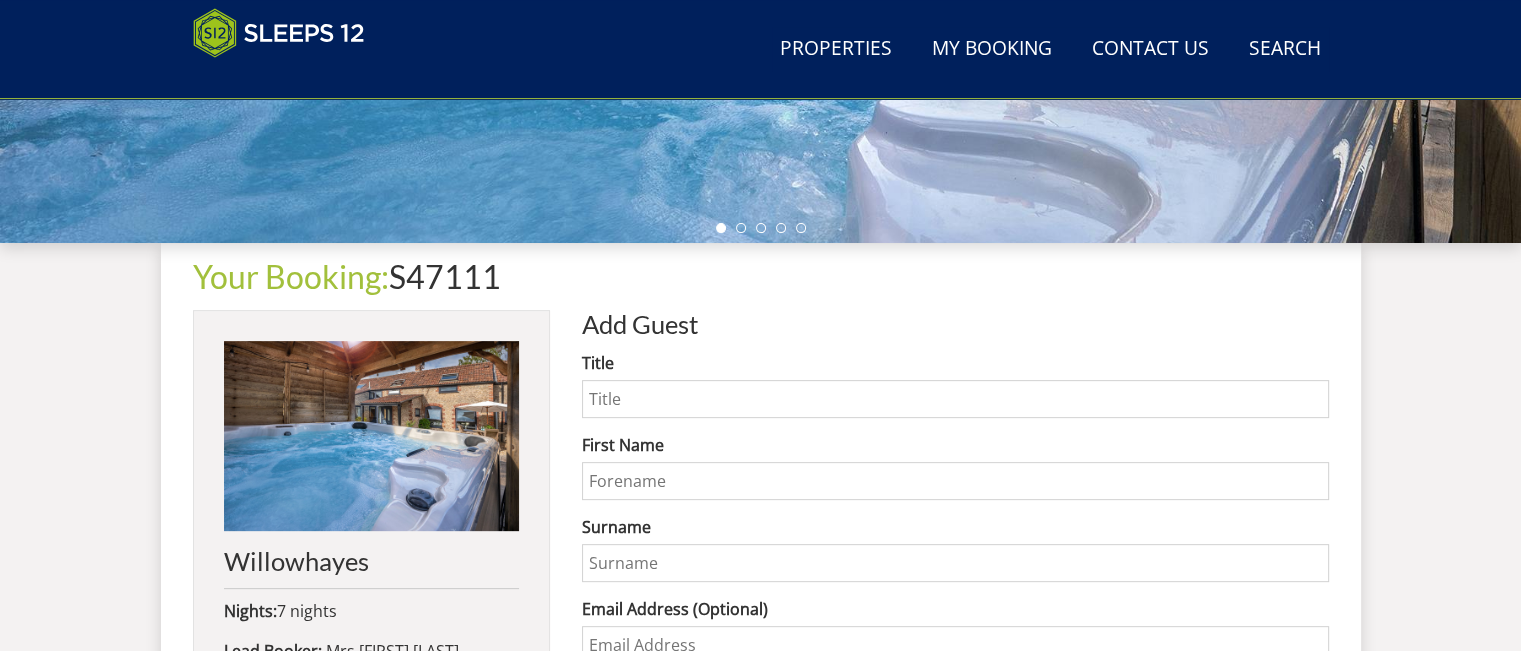 click on "Title" at bounding box center (955, 399) 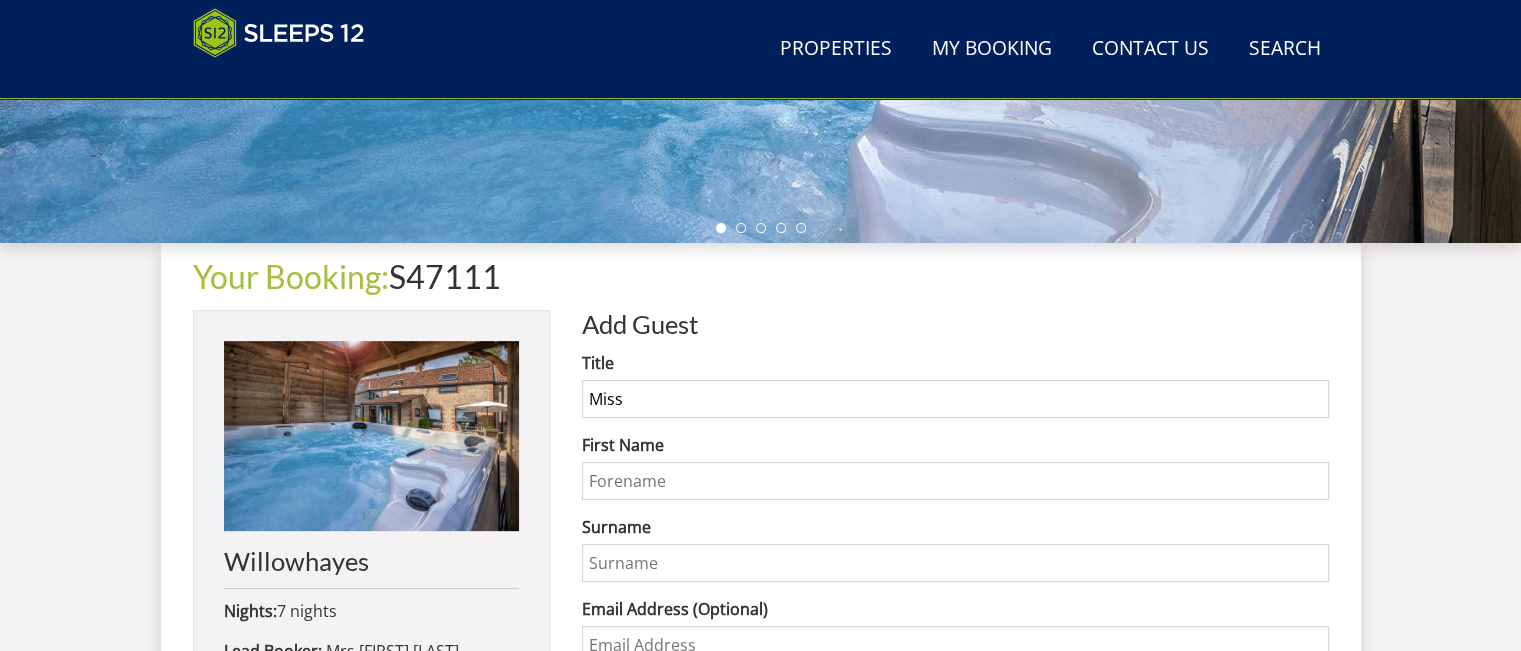 click on "First Name" at bounding box center (955, 481) 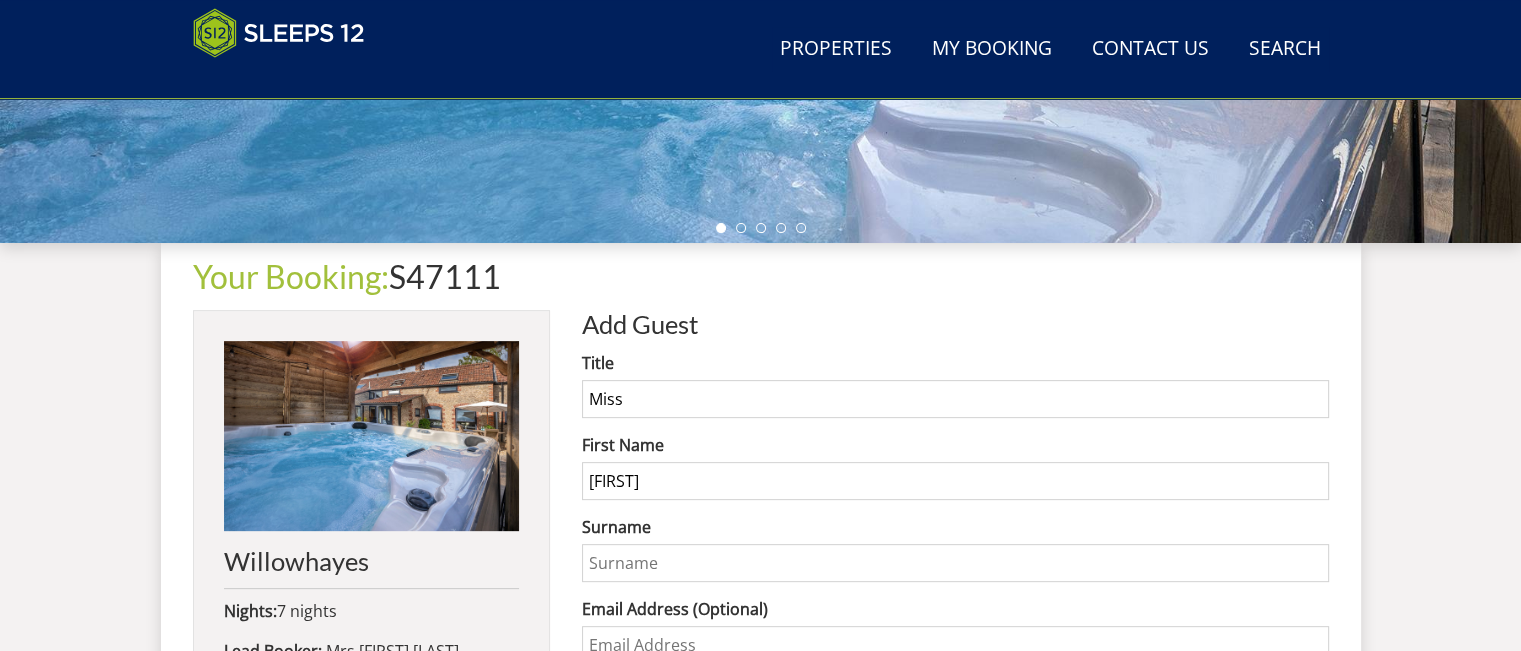 type on "[FIRST]" 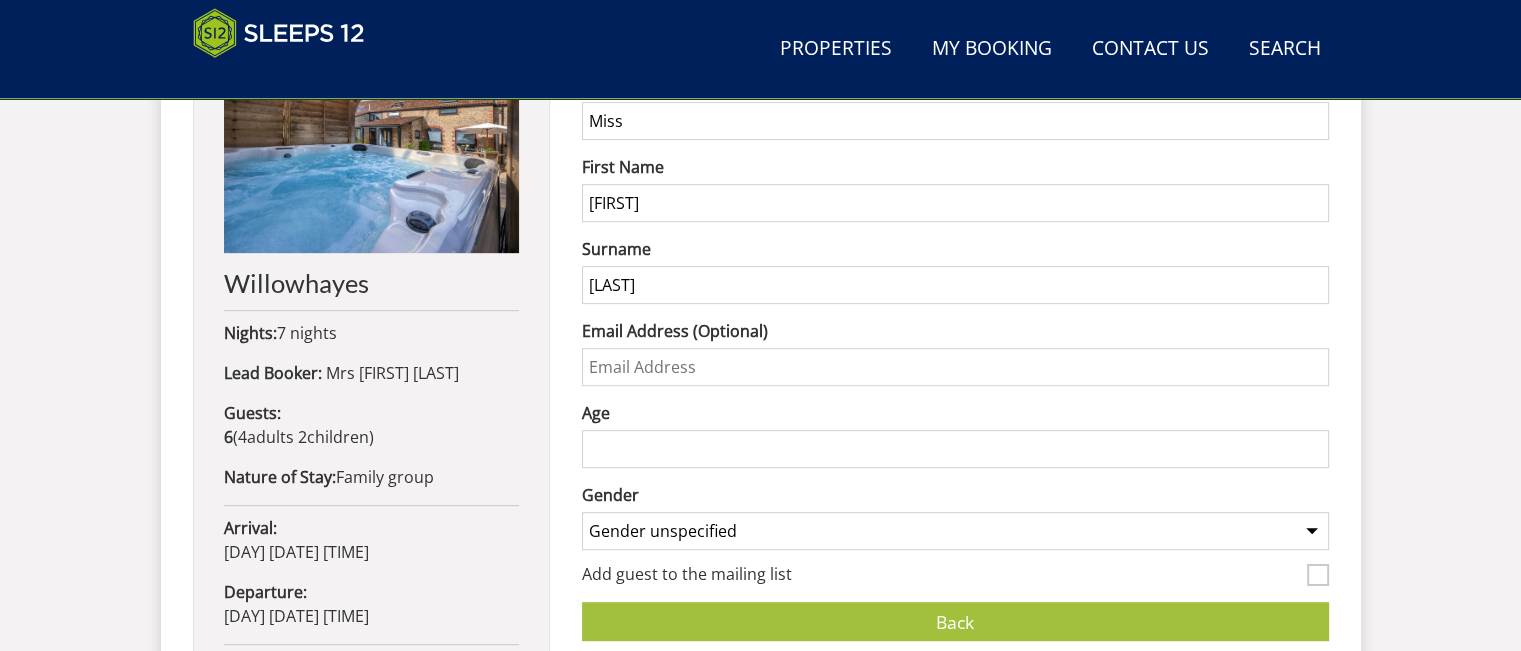scroll, scrollTop: 900, scrollLeft: 0, axis: vertical 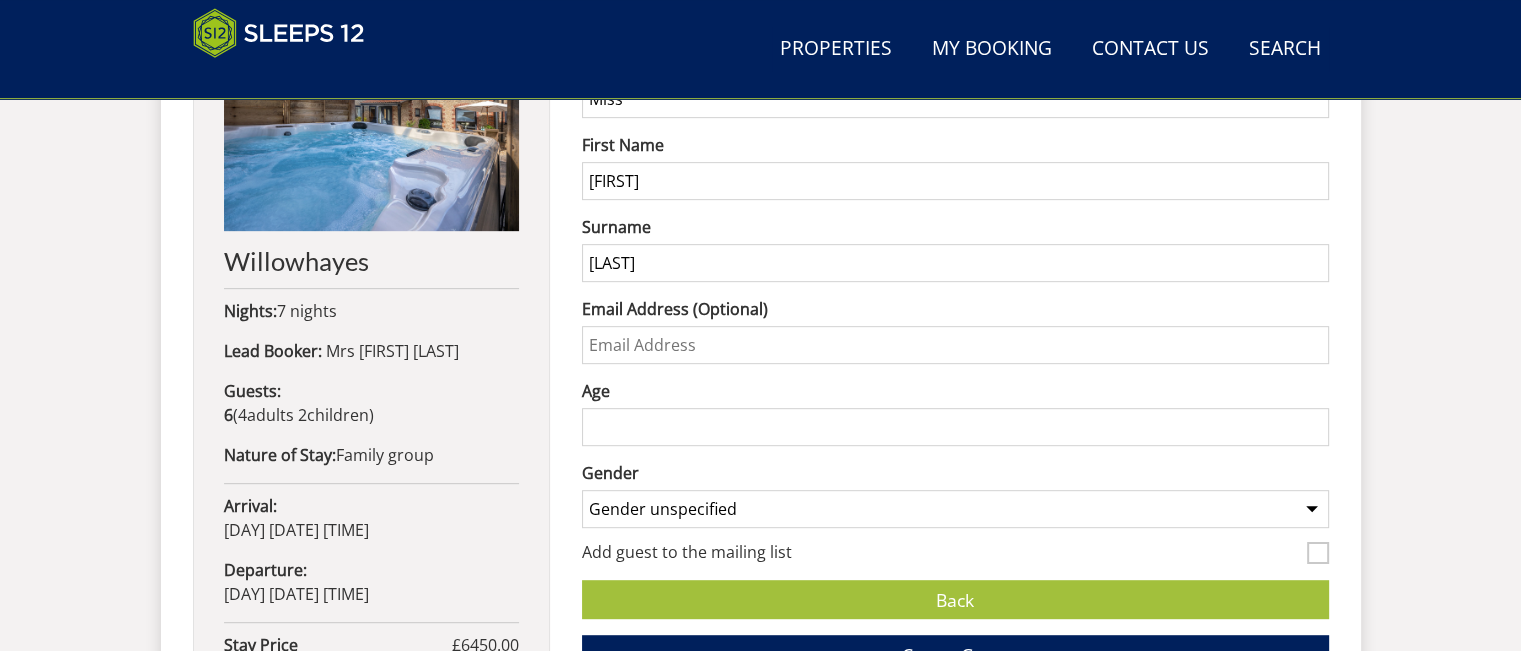 type on "[LAST]" 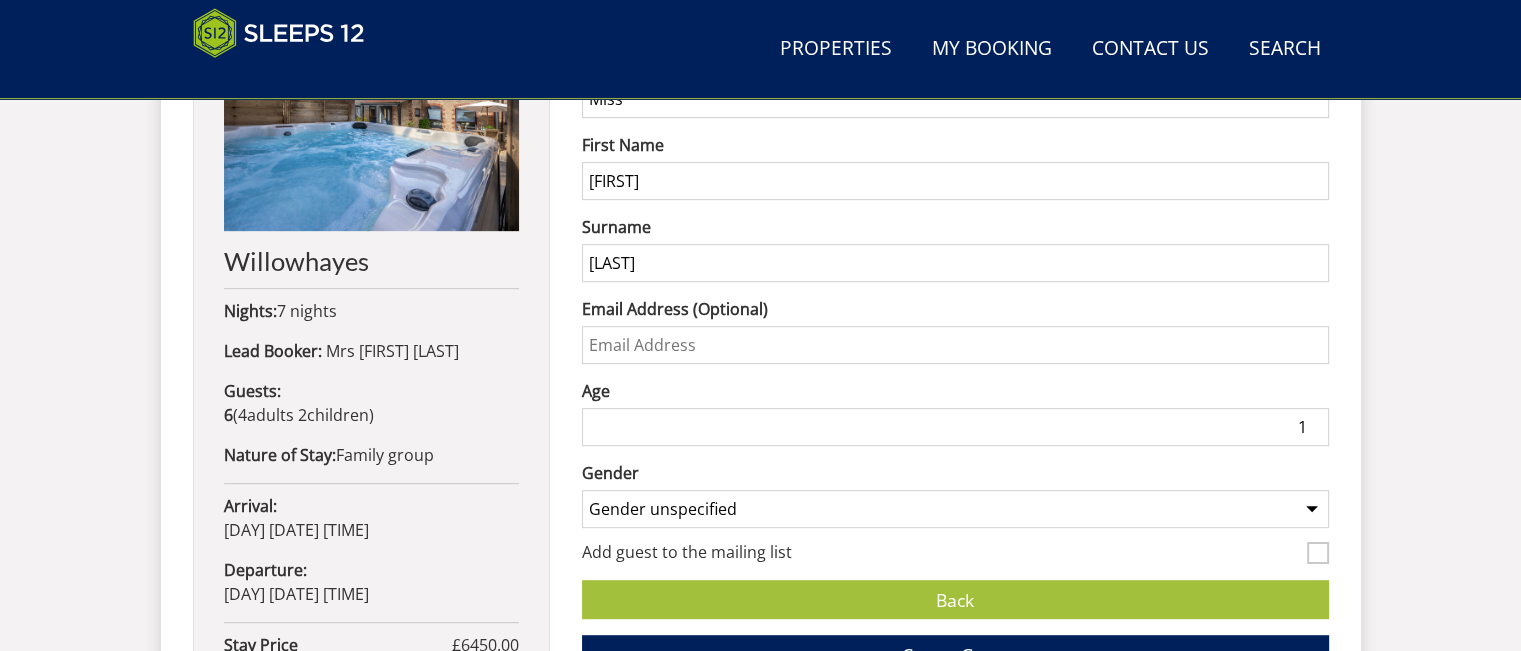 type on "1" 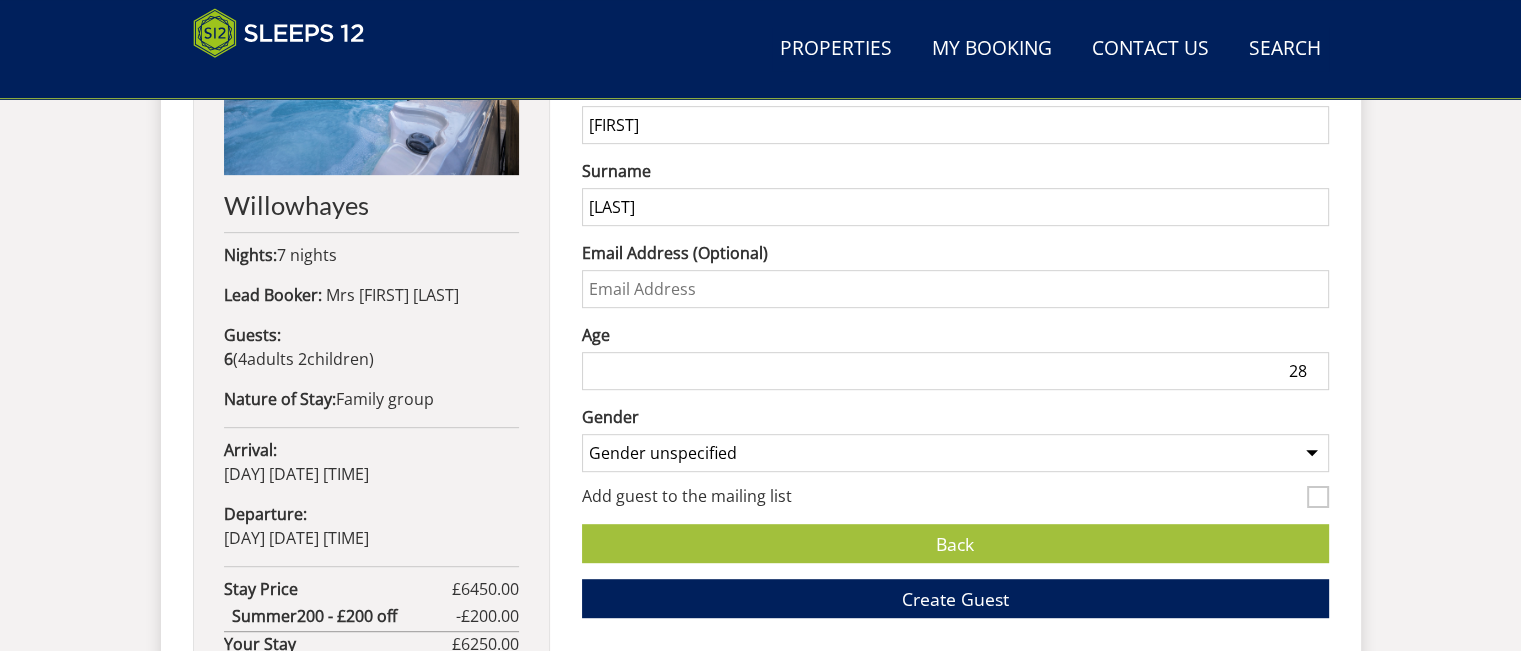 scroll, scrollTop: 1000, scrollLeft: 0, axis: vertical 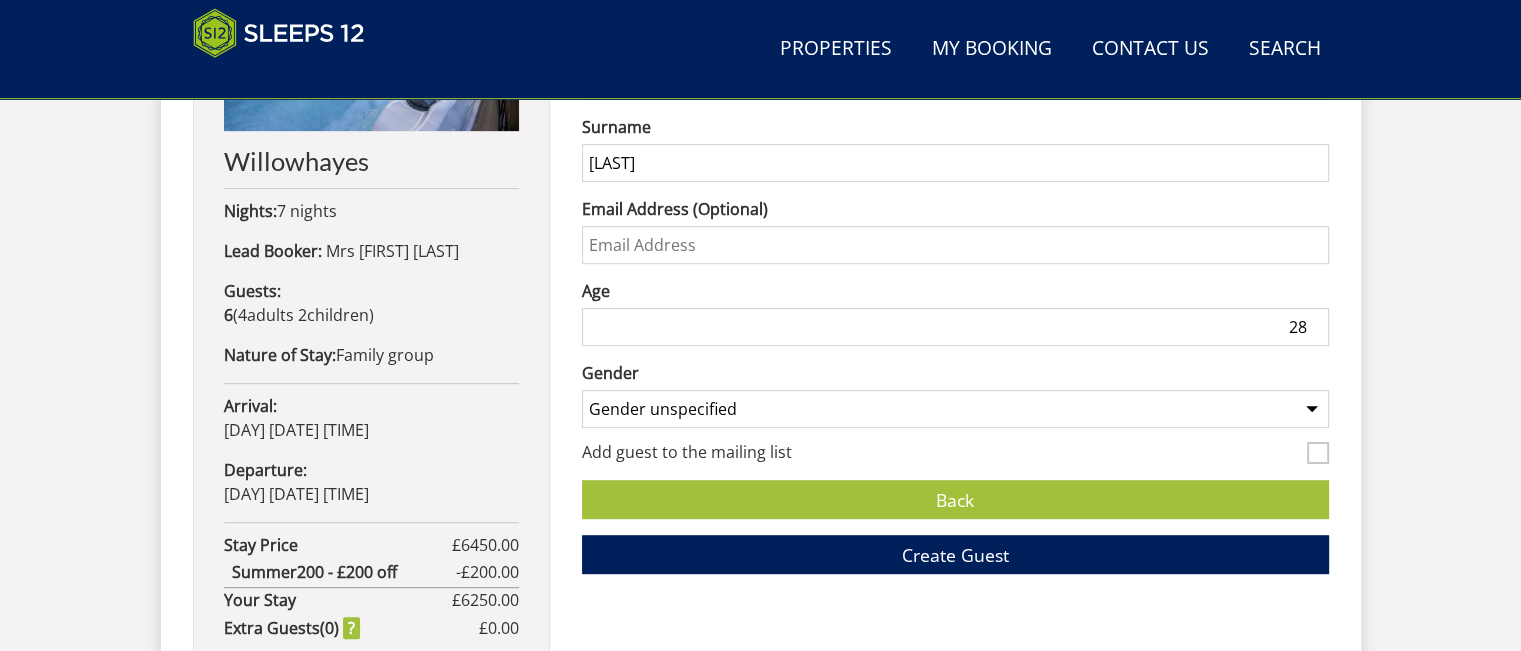 type on "28" 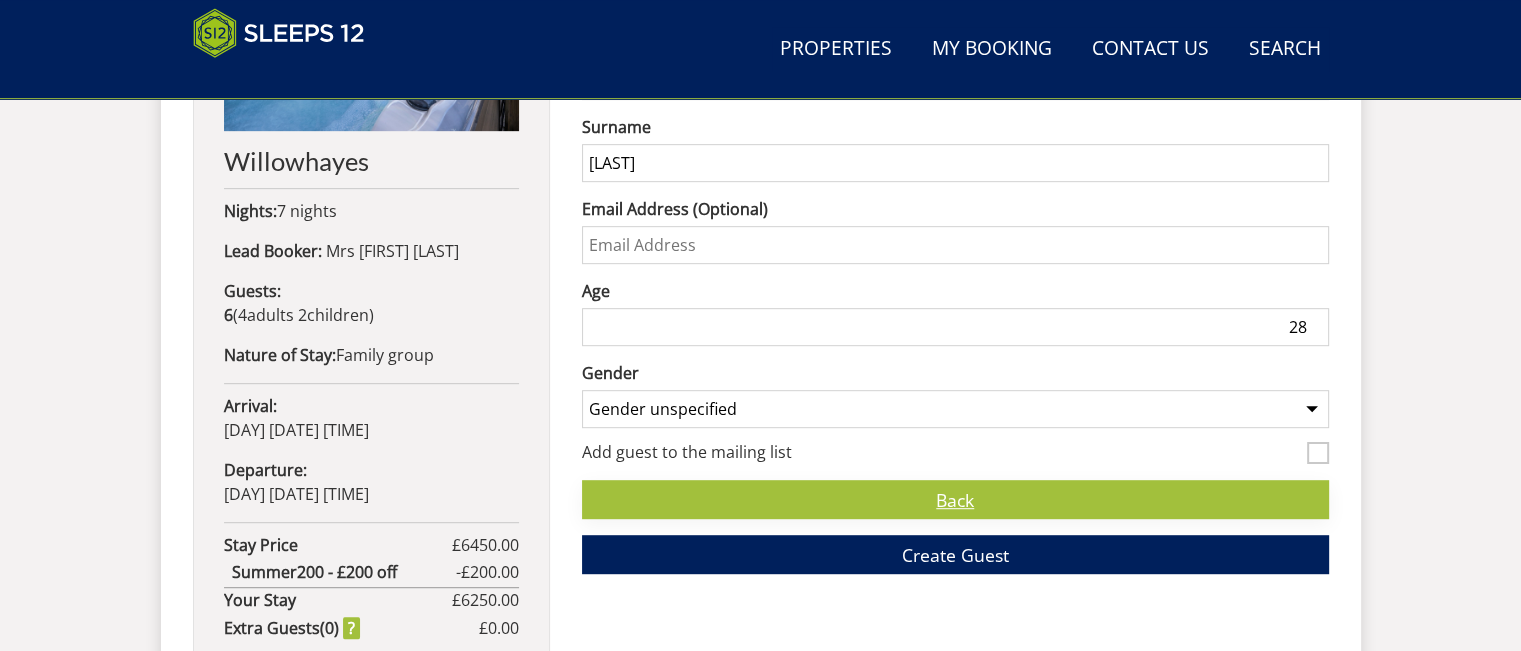 select on "gender_female" 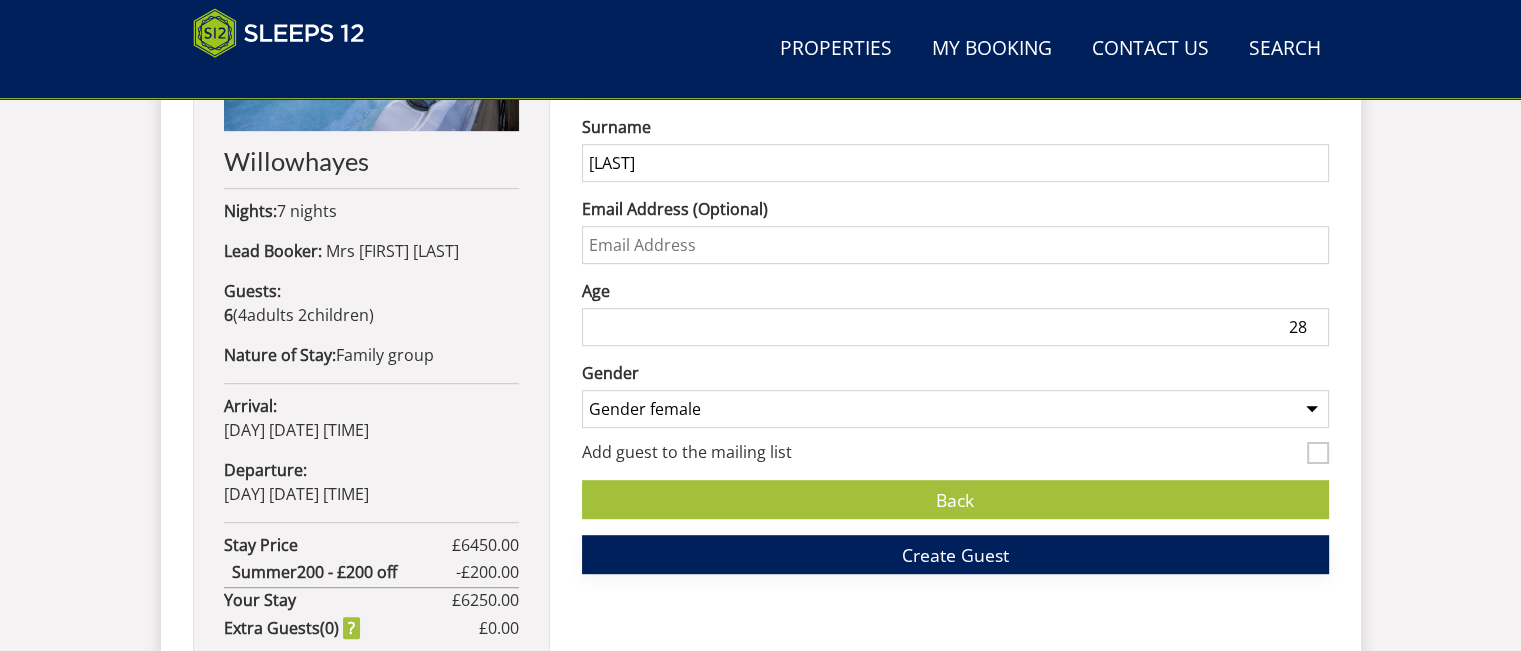 click on "Create Guest" at bounding box center [955, 554] 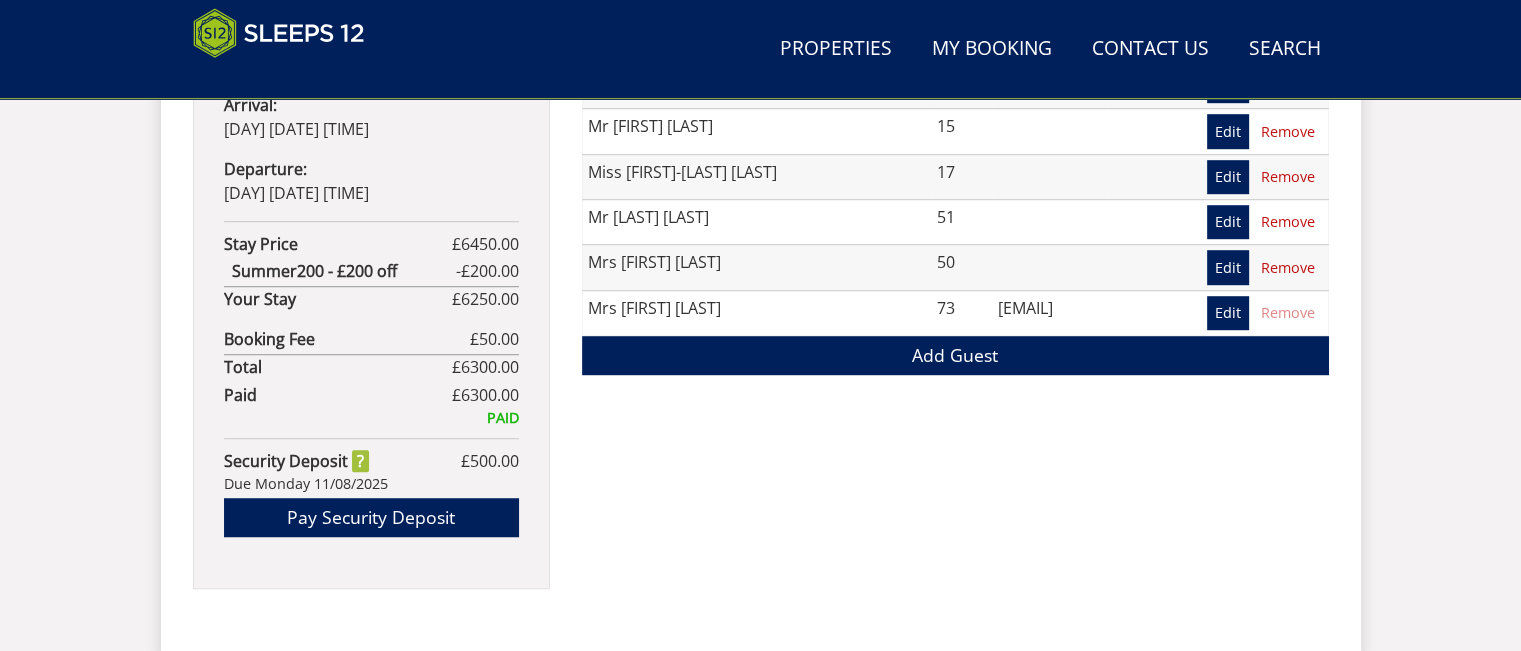 scroll, scrollTop: 1300, scrollLeft: 0, axis: vertical 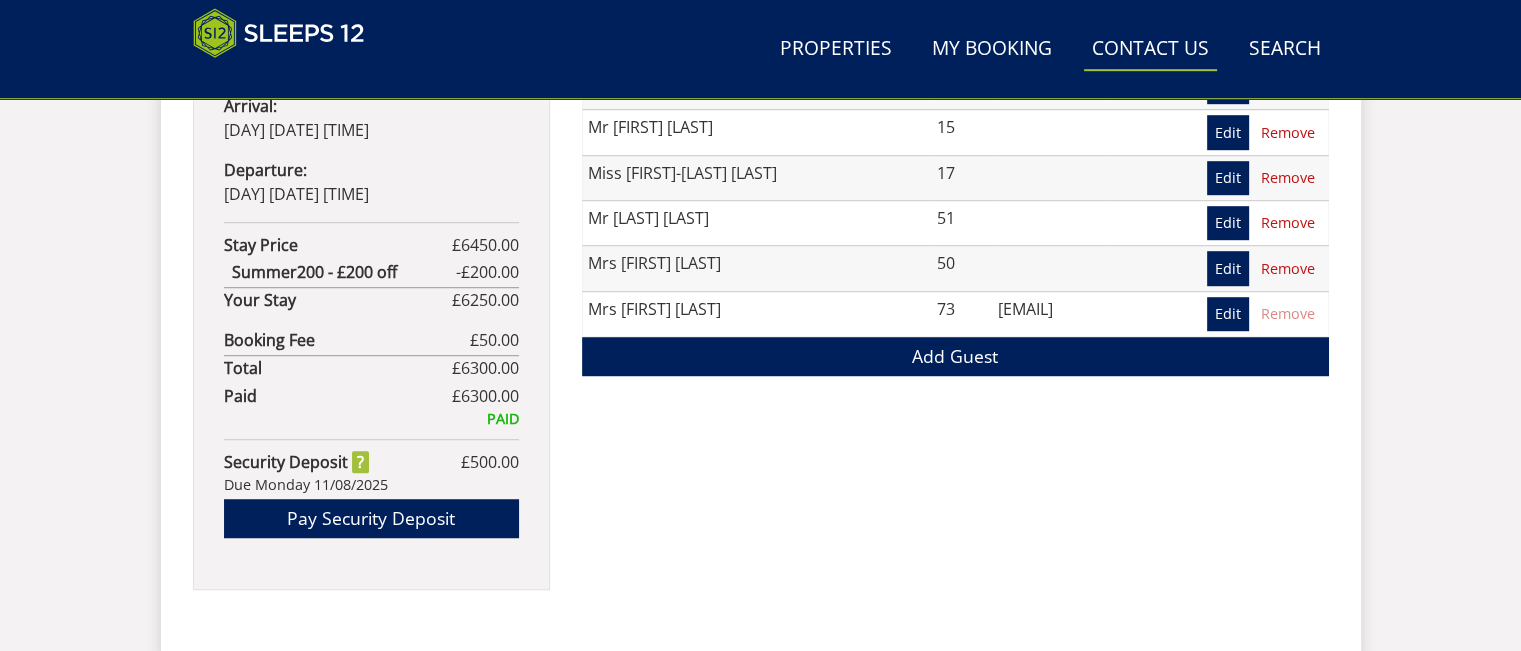 click on "Contact Us  [PHONE]" at bounding box center [1150, 49] 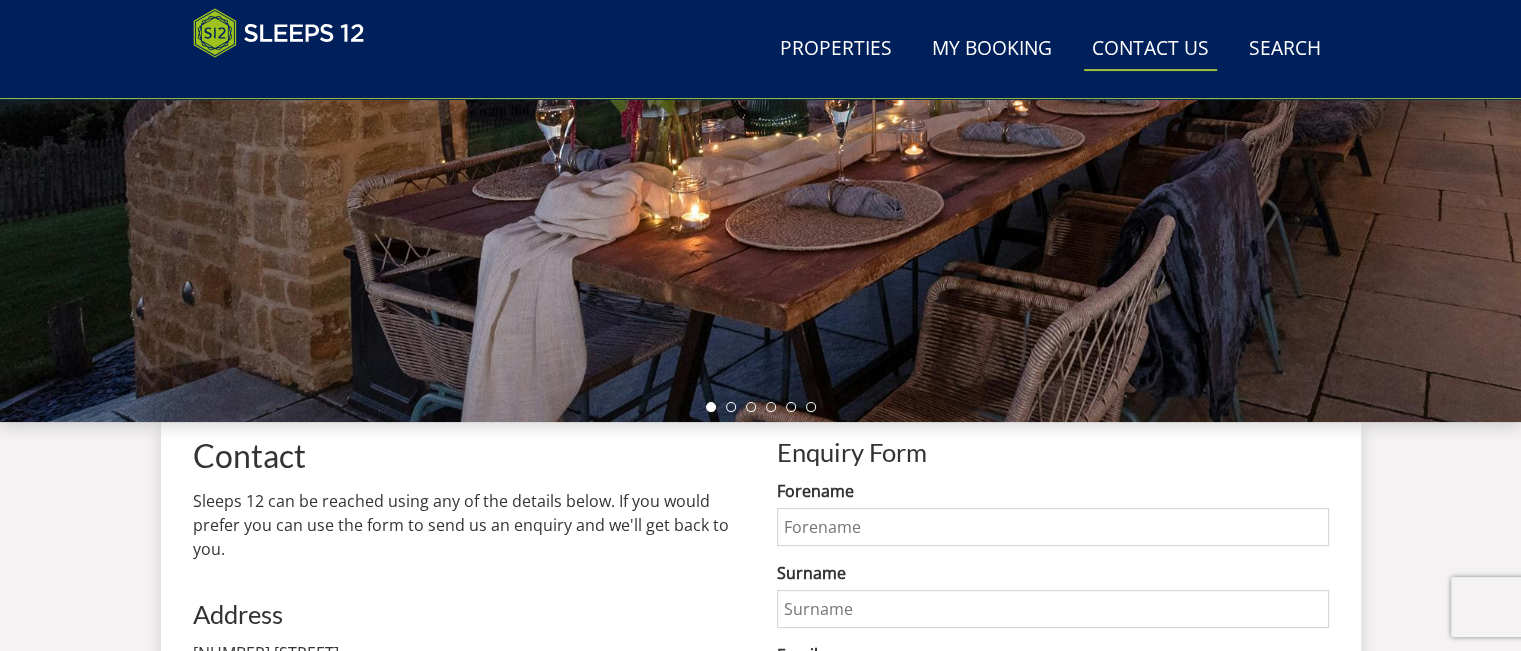 scroll, scrollTop: 100, scrollLeft: 0, axis: vertical 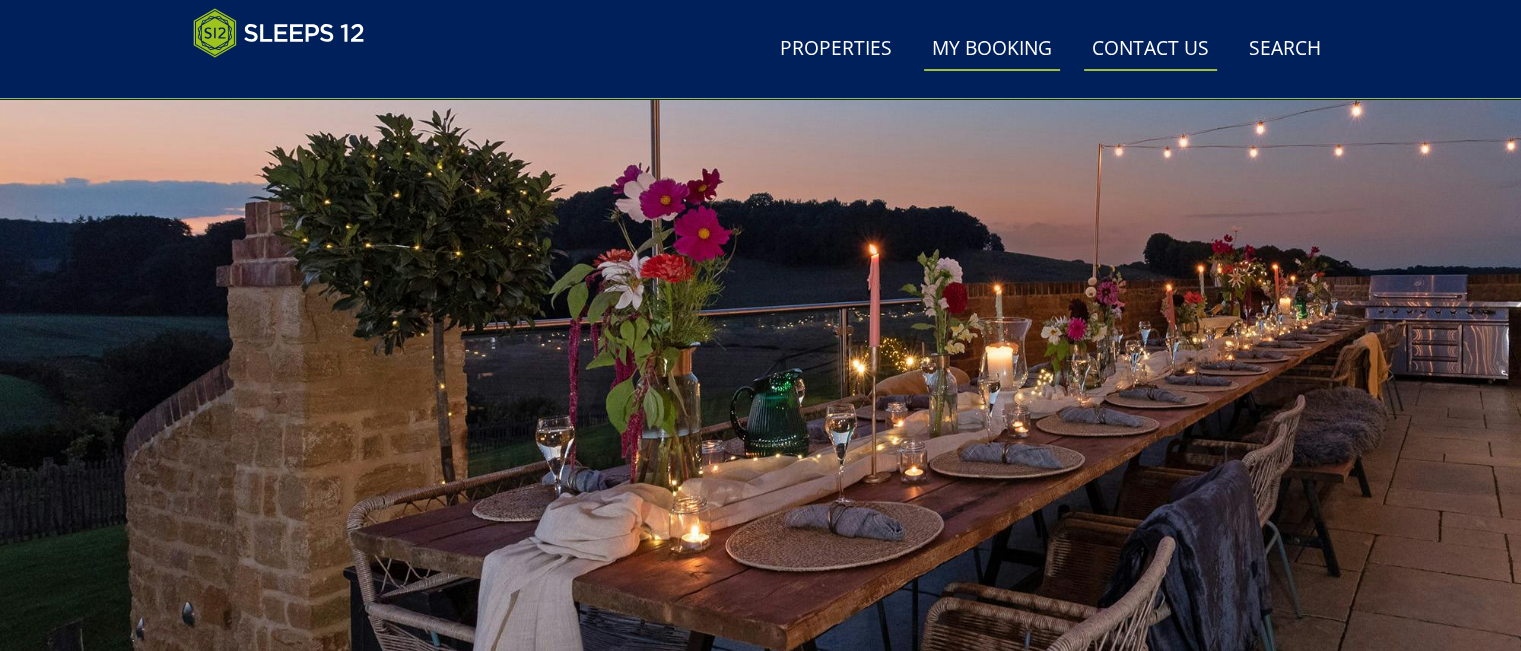 click on "My Booking" at bounding box center [992, 49] 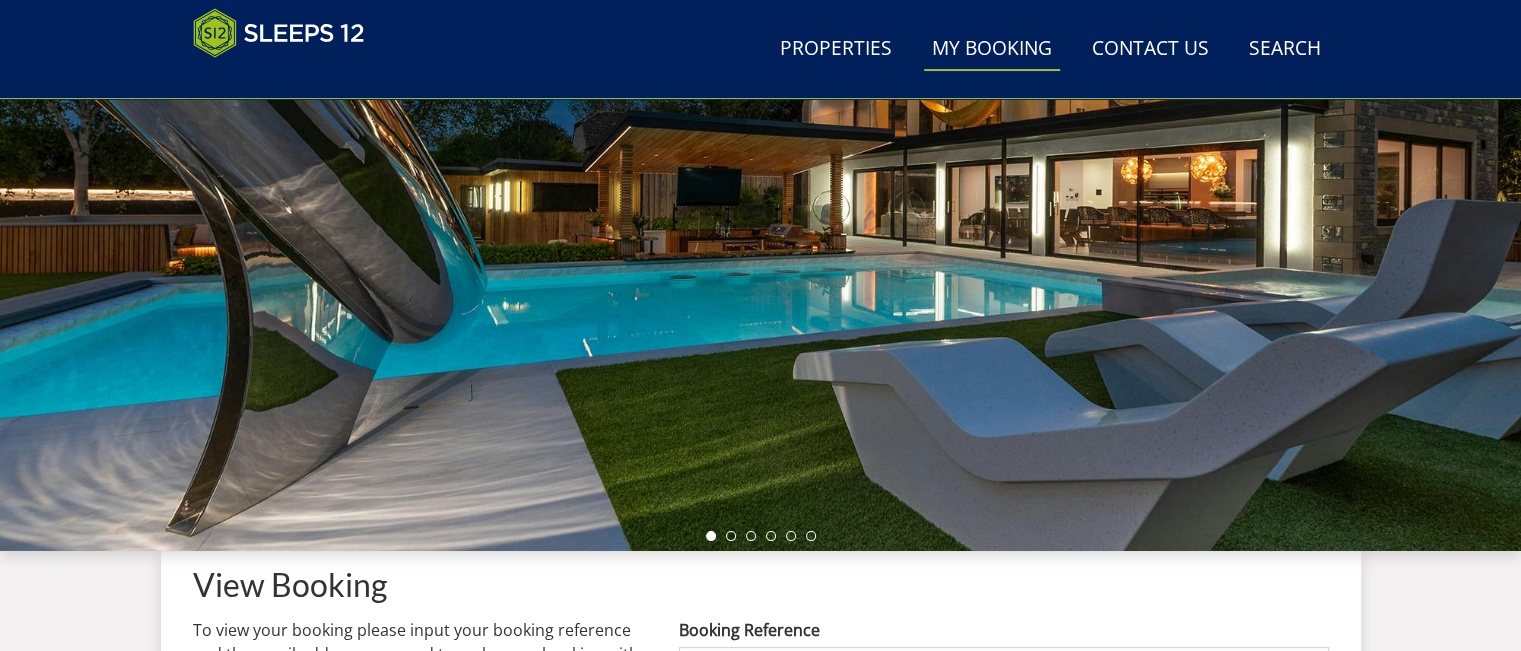 scroll, scrollTop: 0, scrollLeft: 0, axis: both 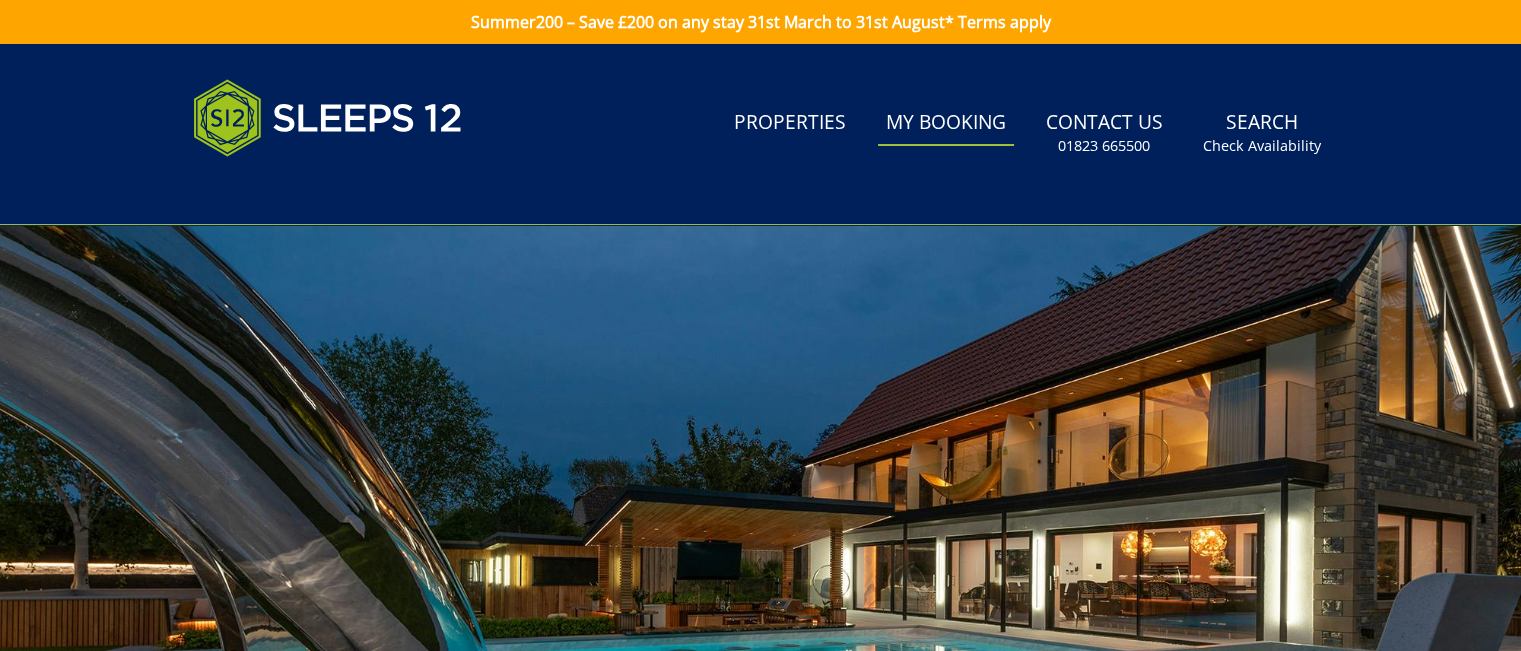 click on "My Booking" at bounding box center (946, 123) 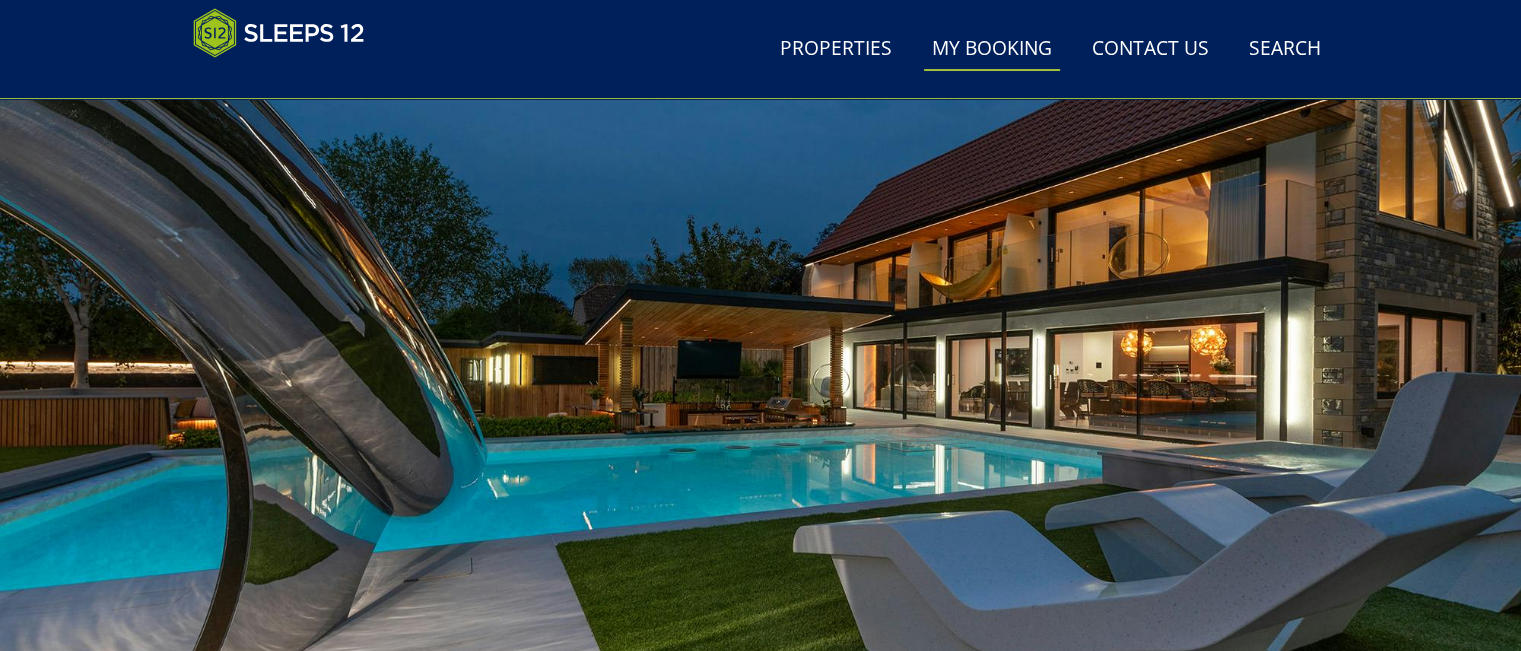 scroll, scrollTop: 0, scrollLeft: 0, axis: both 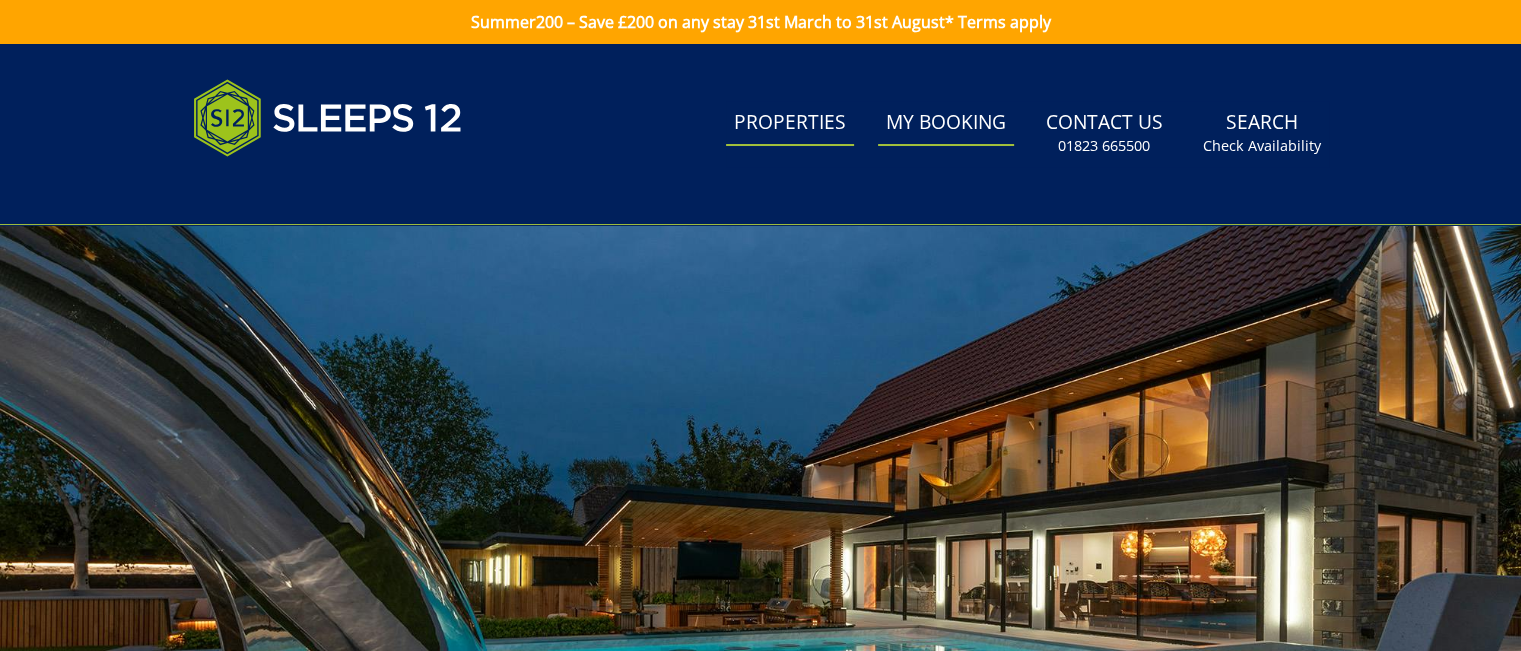 click on "Properties" at bounding box center [790, 123] 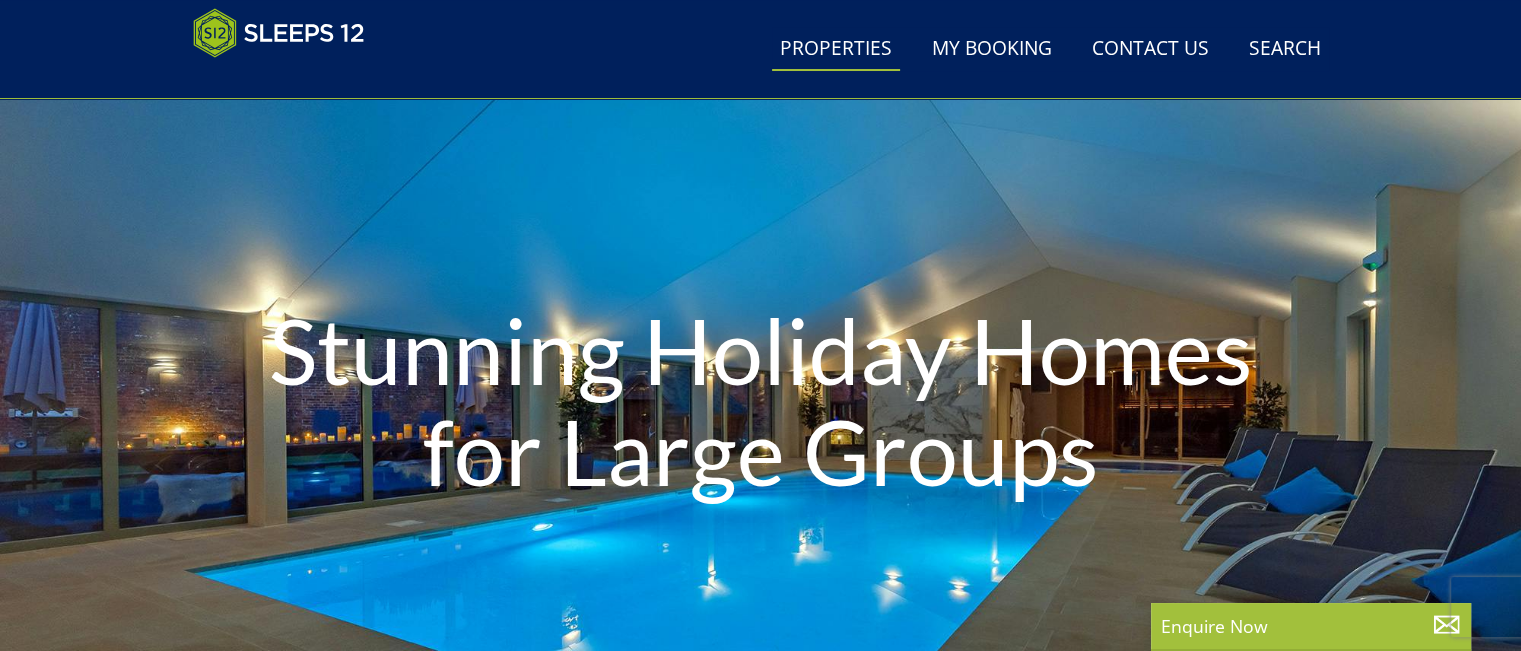 scroll, scrollTop: 0, scrollLeft: 0, axis: both 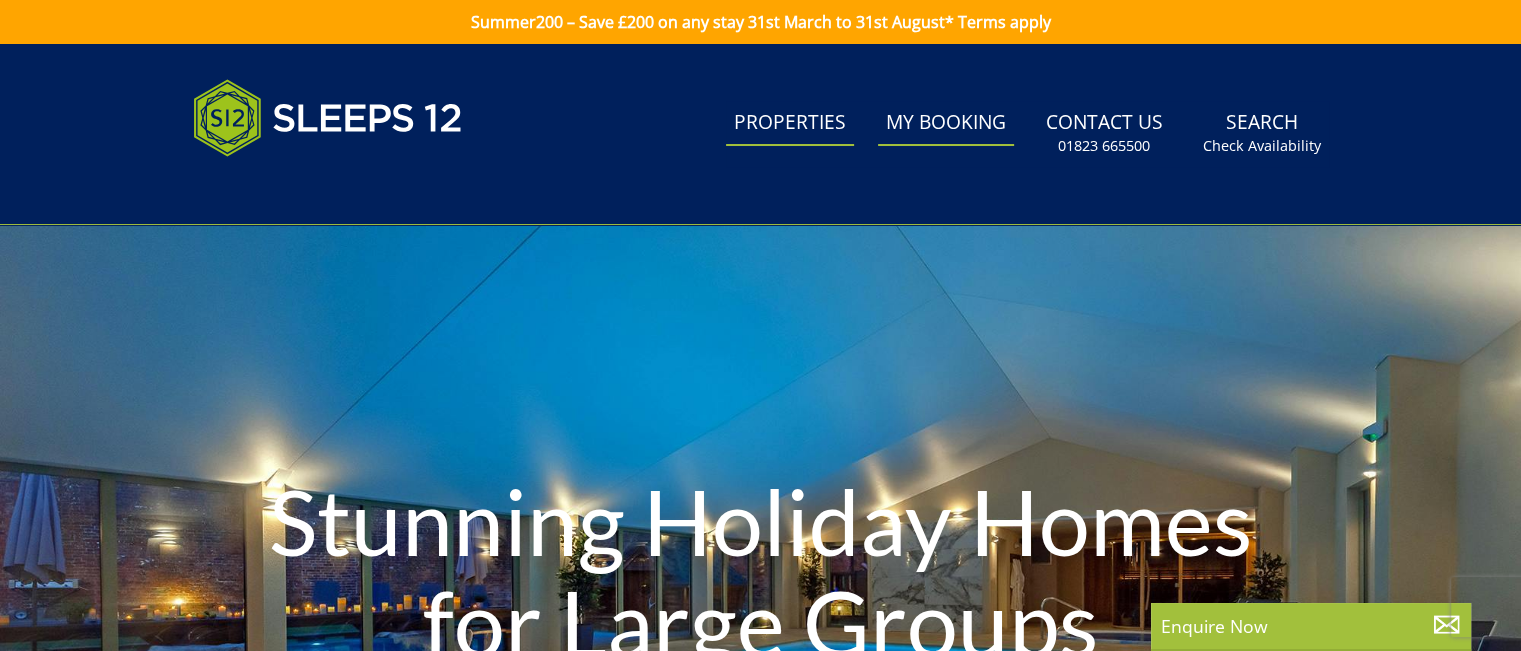 click on "My Booking" at bounding box center (946, 123) 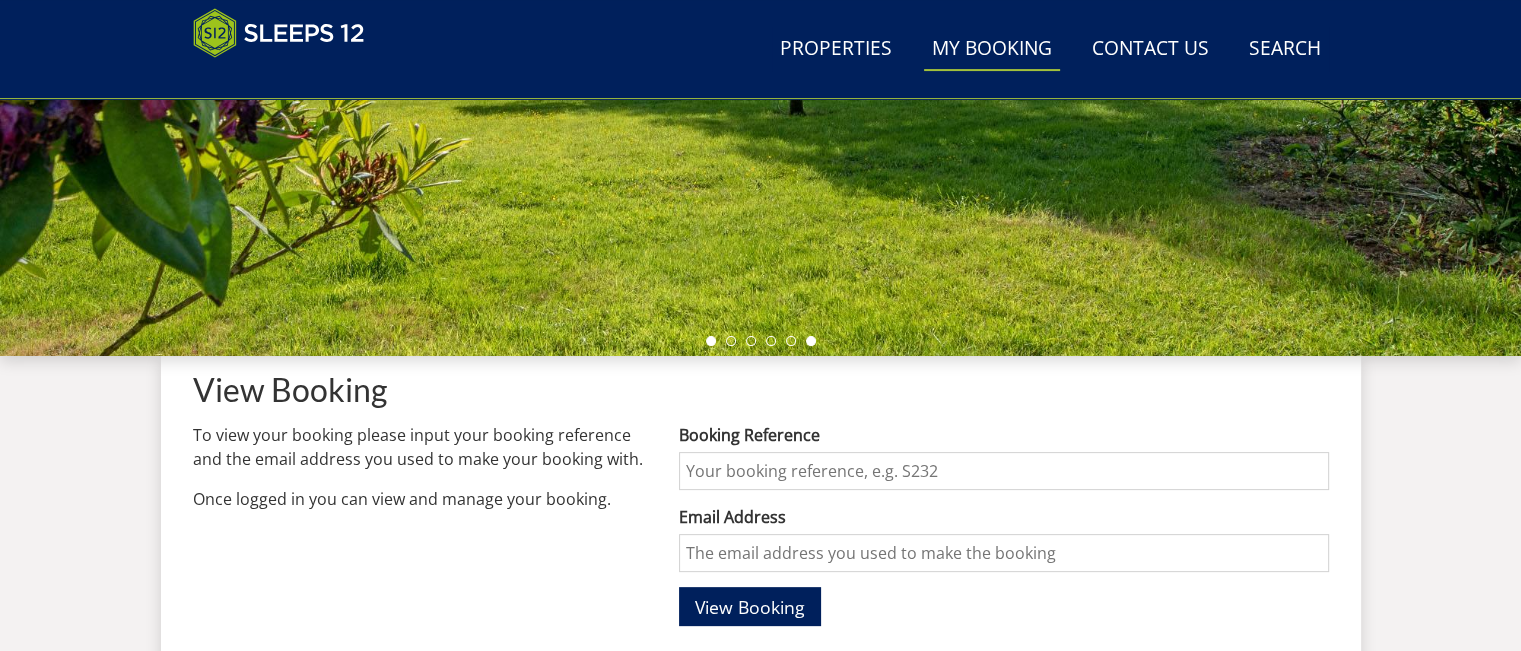 scroll, scrollTop: 500, scrollLeft: 0, axis: vertical 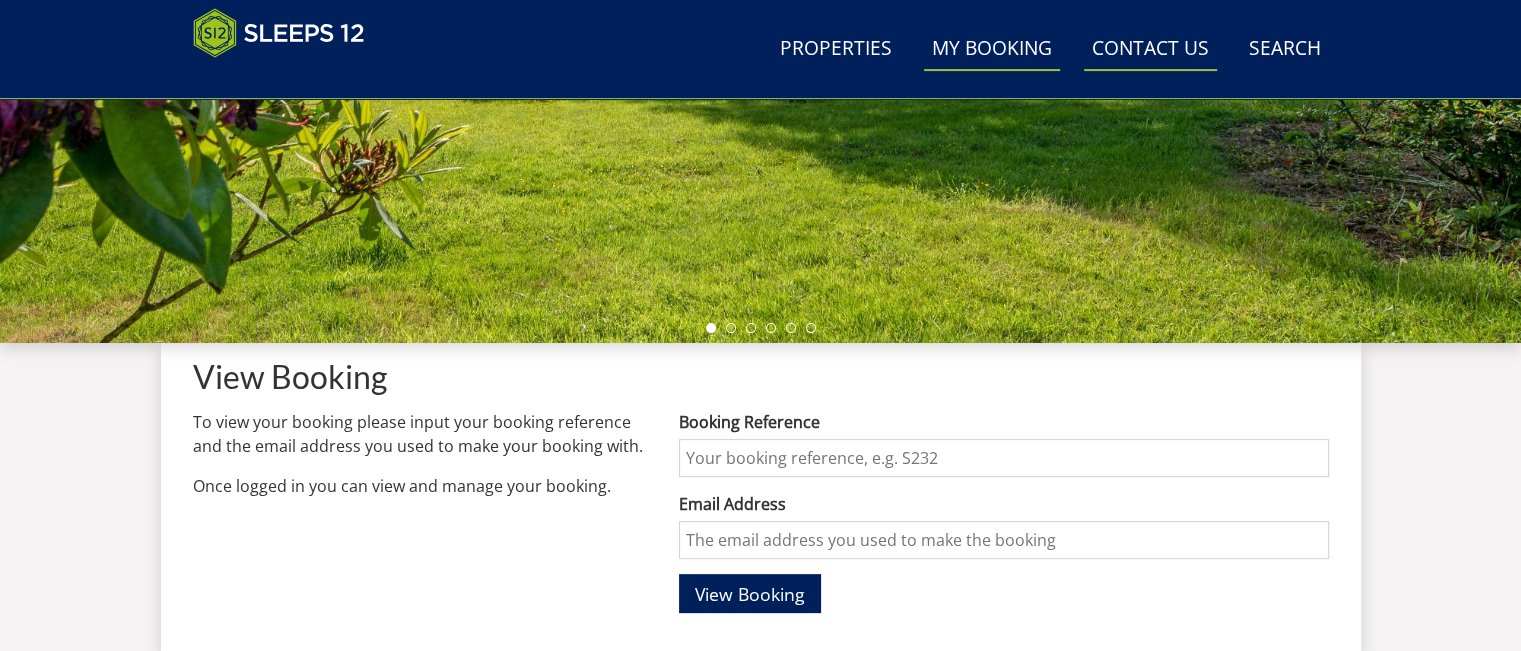 click on "Contact Us  [PHONE]" at bounding box center [1150, 49] 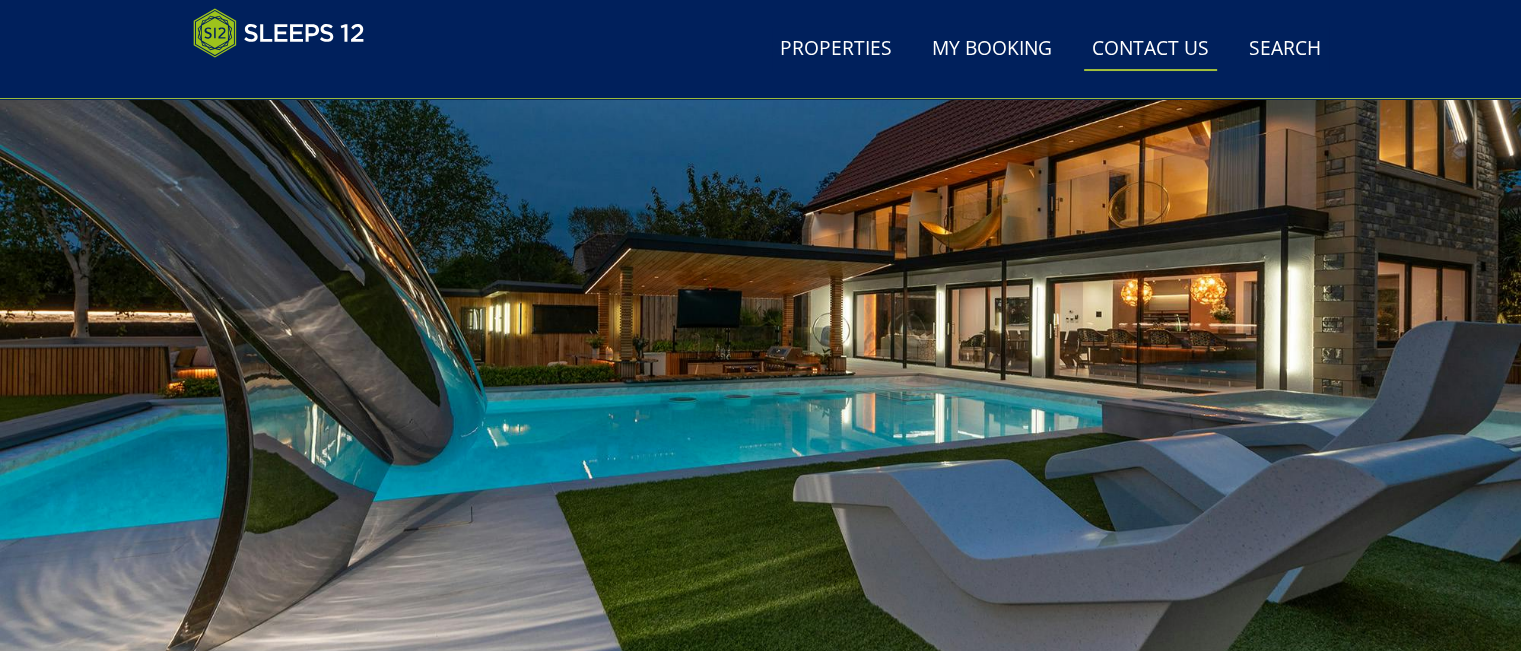 scroll, scrollTop: 0, scrollLeft: 0, axis: both 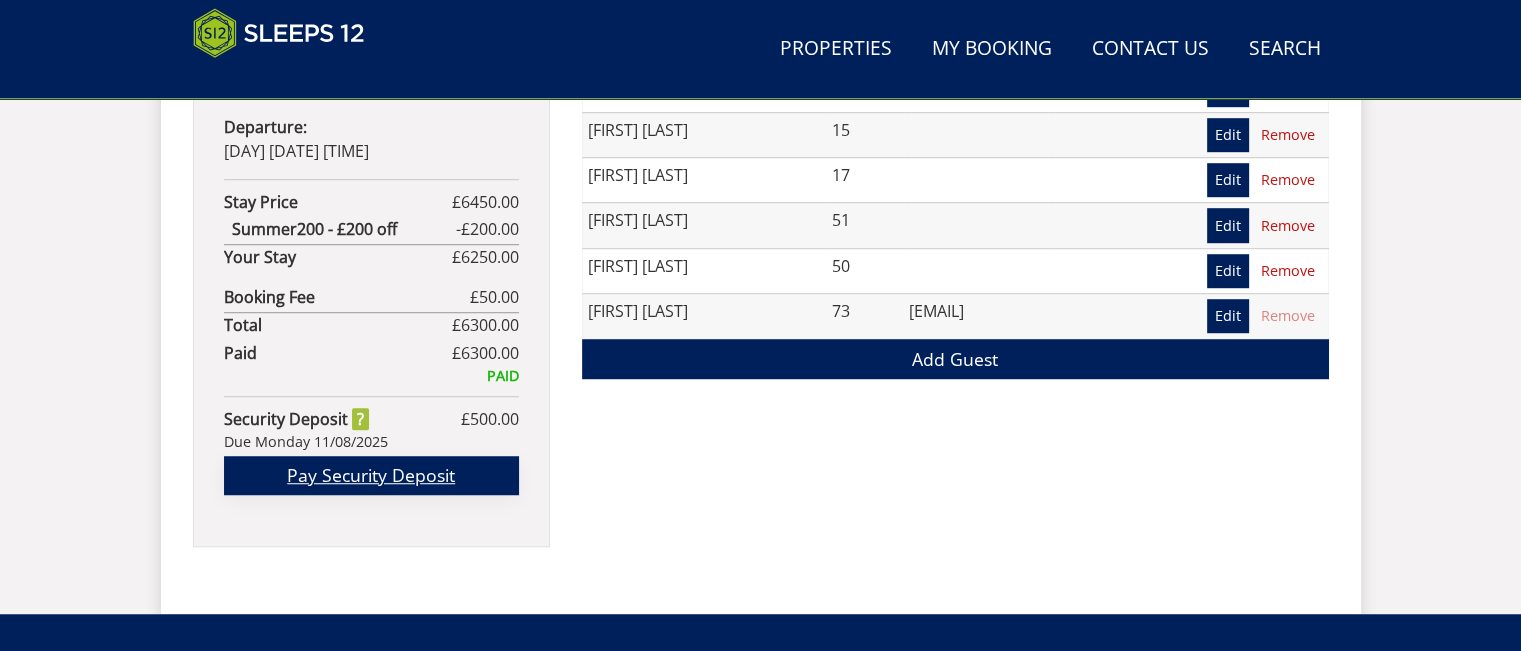 click on "Pay Security Deposit" at bounding box center [371, 475] 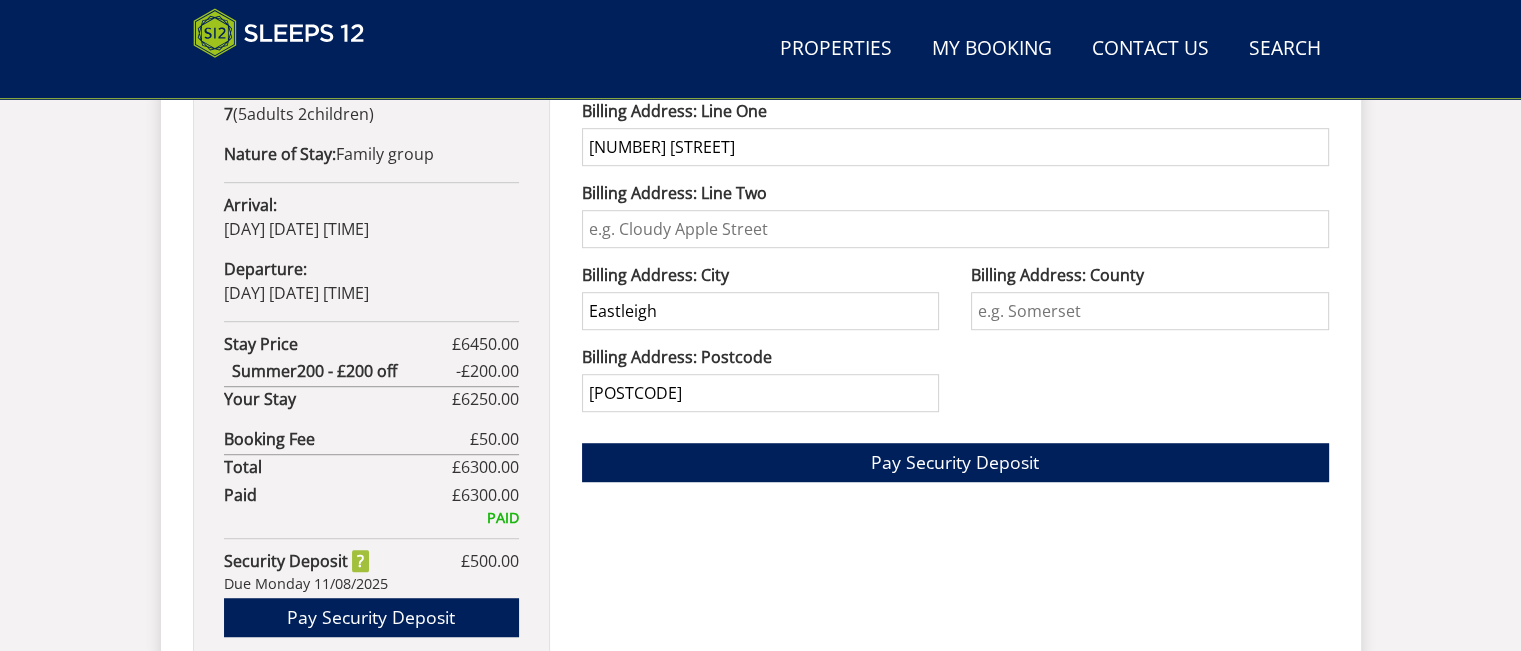 scroll, scrollTop: 1250, scrollLeft: 0, axis: vertical 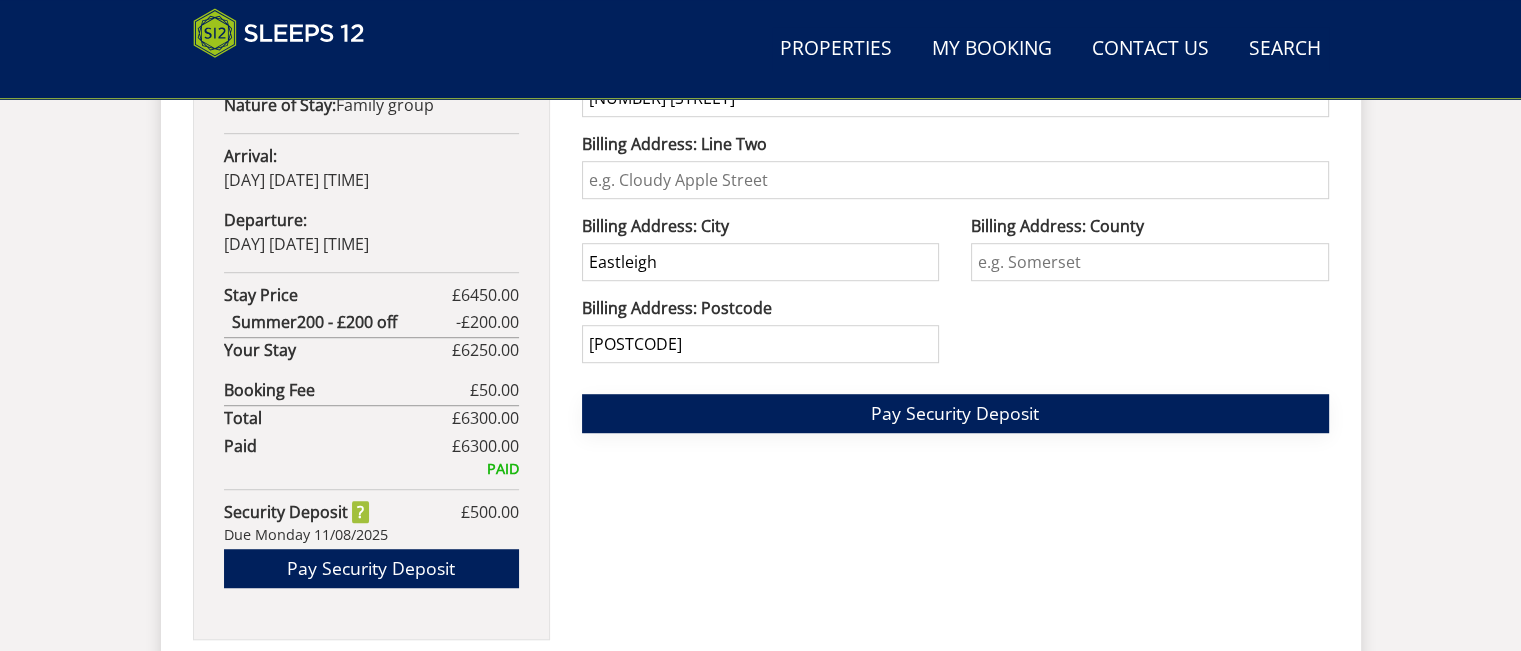 click on "Pay Security Deposit" at bounding box center (955, 413) 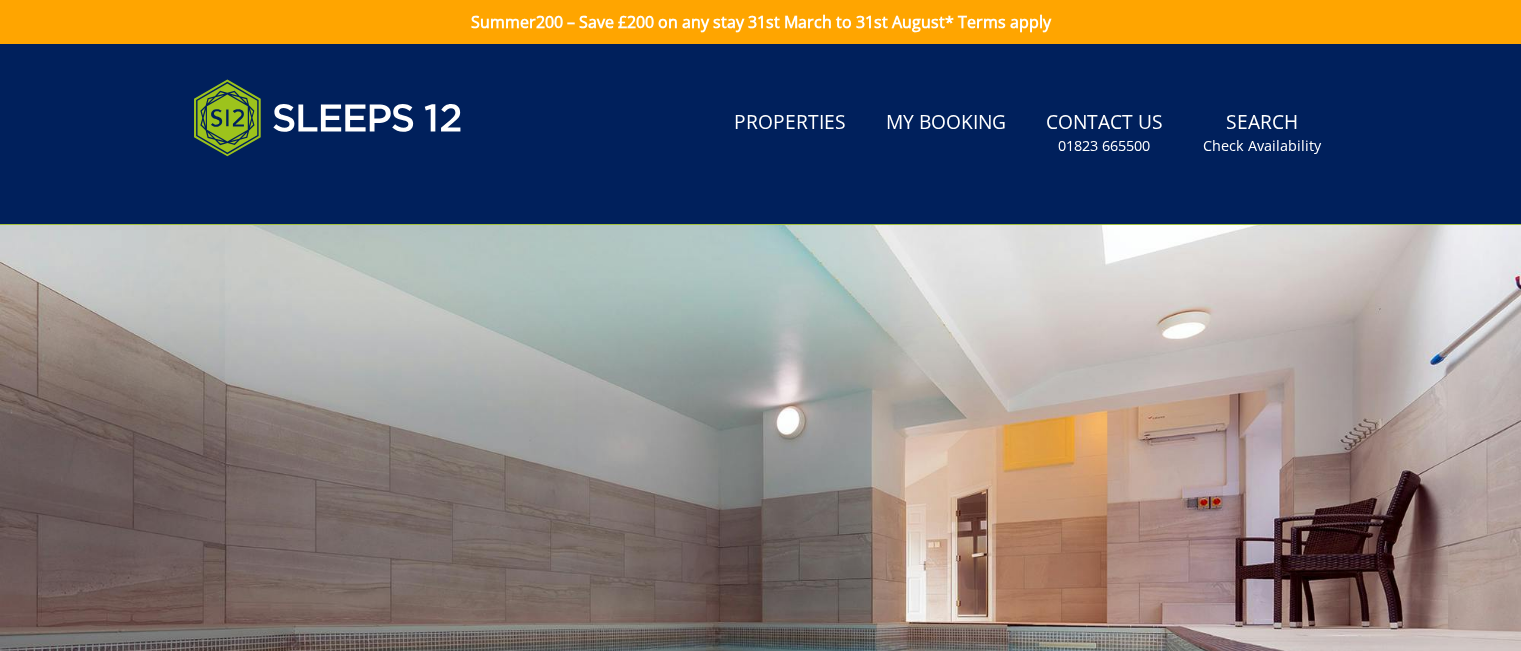 scroll, scrollTop: 0, scrollLeft: 0, axis: both 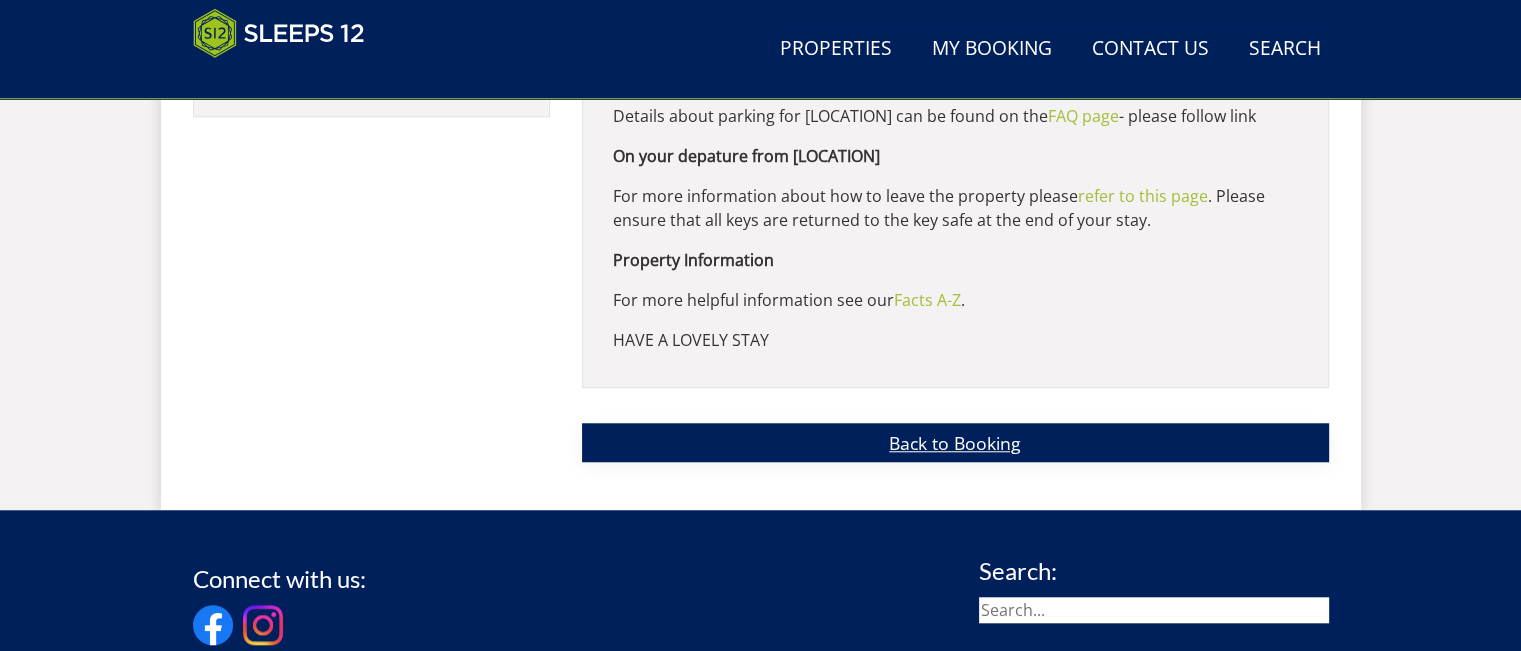 click on "Back to Booking" at bounding box center [955, 442] 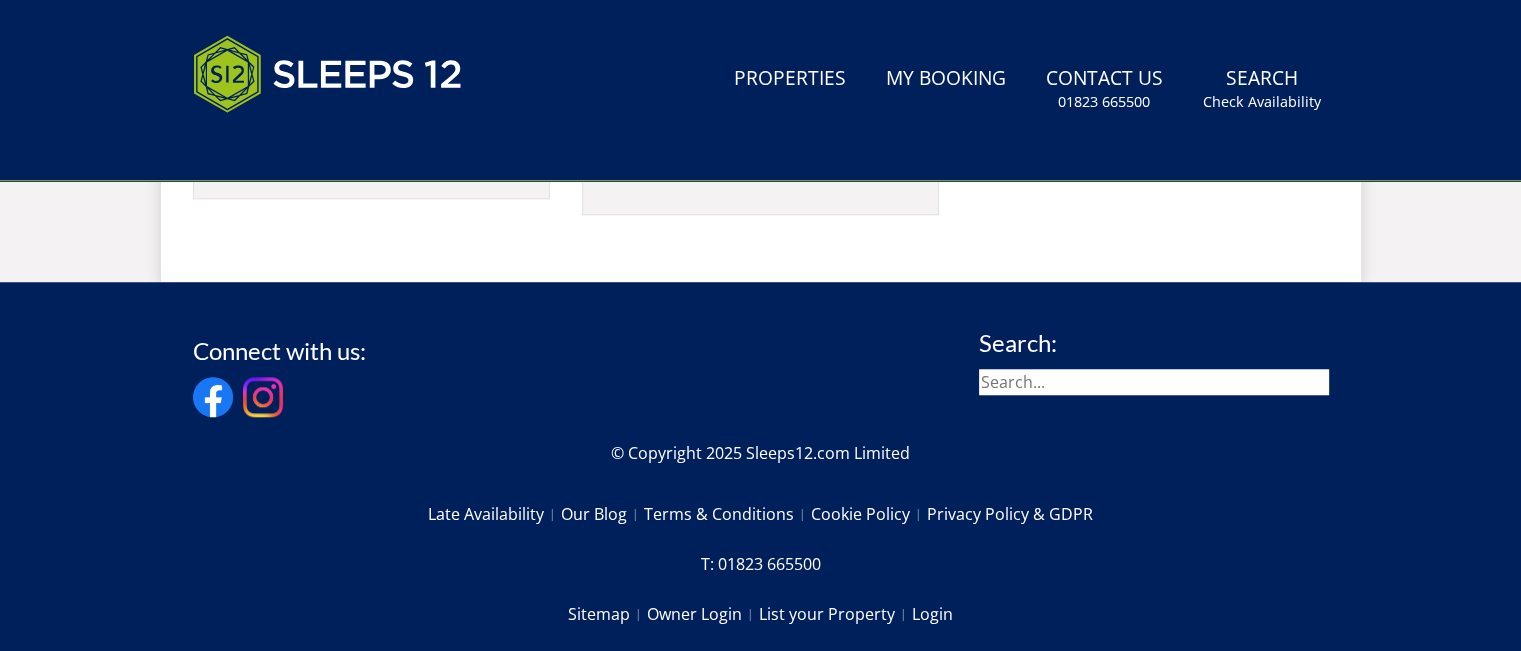 scroll, scrollTop: 0, scrollLeft: 0, axis: both 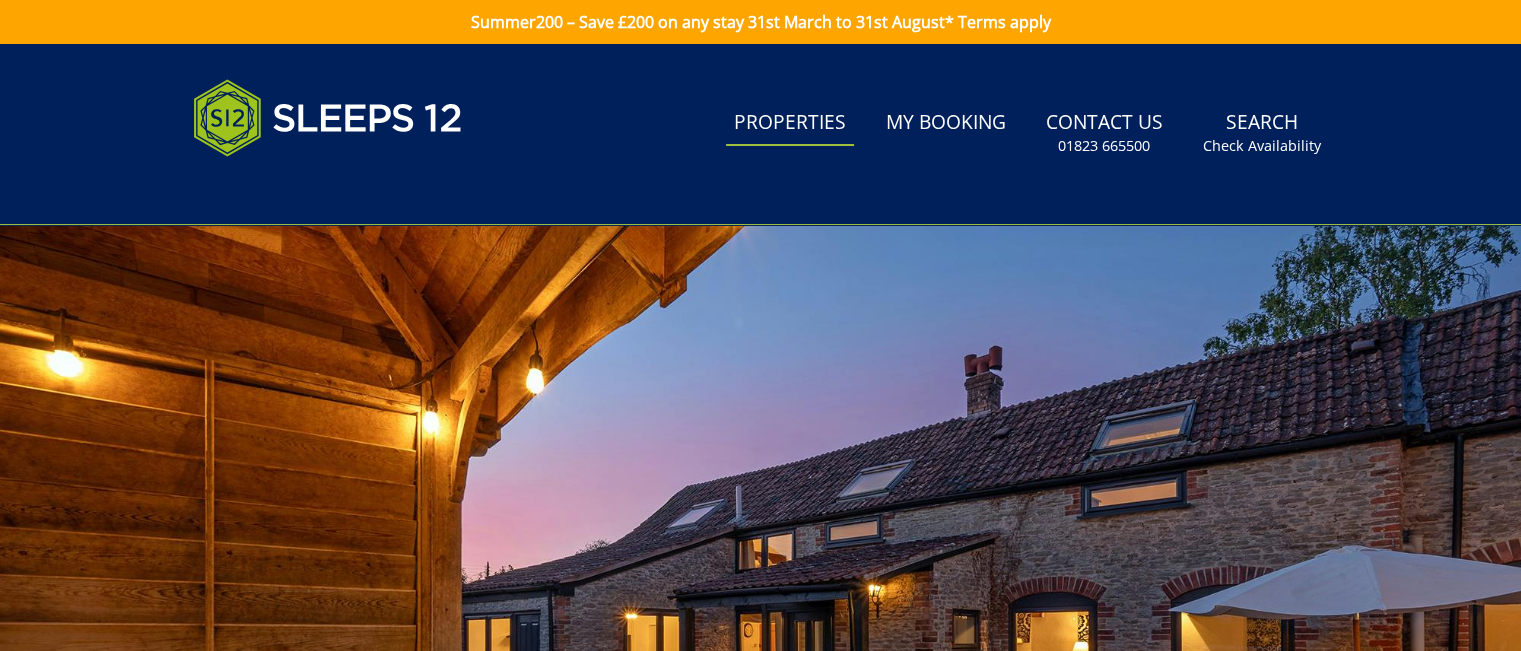 click on "Properties" at bounding box center [790, 123] 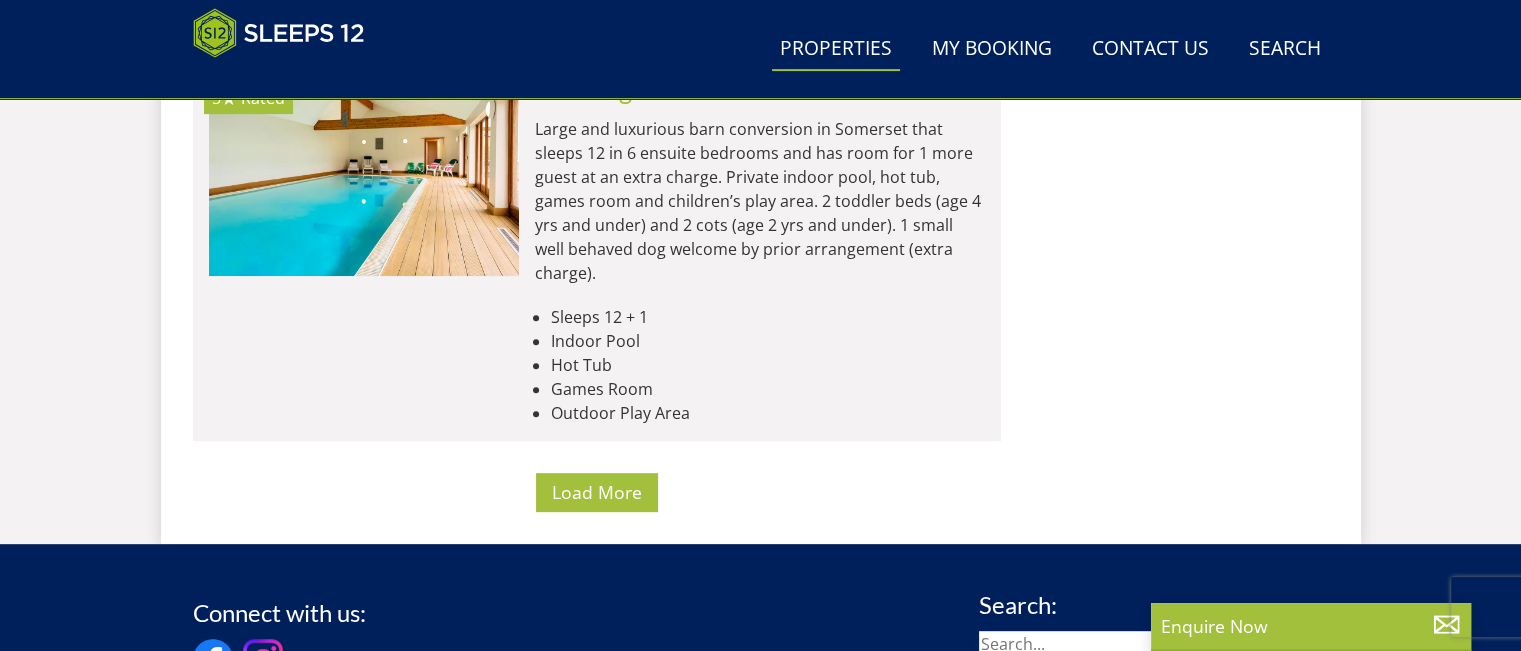 scroll, scrollTop: 8440, scrollLeft: 0, axis: vertical 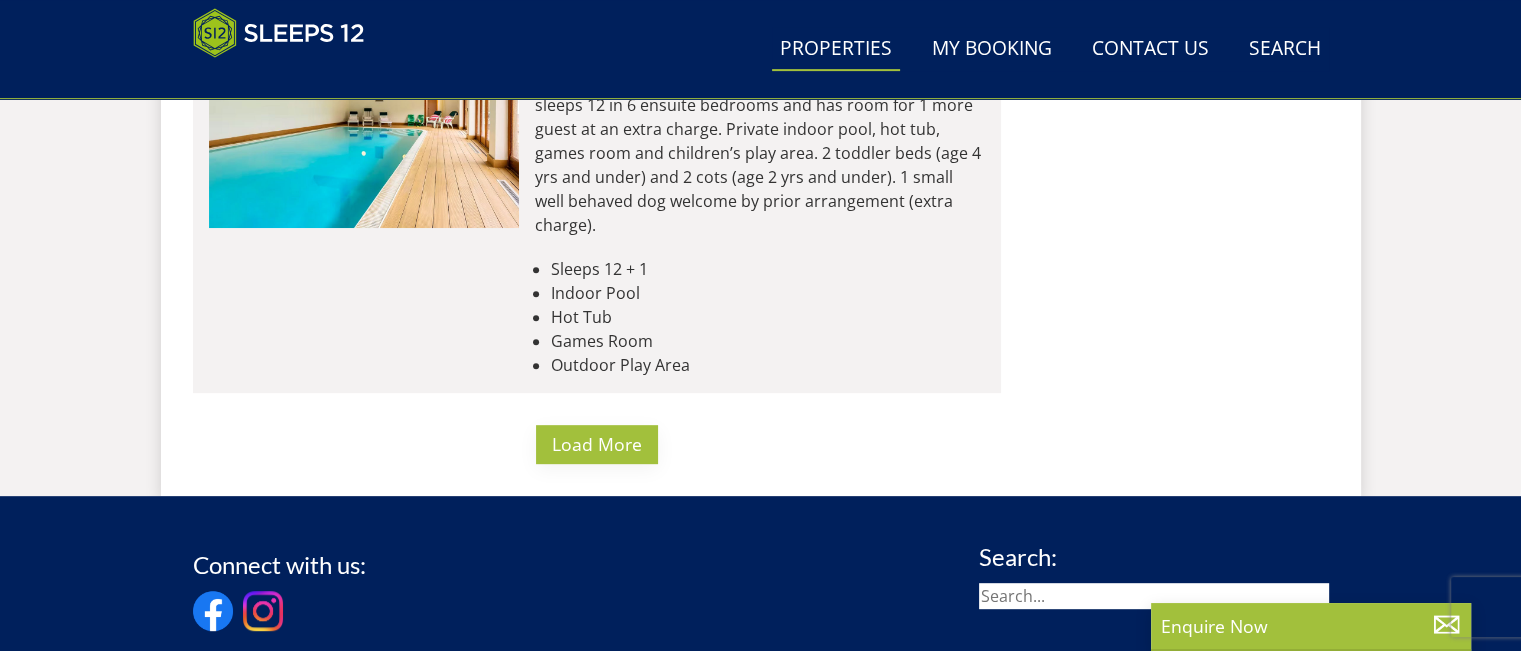 click on "Load More" at bounding box center [597, 444] 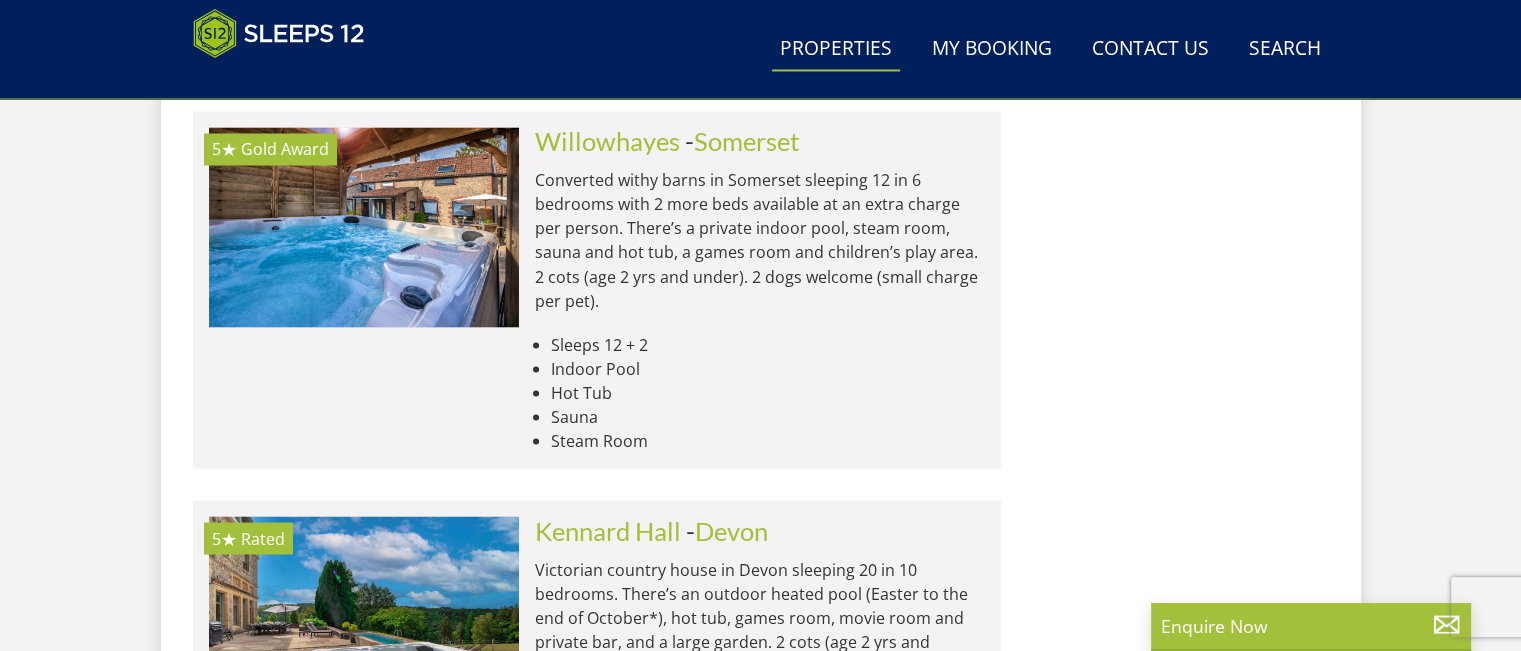scroll, scrollTop: 11040, scrollLeft: 0, axis: vertical 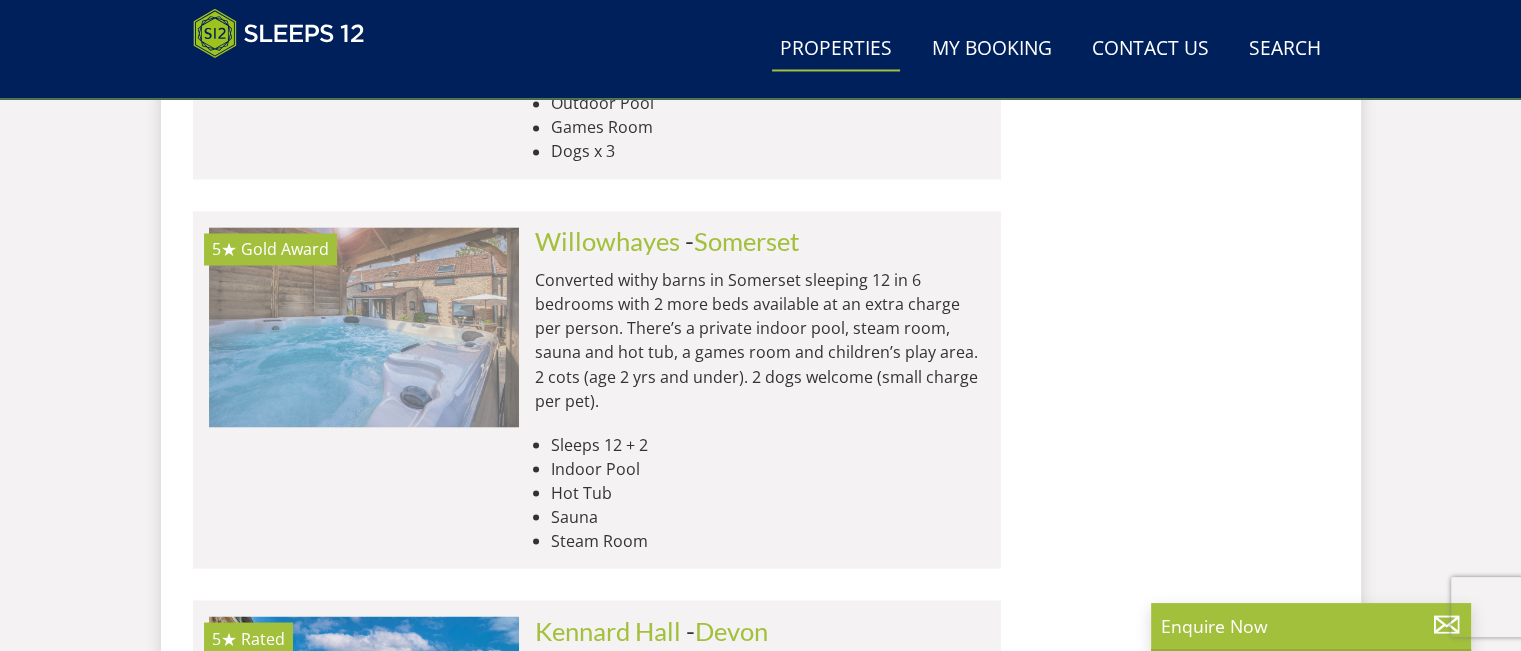 click at bounding box center (364, 327) 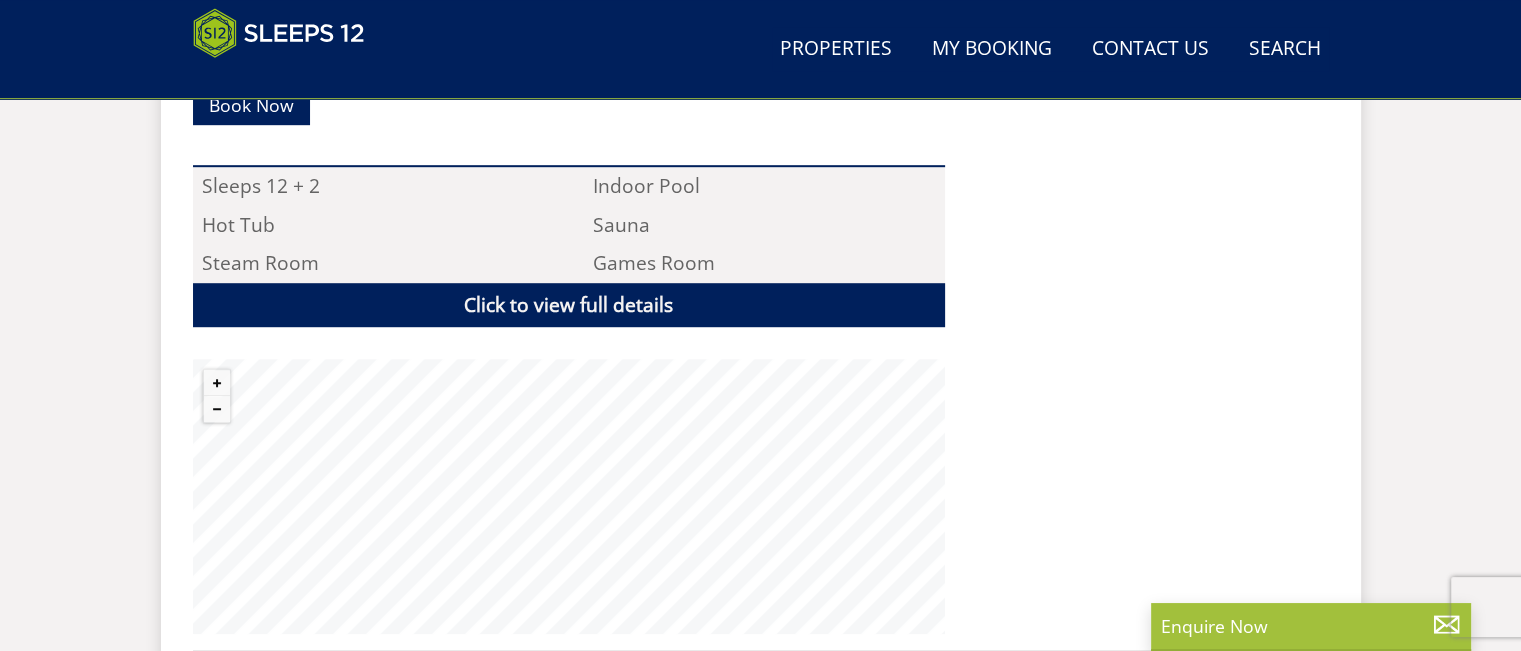 scroll, scrollTop: 1300, scrollLeft: 0, axis: vertical 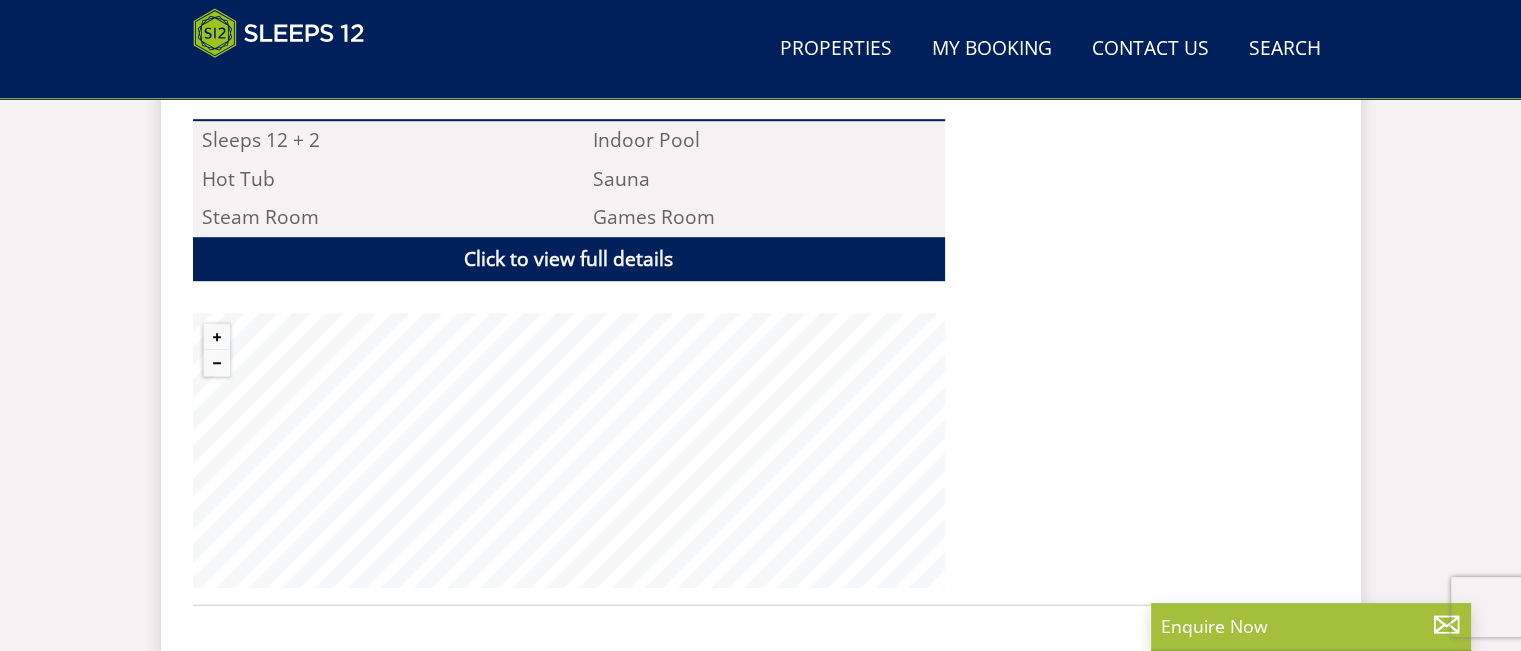 click on "Summer200 – Save £200 on any stay 31st March to 31st August* Terms apply
Search
Menu
Properties
My Booking
Contact Us  [PHONE]
Search  Check Availability
Guests
1
2
3
4
5
6
7
8
9
10
11
12
13
14
15
16
17
18
19
20
21
22
23
24
25
26
27
28
29
30
31
32
Date
[DATE]
Search
Properties" at bounding box center [760, 93] 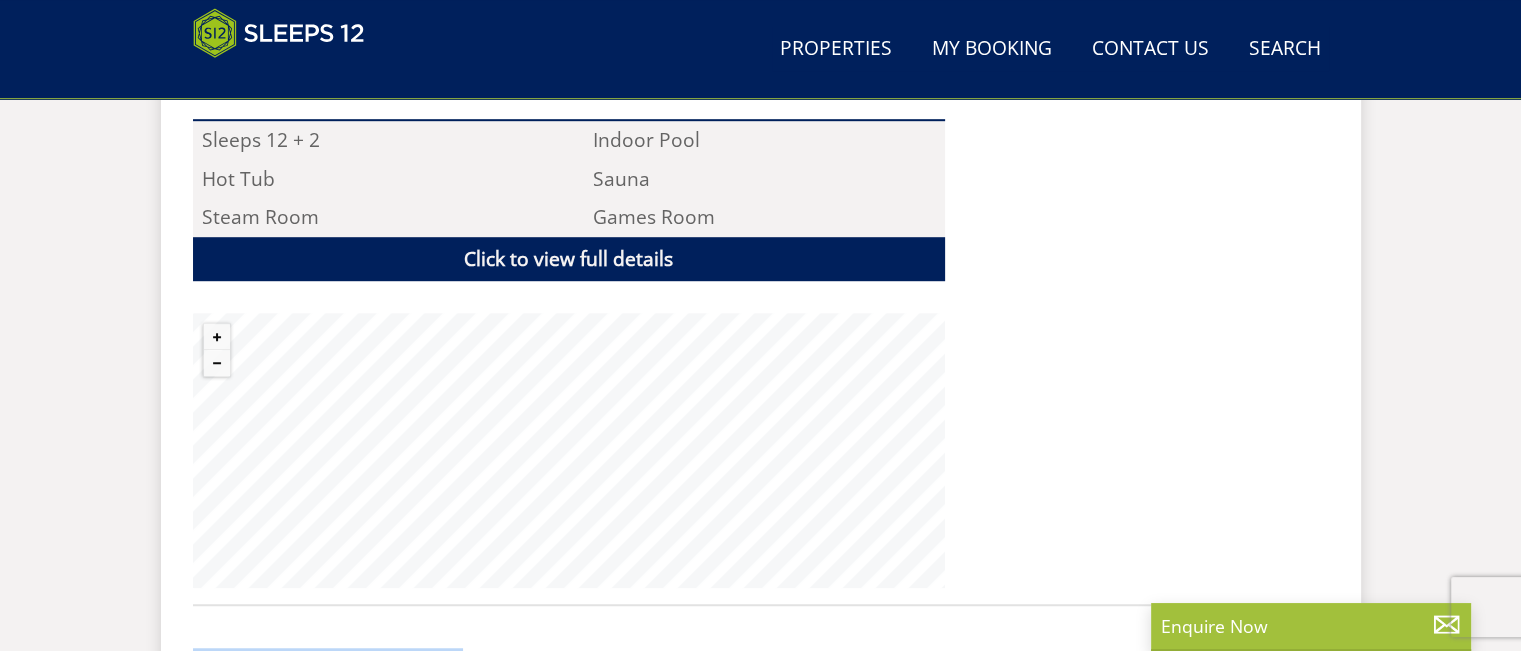 click on "Properties
[PROPERTY]
-  [STATE]
Overview
Gallery
Availability
Reviews
Facts A-Z
About
Floor Plans
Extras
Things To Do
T&Cs
Situated in the withy growing area of the mystical  [STATE] Levels
Sleeping 12 in 6 double bedrooms, plus 2 more guests at an  extra charge  each, [PROPERTY] sits in the tiny hamlet of Curload, just outside the village of  [CITY] [CITY]
Book Now
Hot Tub" at bounding box center [761, 253] 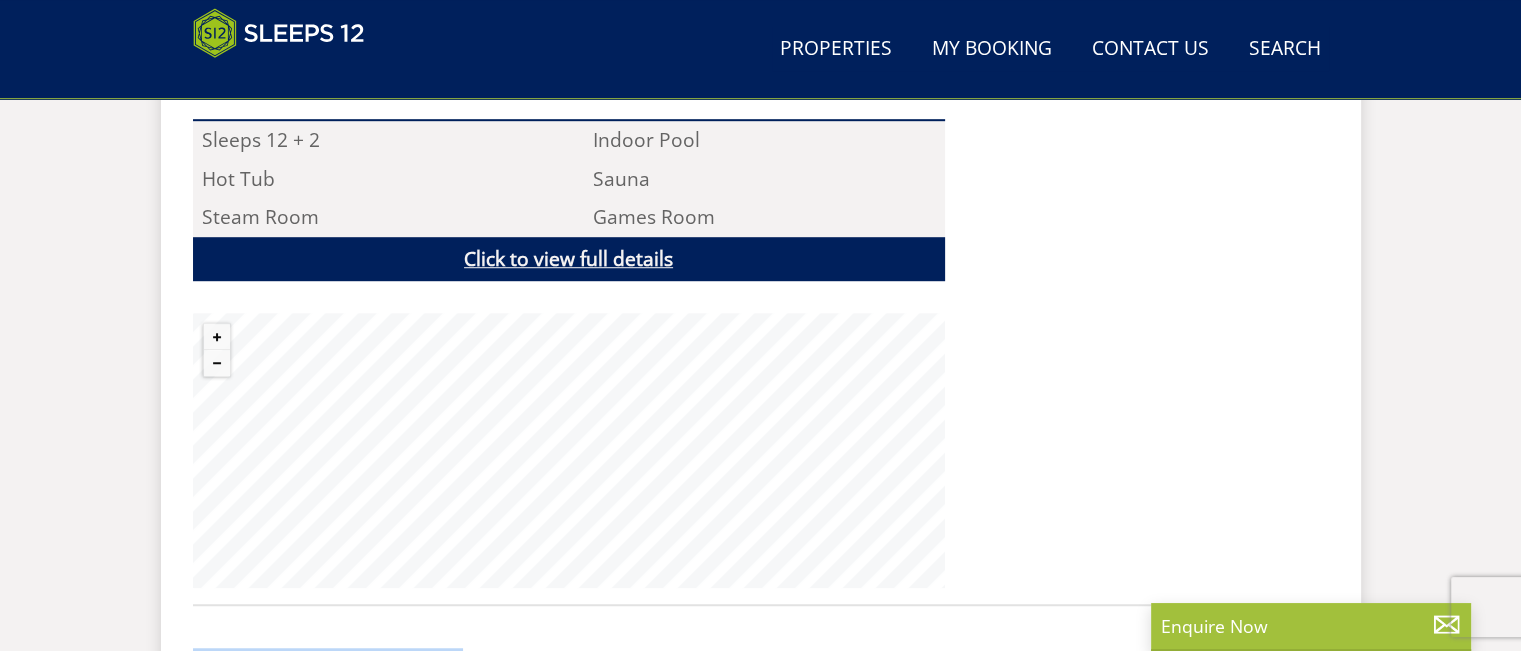 click on "Click to view full details" at bounding box center [569, 259] 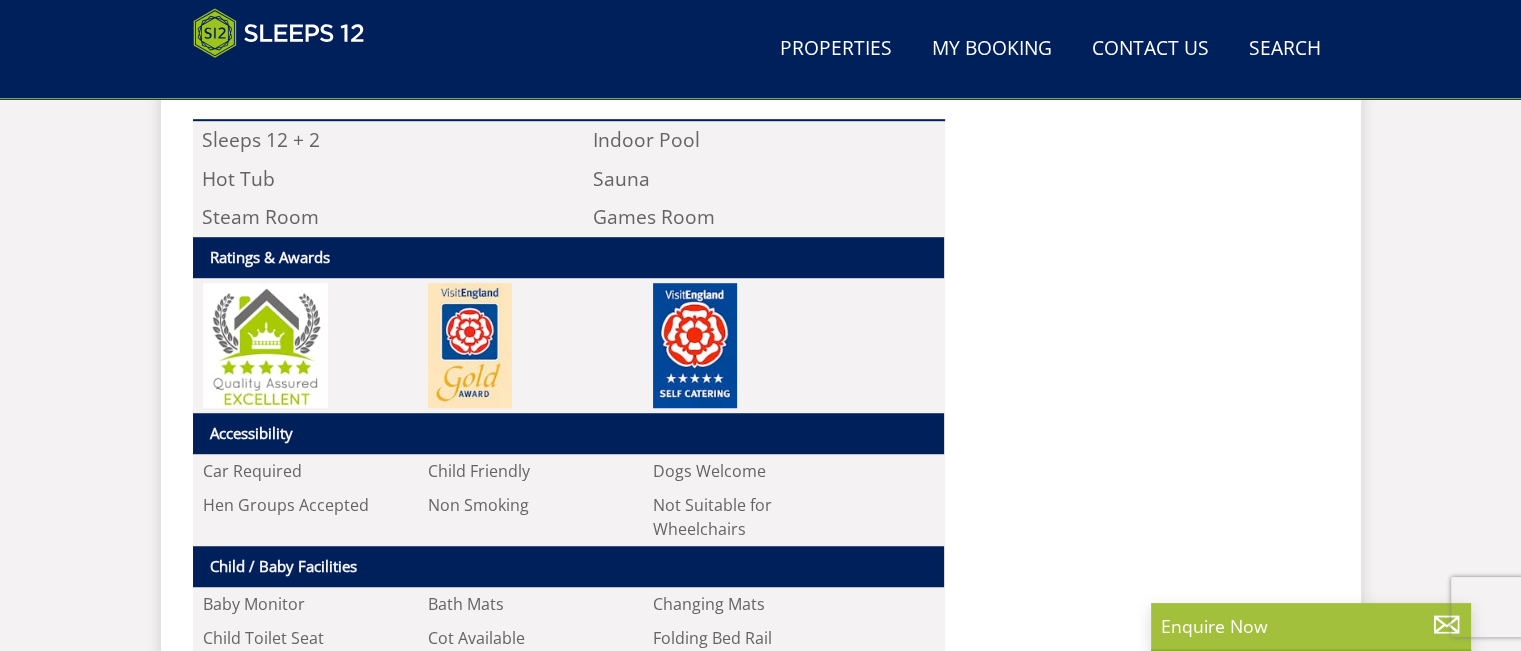 click on ""⭐⭐⭐⭐⭐ Loved everything. Lots of pertinent information additionally provided which most people don't think about until actually on holiday. Very thoughtful to allow us to enhance our stay. Thank you! Already recommending to friends. "" at bounding box center (1145, 935) 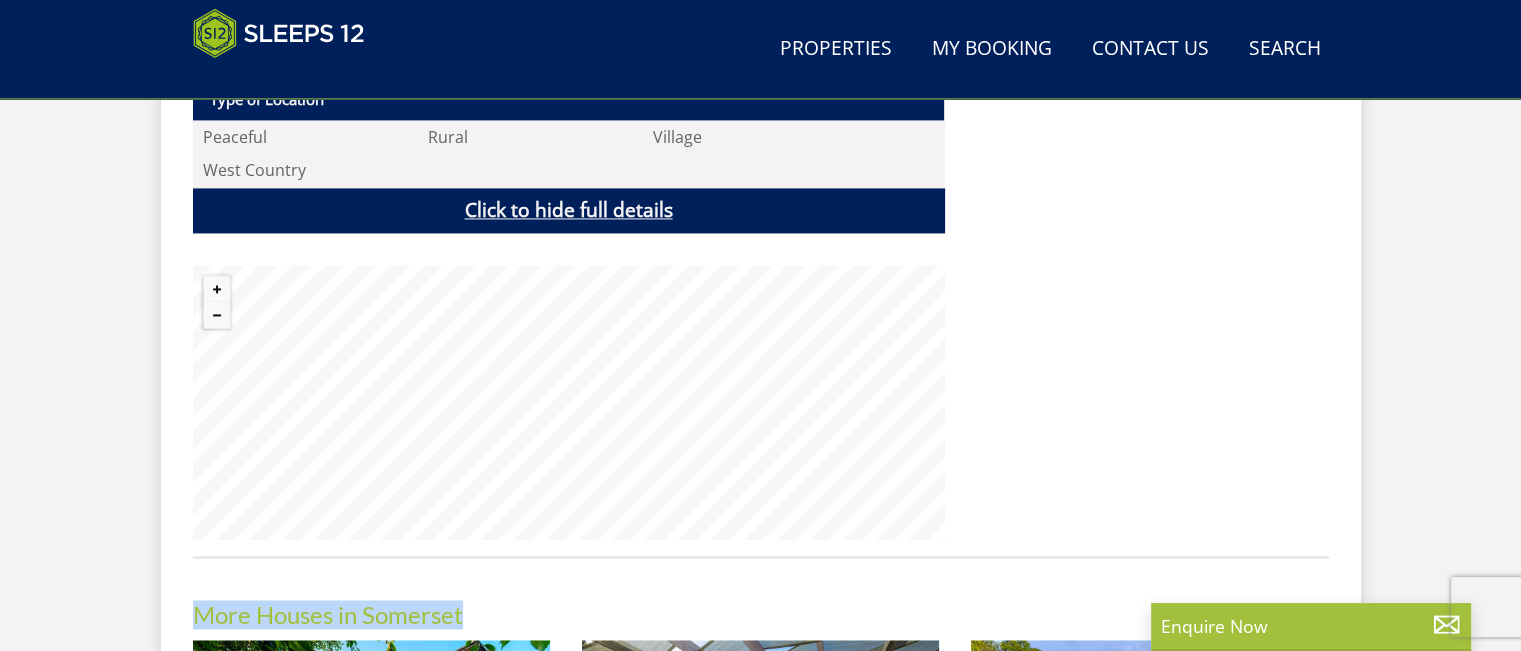 scroll, scrollTop: 3000, scrollLeft: 0, axis: vertical 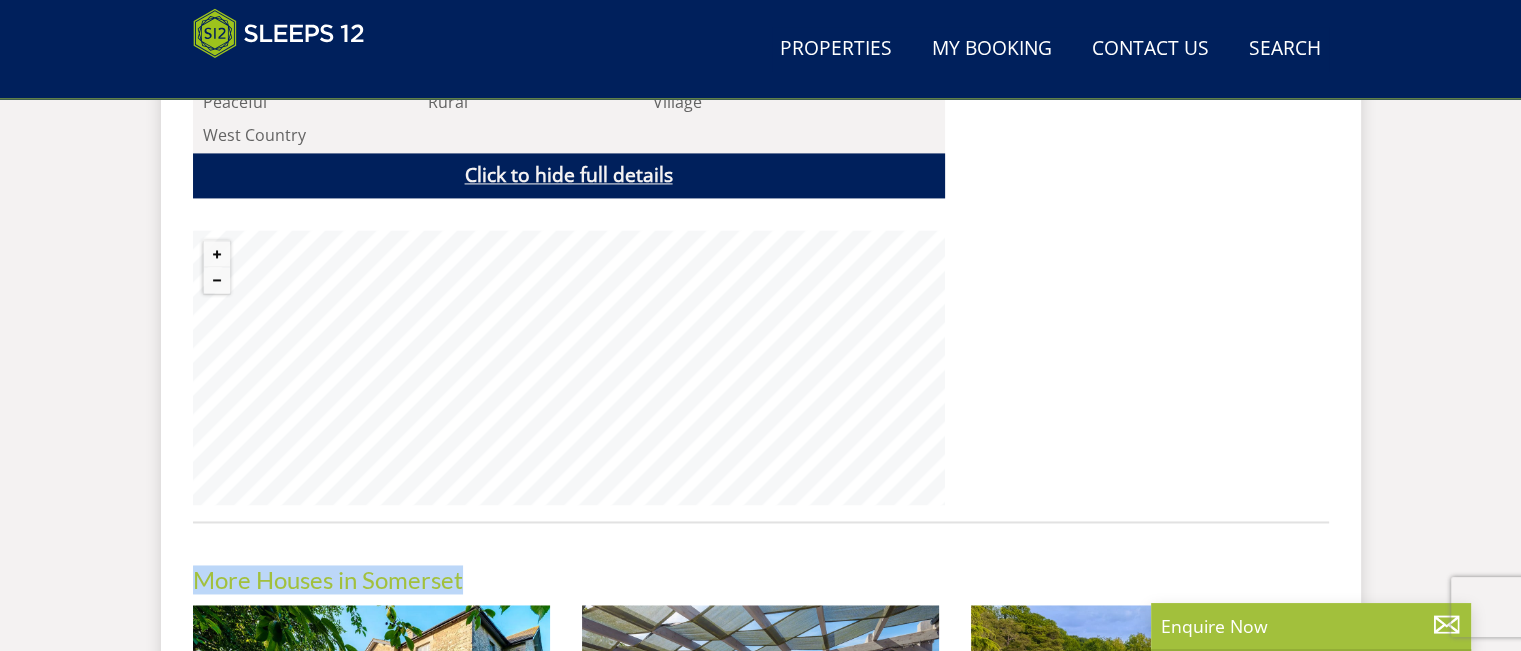click on "Click to hide full details" at bounding box center (569, 175) 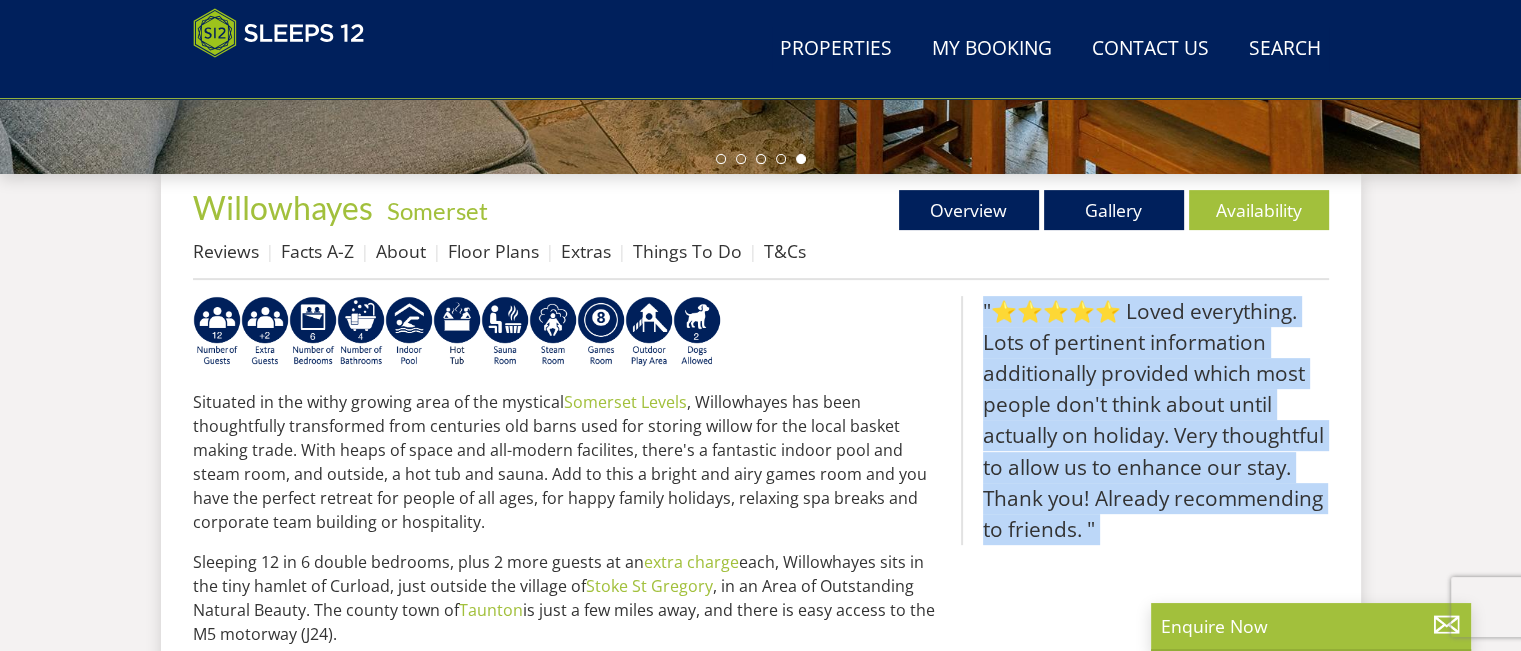 scroll, scrollTop: 635, scrollLeft: 0, axis: vertical 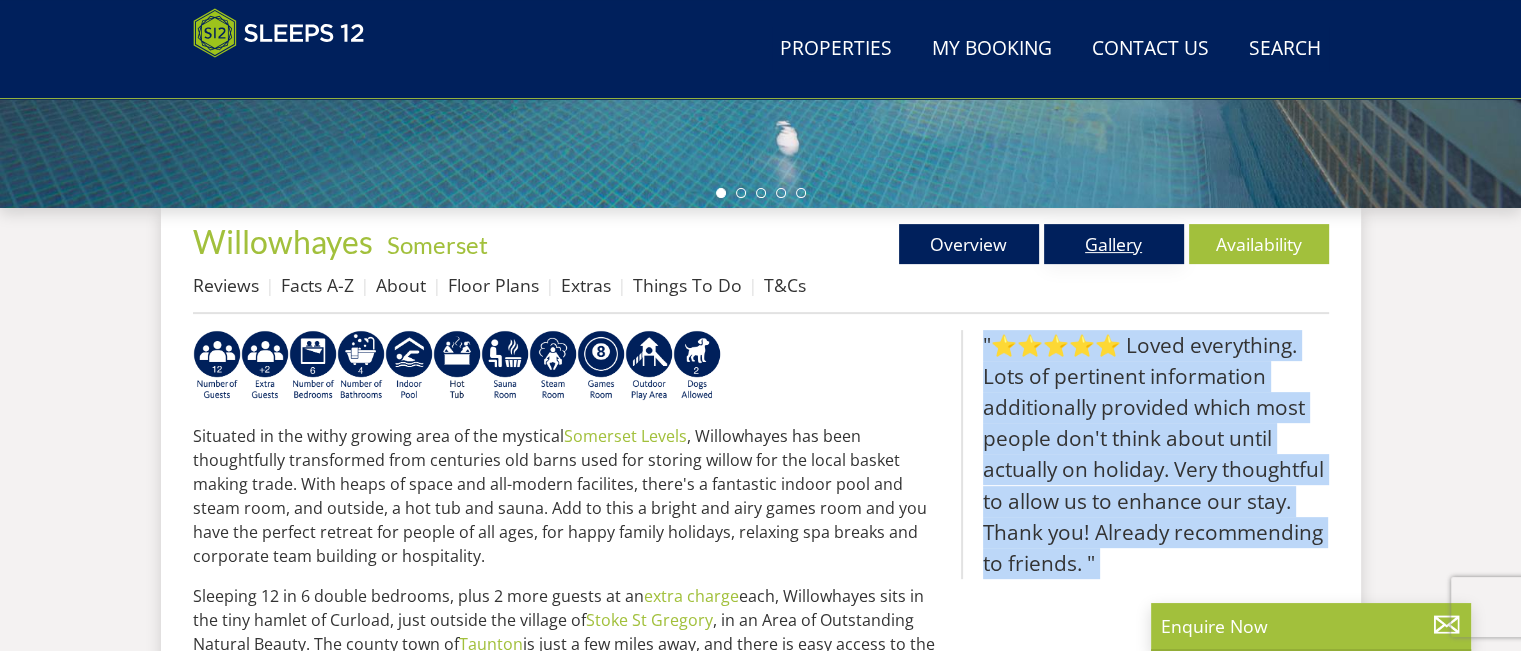 click on "Gallery" at bounding box center (1114, 244) 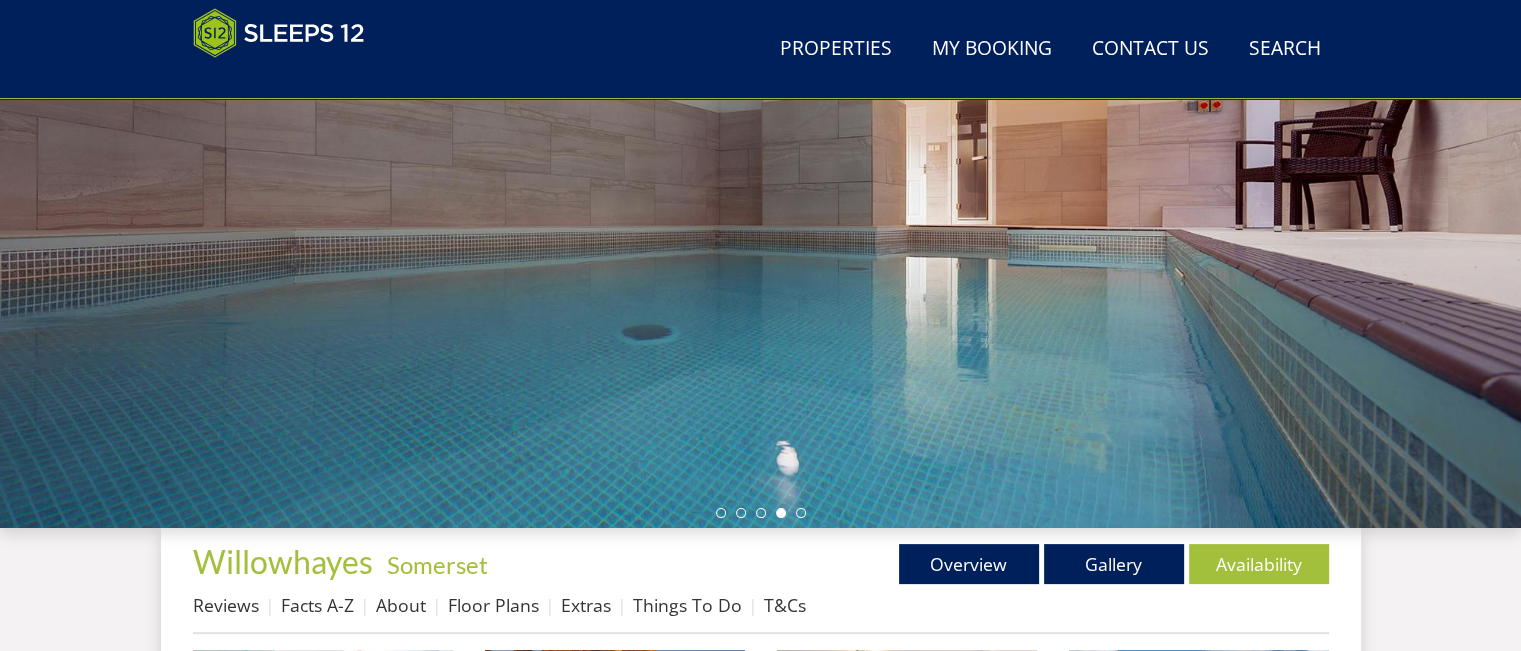 scroll, scrollTop: 300, scrollLeft: 0, axis: vertical 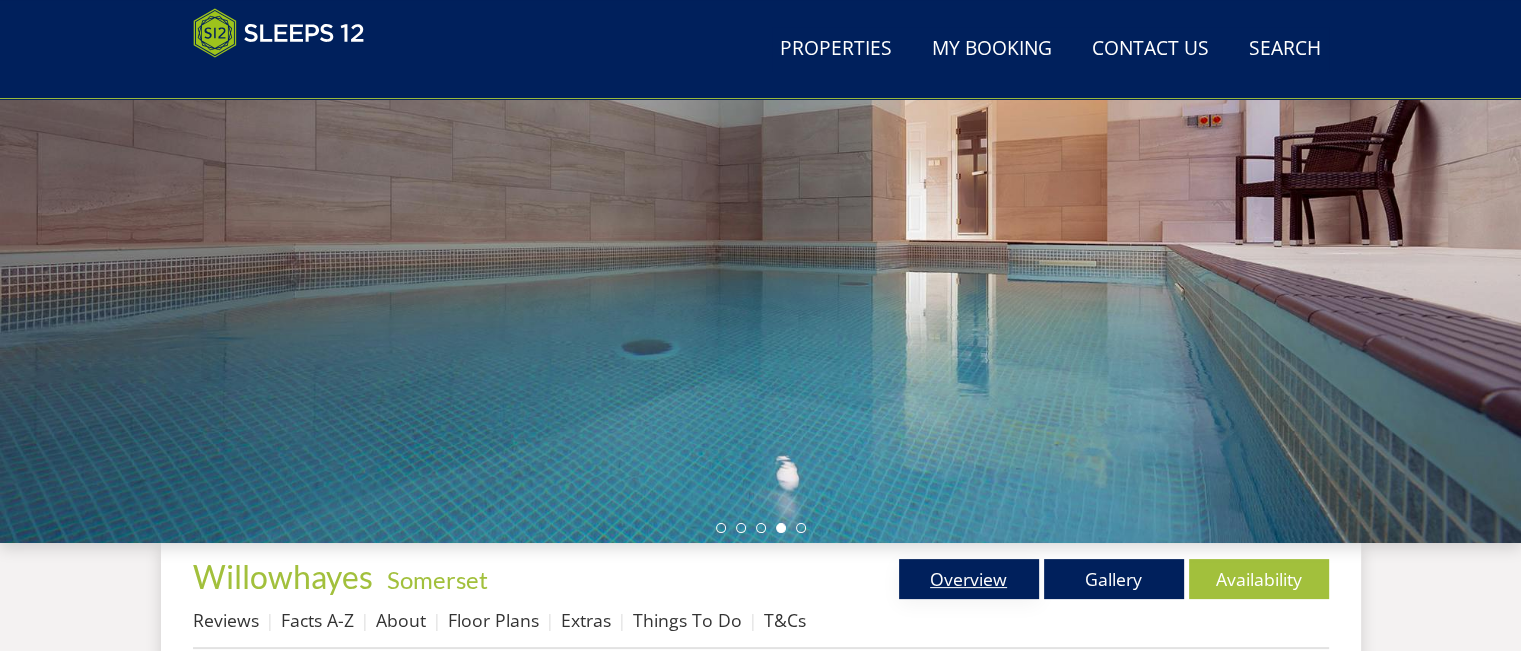 click on "Overview" at bounding box center (969, 579) 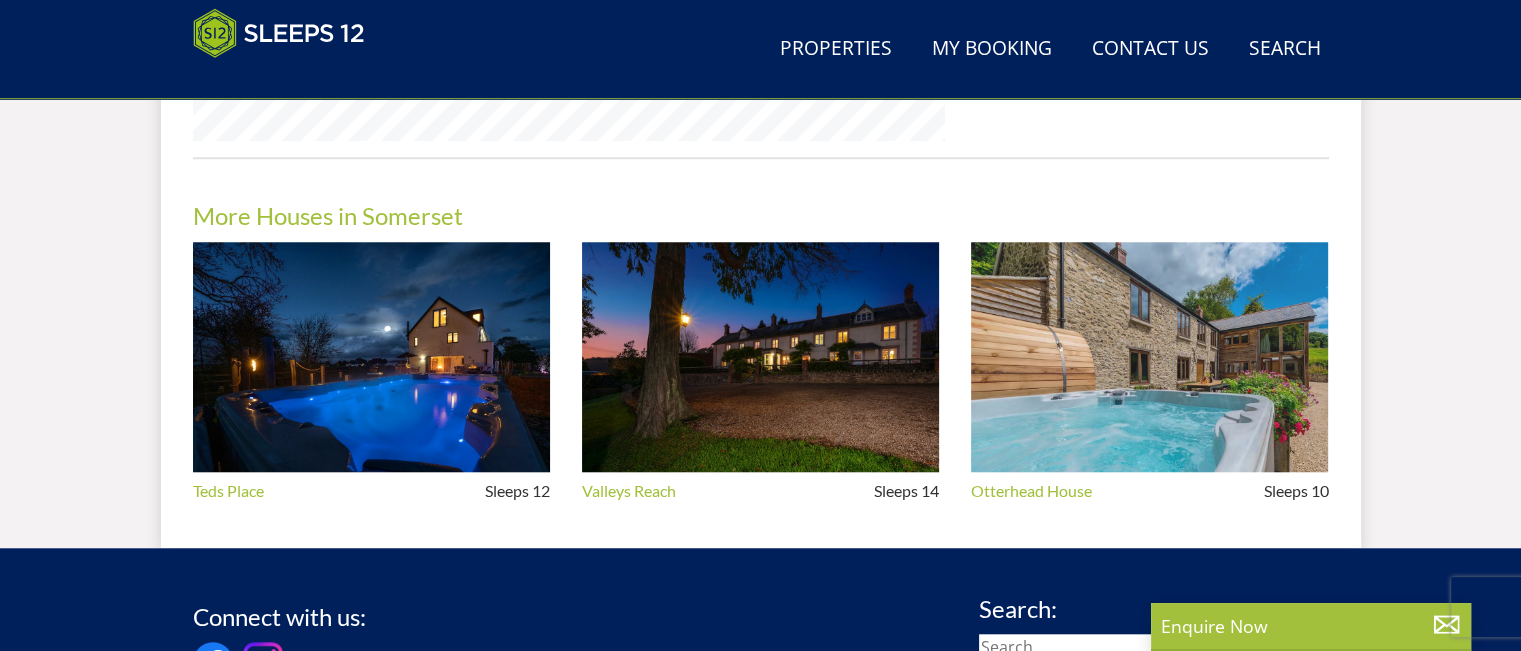 scroll, scrollTop: 1700, scrollLeft: 0, axis: vertical 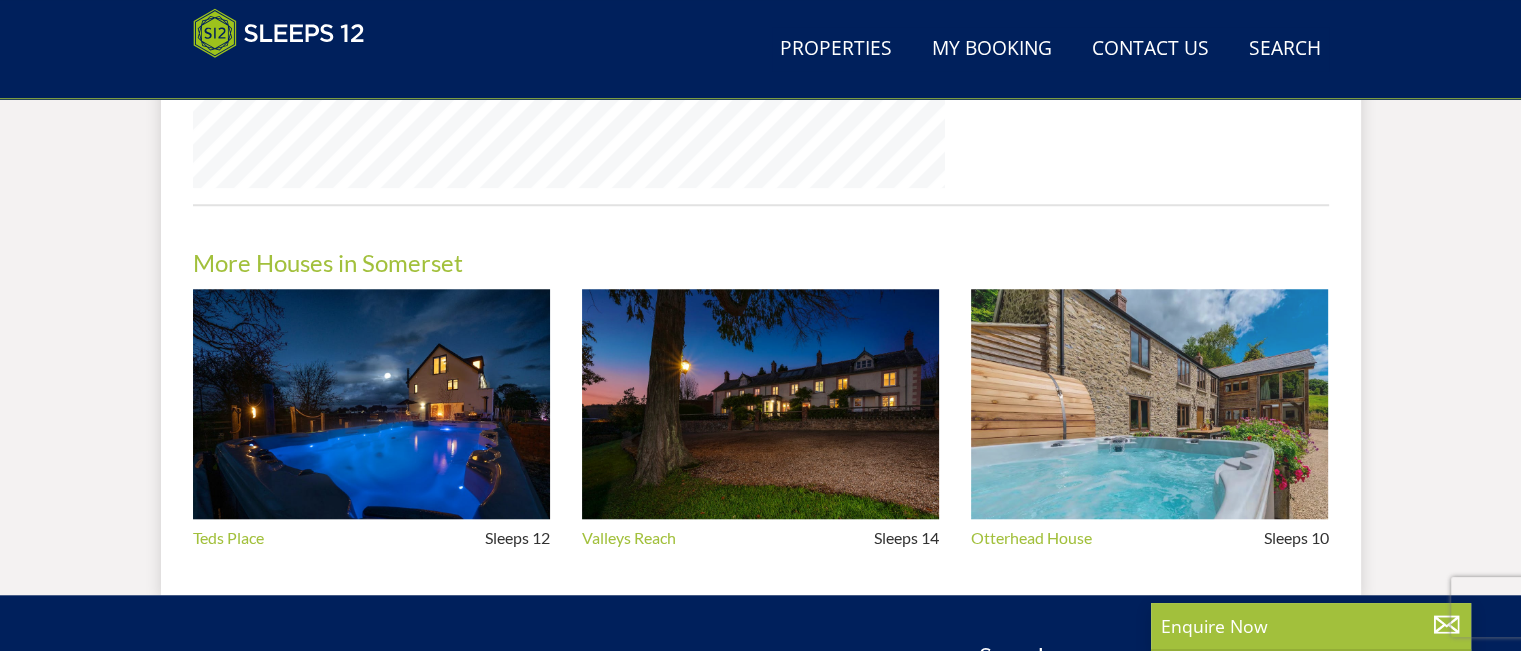 click at bounding box center (1149, 404) 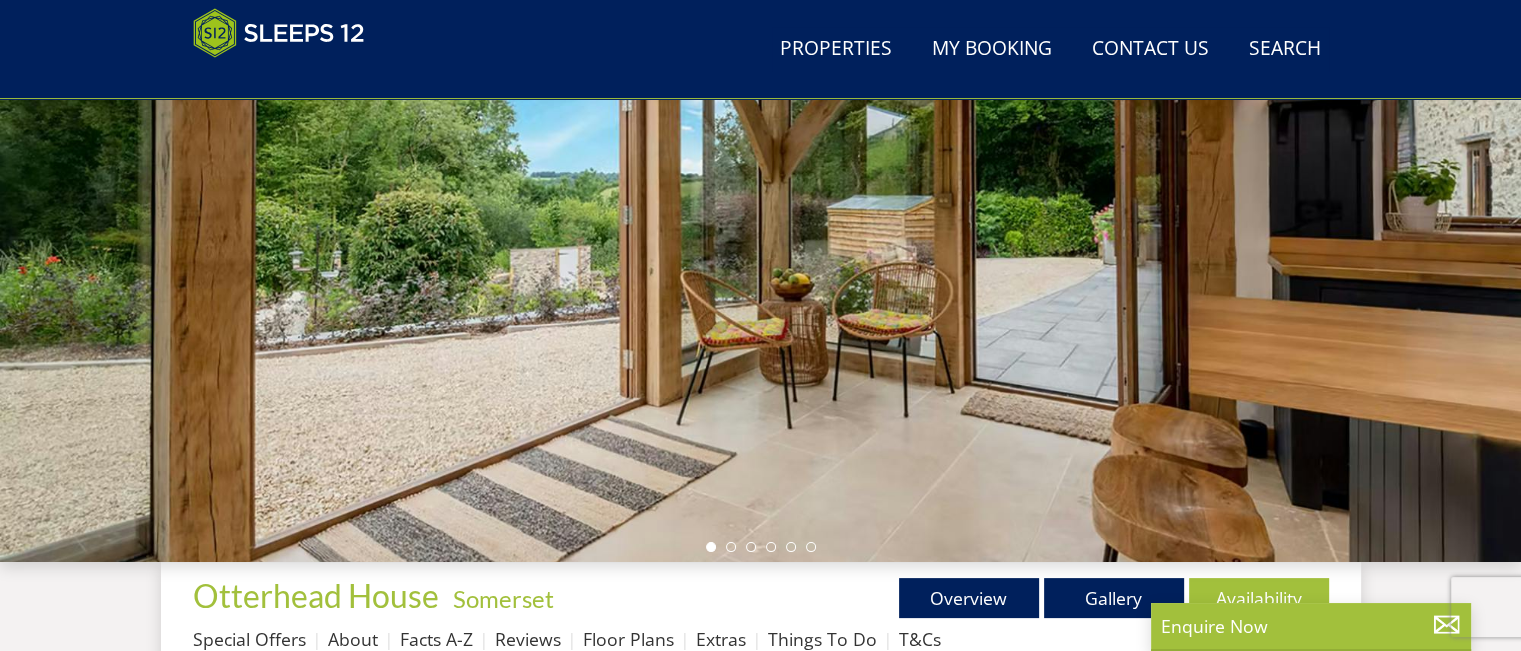 scroll, scrollTop: 0, scrollLeft: 0, axis: both 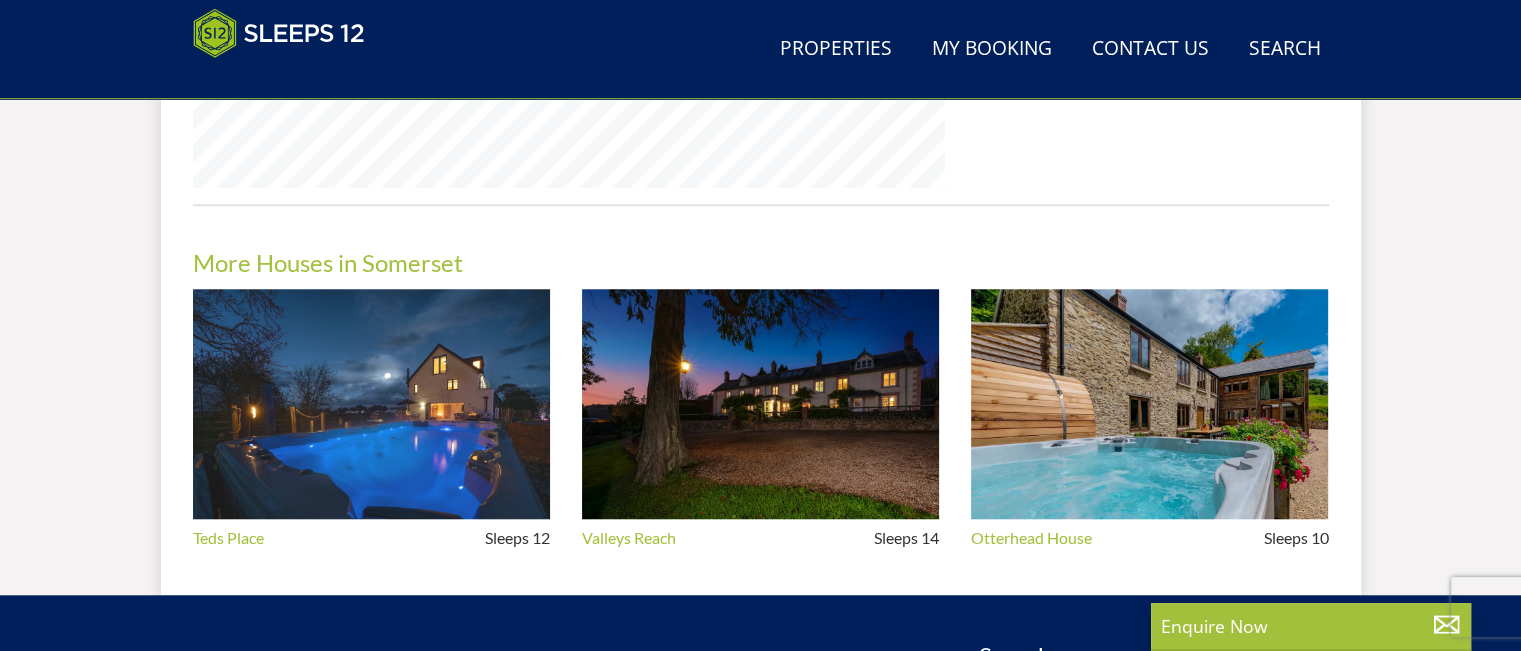 click at bounding box center (371, 404) 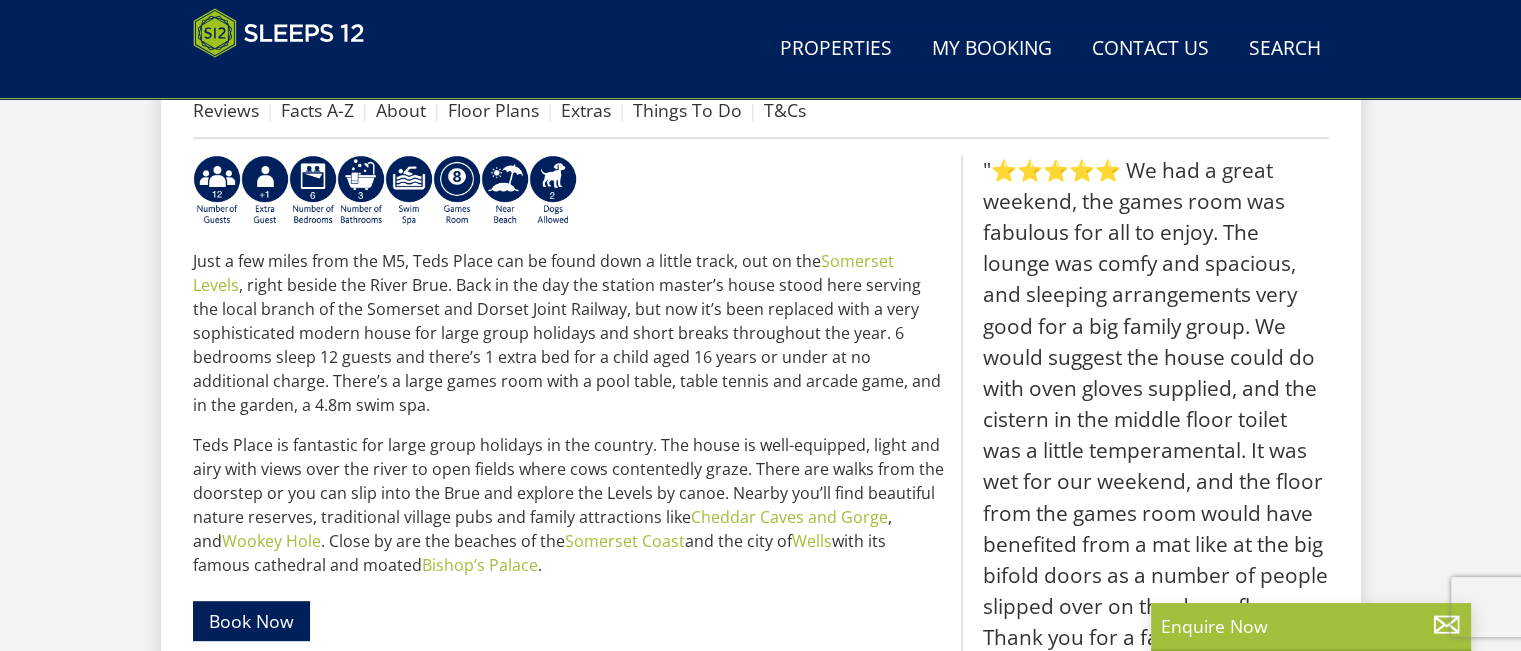 scroll, scrollTop: 600, scrollLeft: 0, axis: vertical 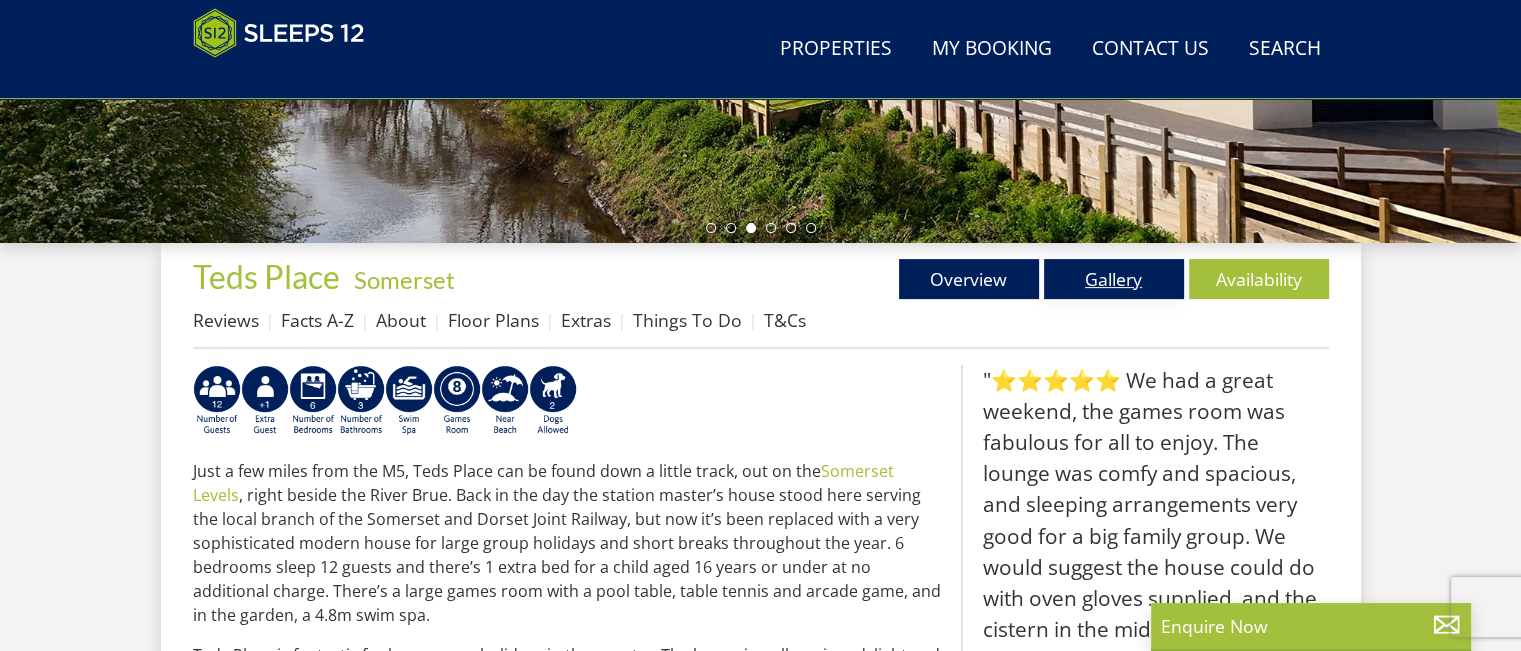 click on "Gallery" at bounding box center [1114, 279] 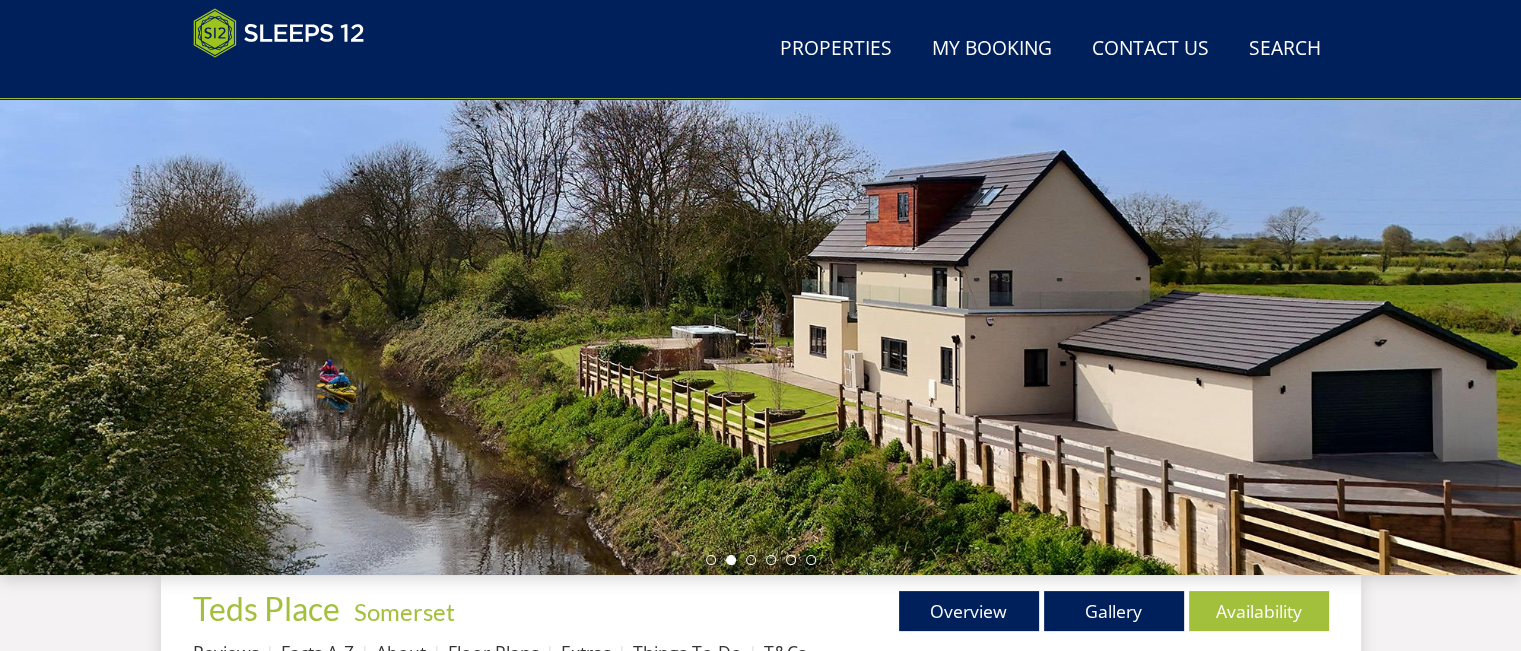 scroll, scrollTop: 400, scrollLeft: 0, axis: vertical 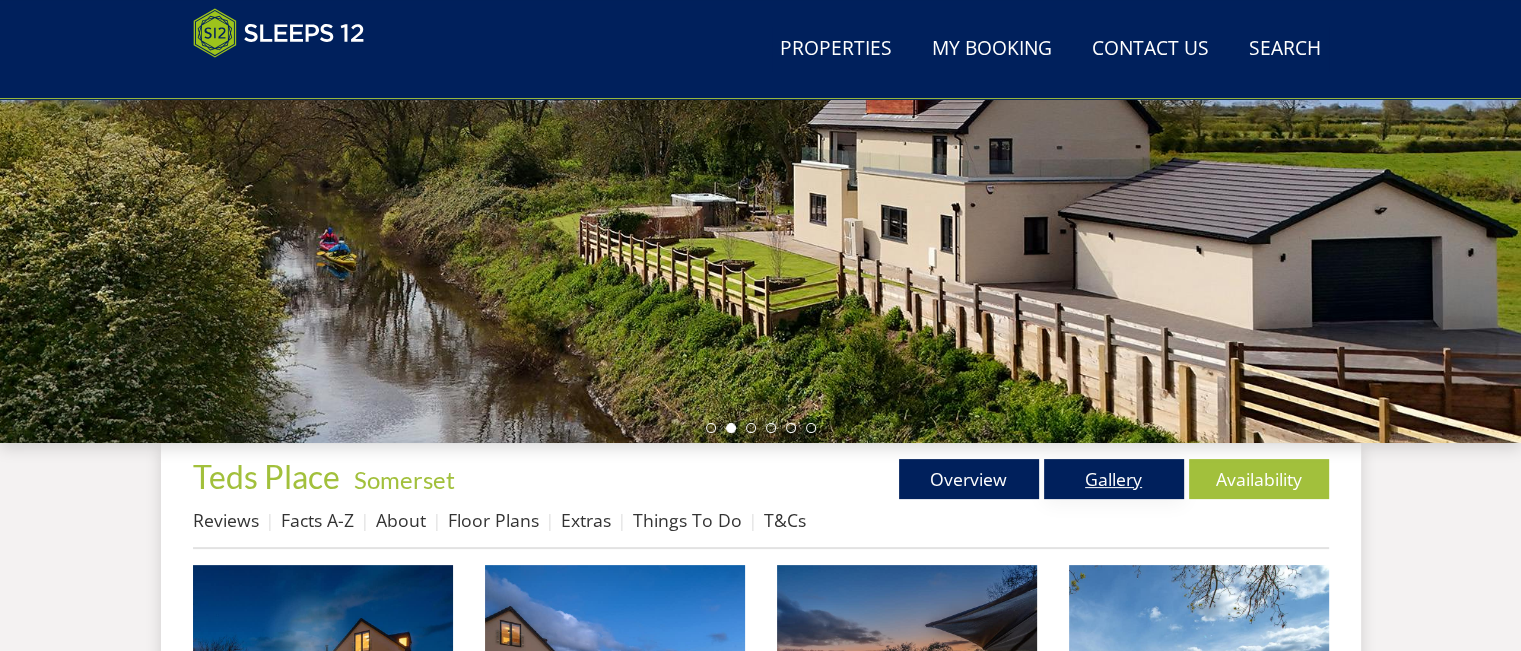click on "Gallery" at bounding box center [1114, 479] 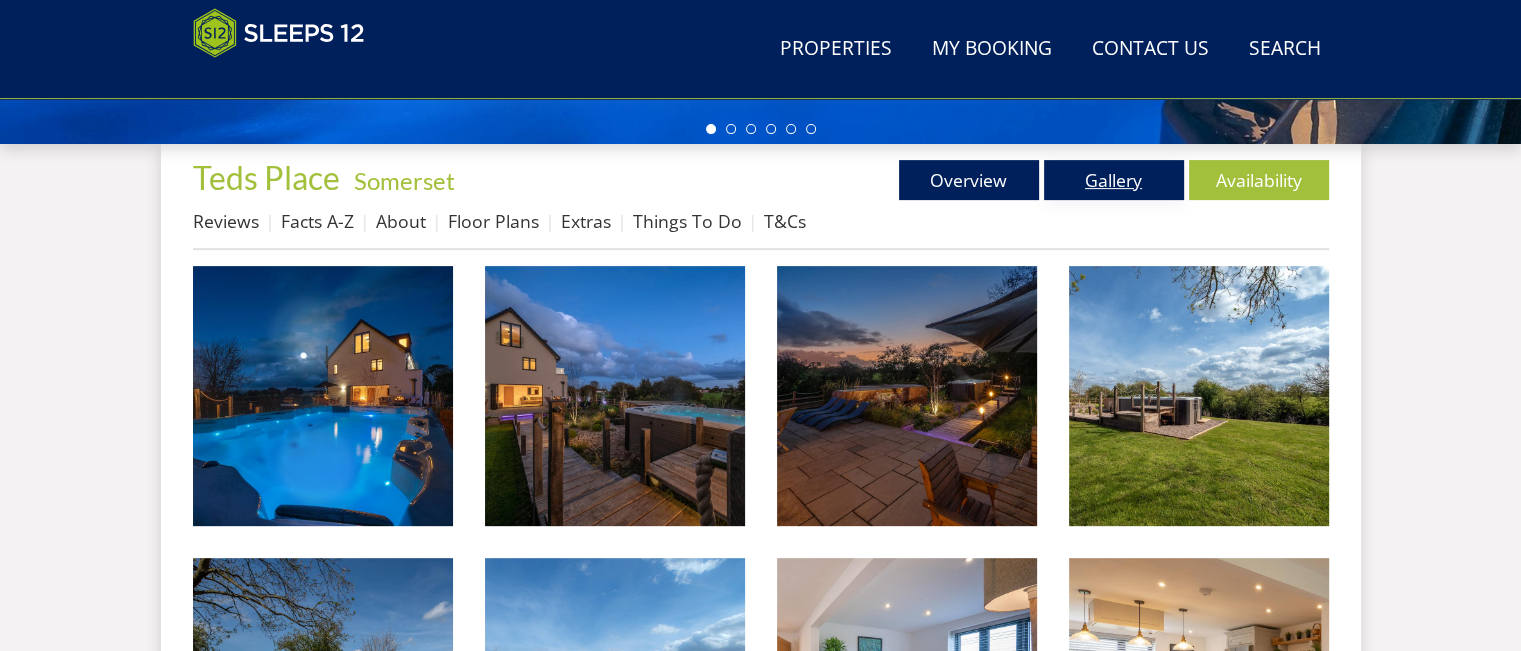 scroll, scrollTop: 700, scrollLeft: 0, axis: vertical 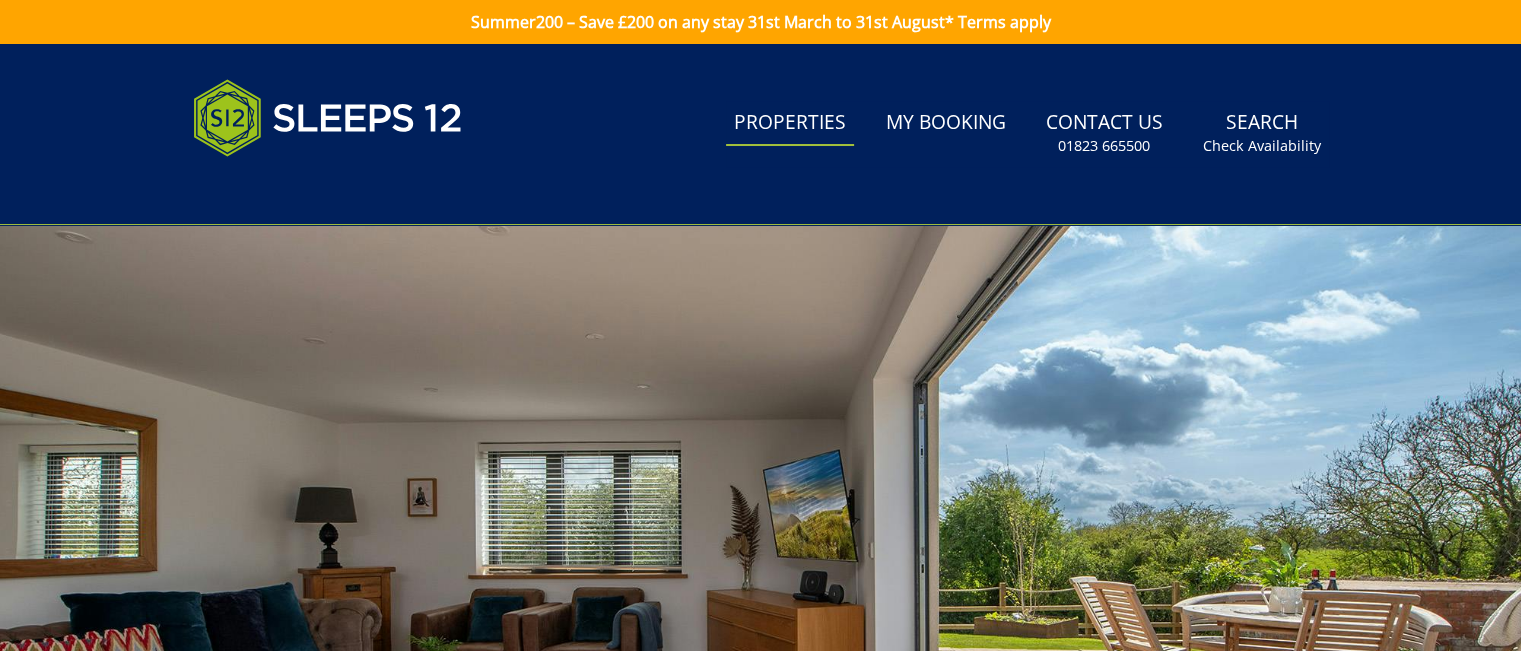 click on "Properties" at bounding box center (790, 123) 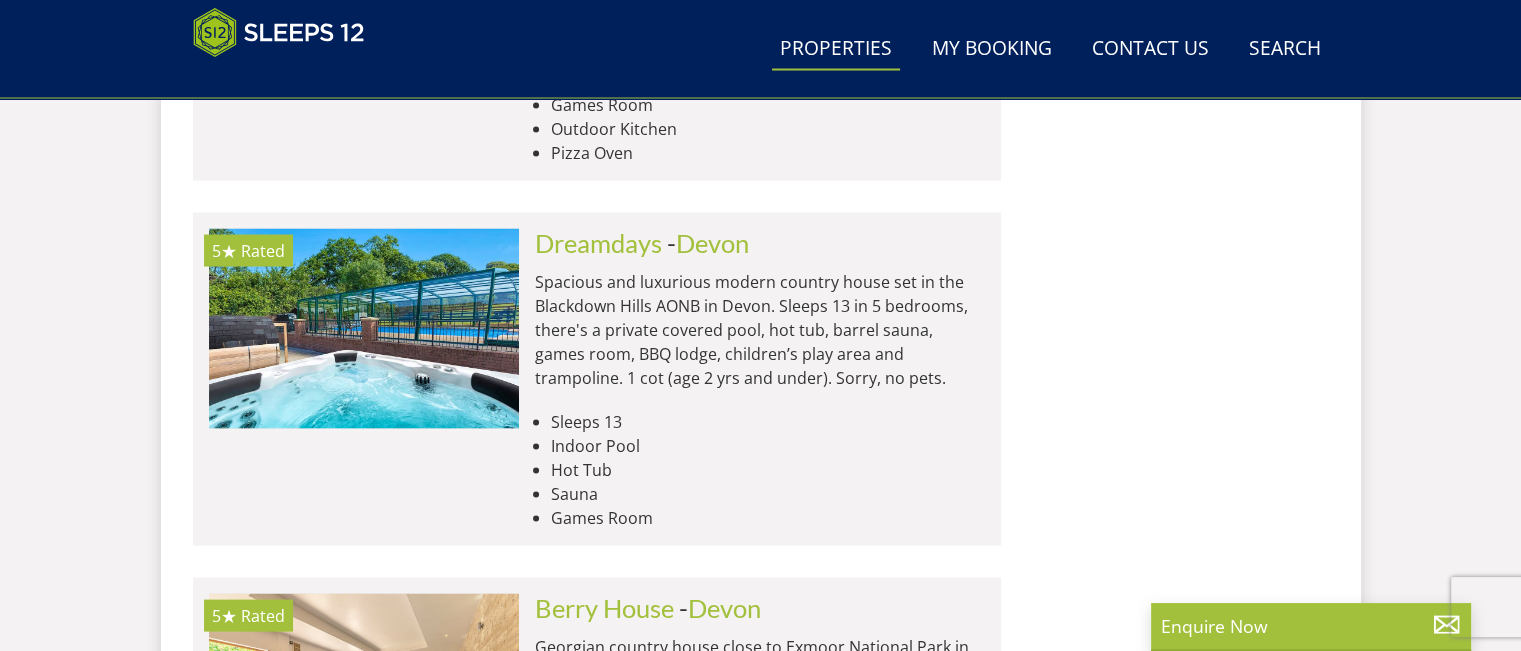 scroll, scrollTop: 3900, scrollLeft: 0, axis: vertical 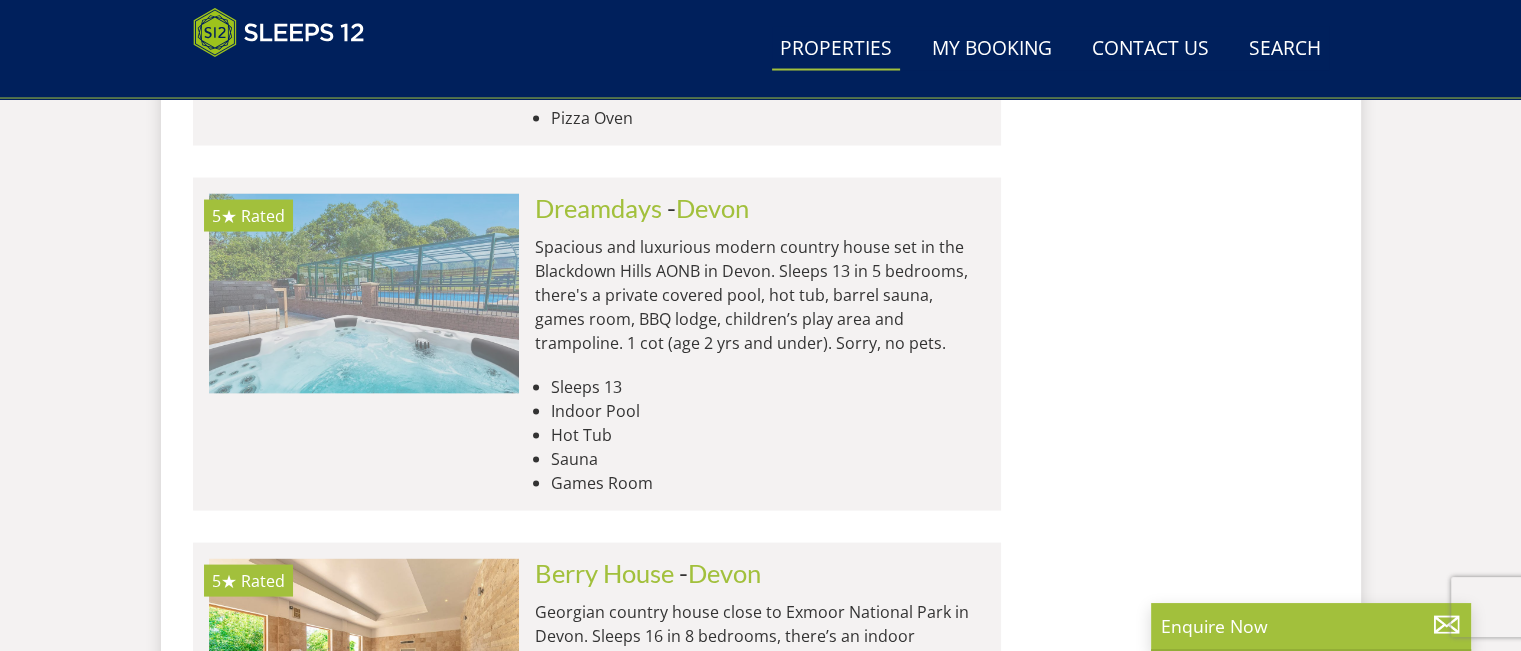 click at bounding box center (364, 294) 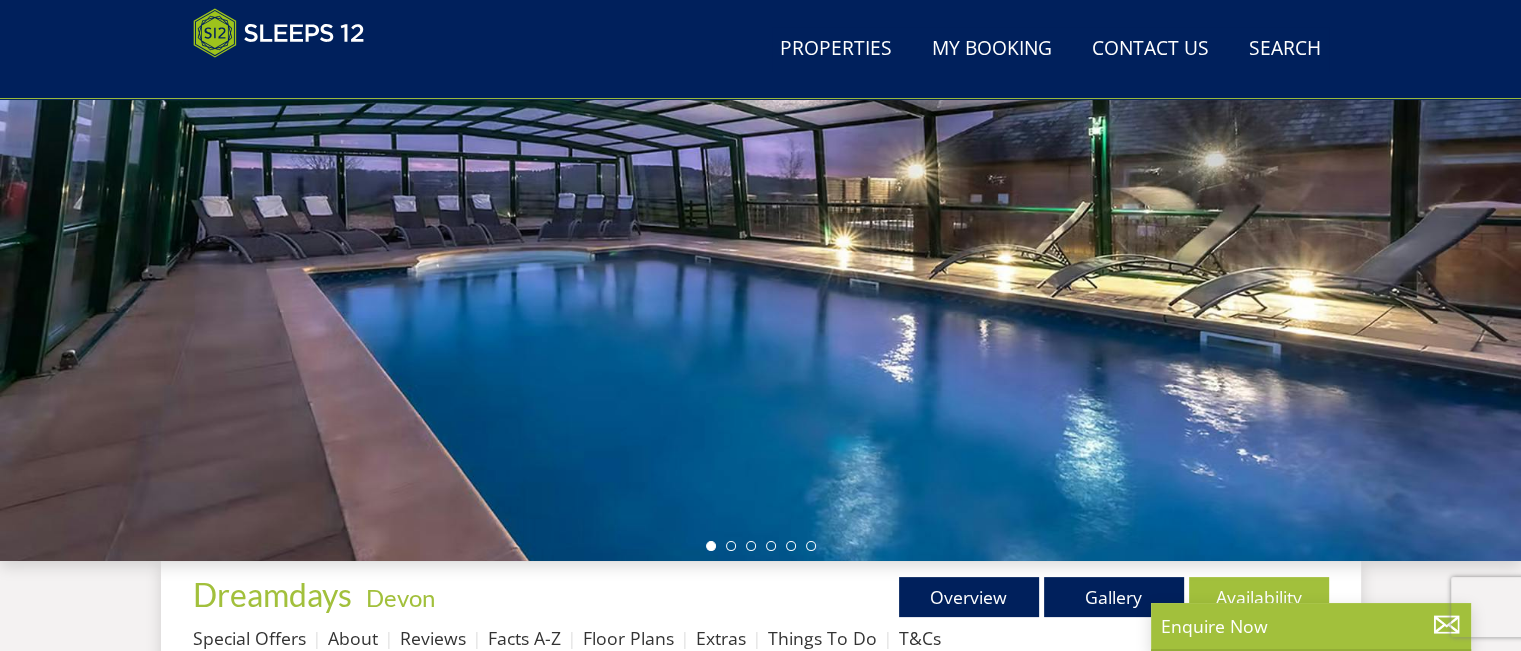 scroll, scrollTop: 300, scrollLeft: 0, axis: vertical 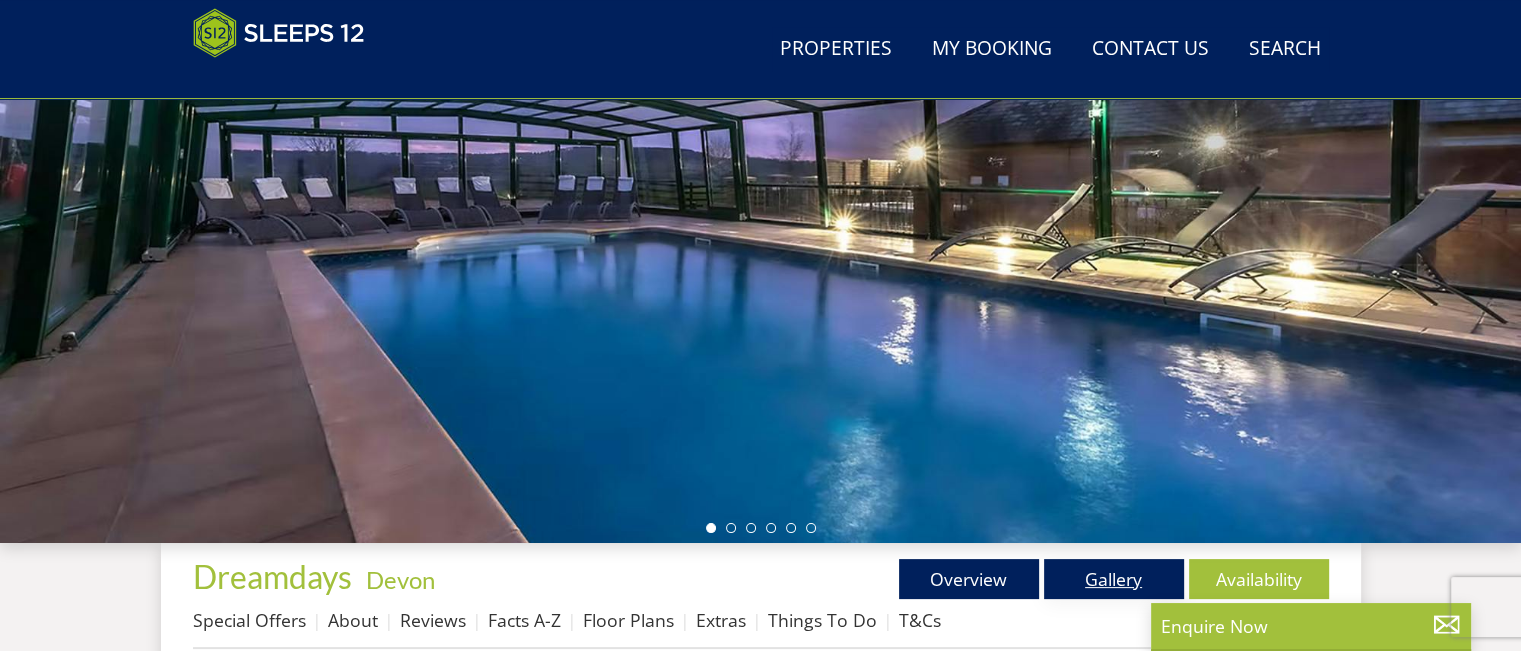click on "Gallery" at bounding box center (1114, 579) 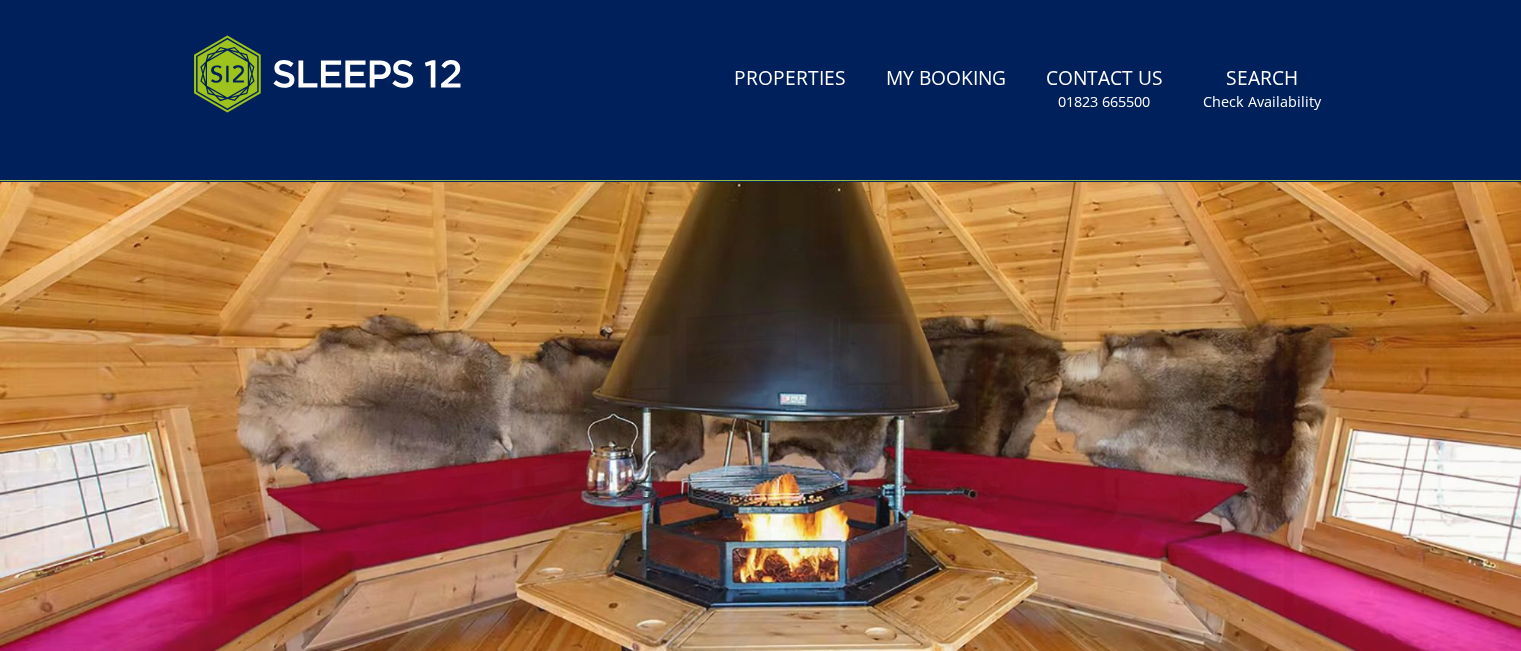 scroll, scrollTop: 0, scrollLeft: 0, axis: both 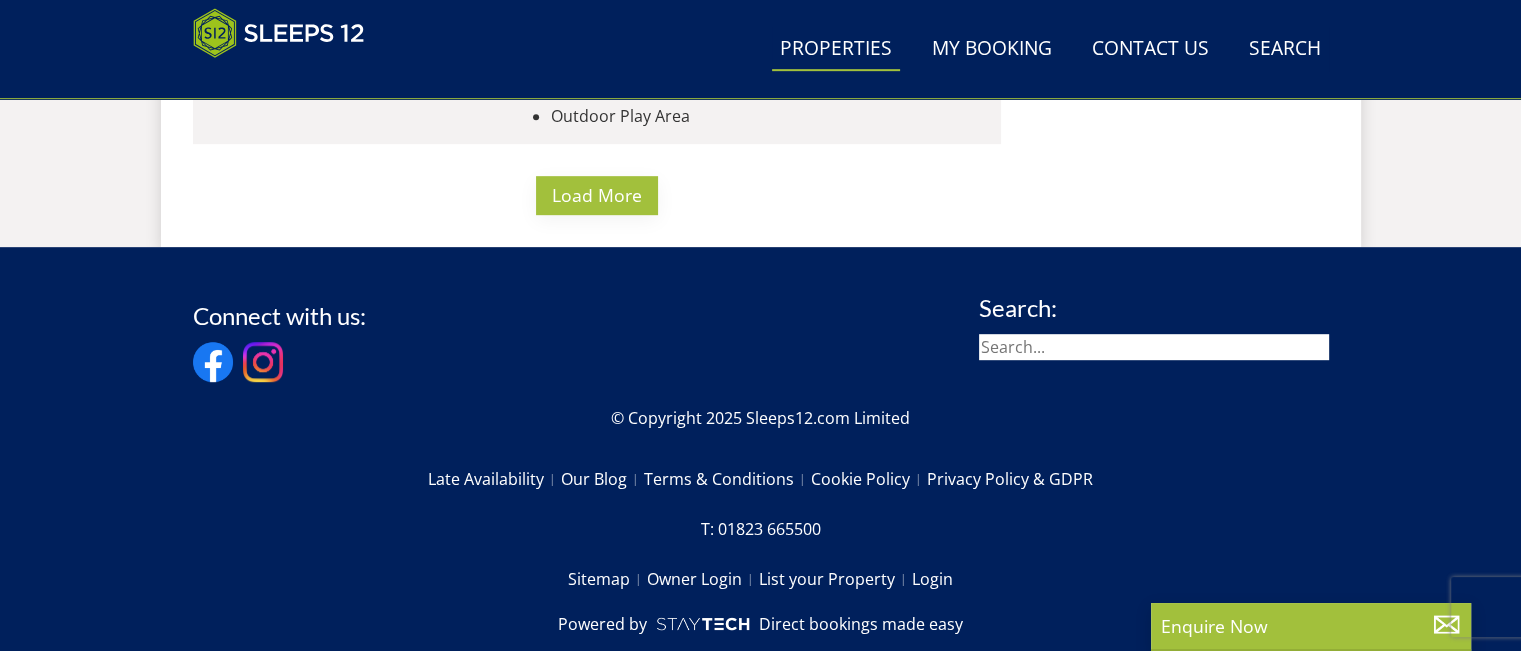 click on "Load More" at bounding box center [597, 195] 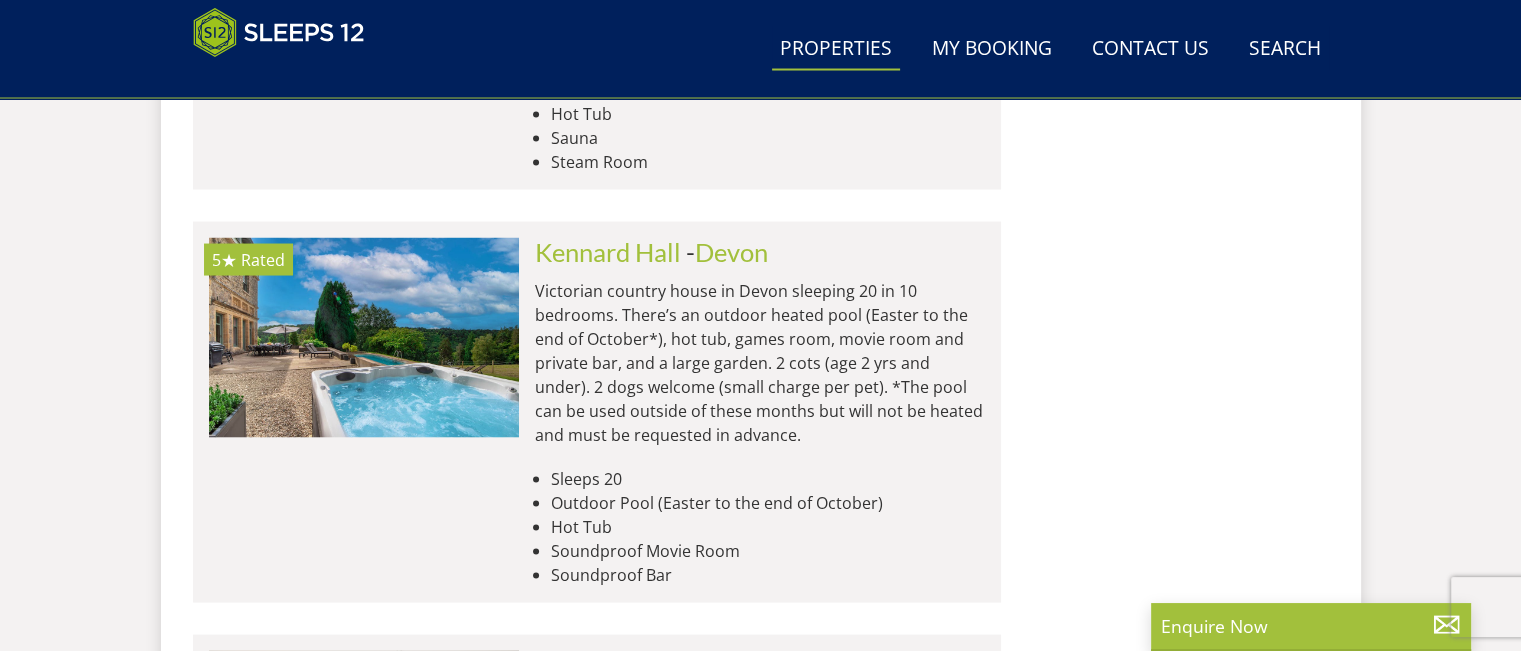 scroll, scrollTop: 11389, scrollLeft: 0, axis: vertical 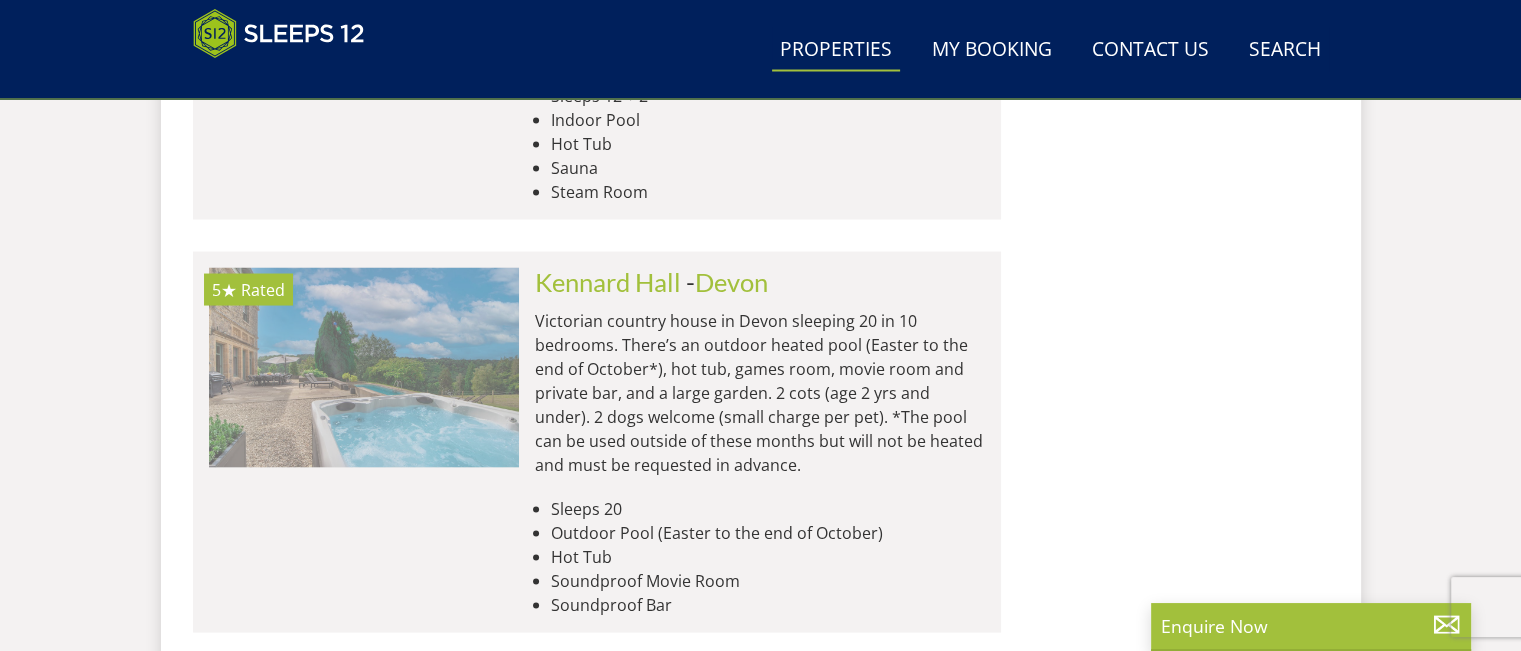 click at bounding box center (364, 367) 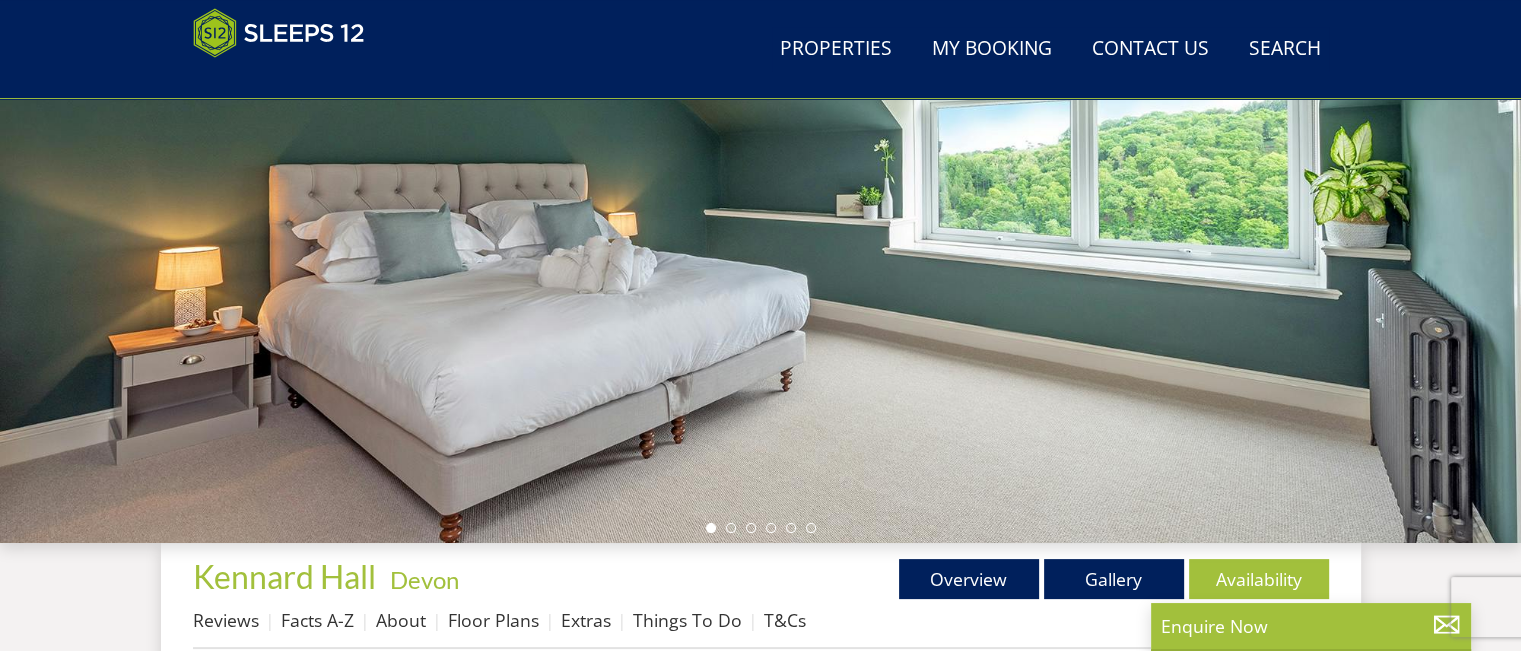 scroll, scrollTop: 400, scrollLeft: 0, axis: vertical 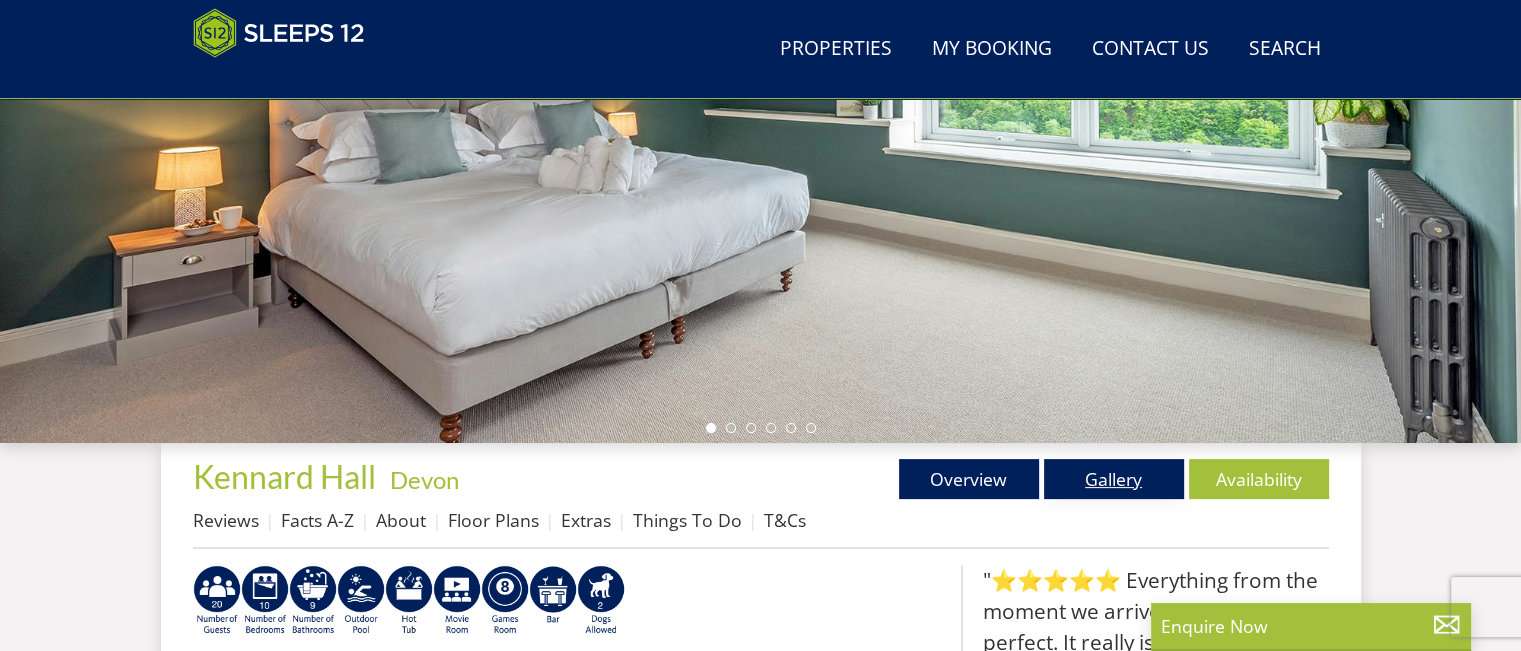 click on "Gallery" at bounding box center [1114, 479] 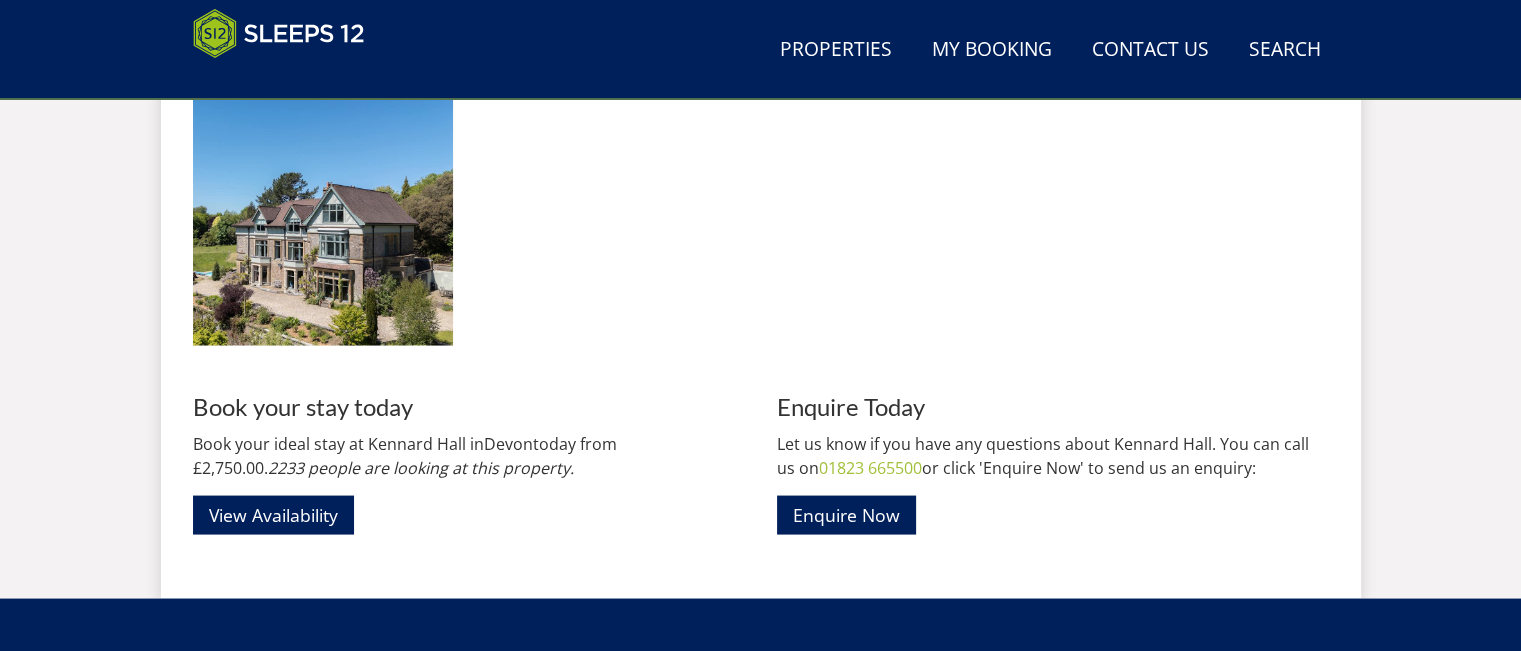 scroll, scrollTop: 3700, scrollLeft: 0, axis: vertical 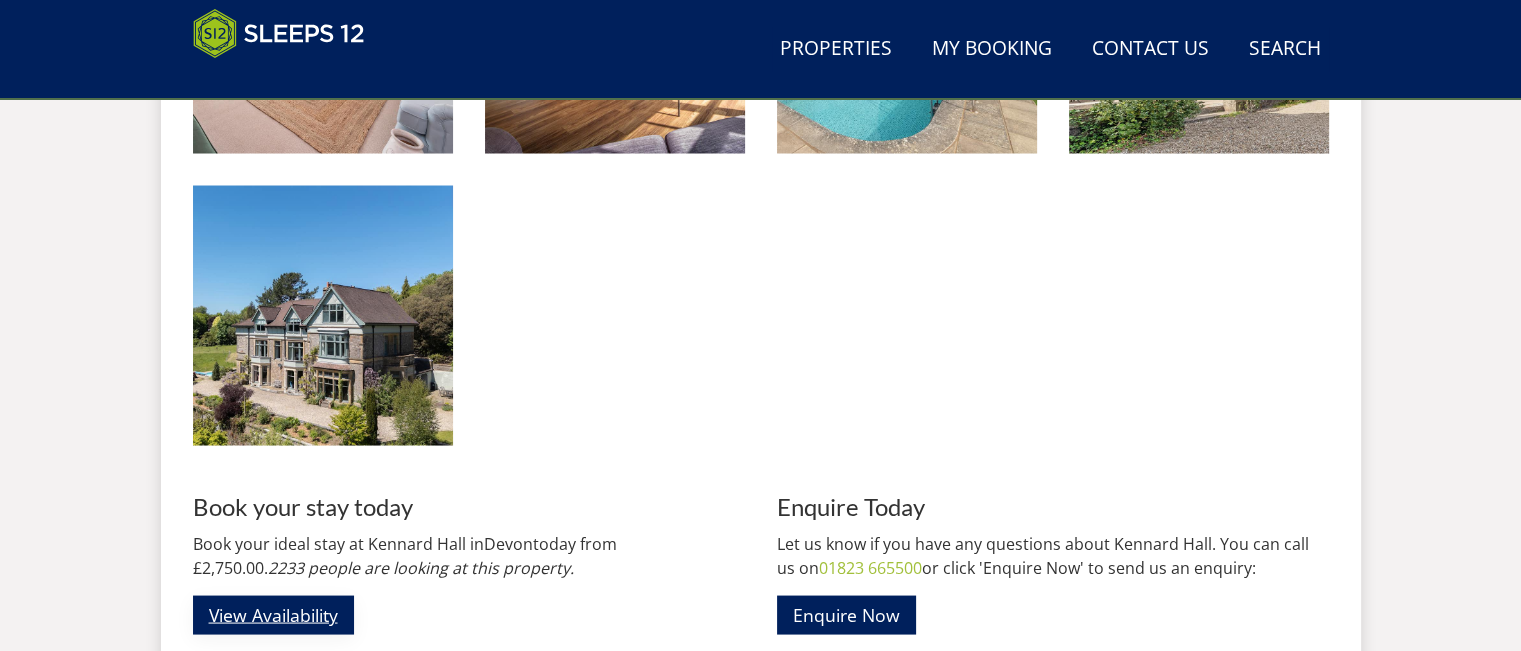 click on "View Availability" at bounding box center (273, 614) 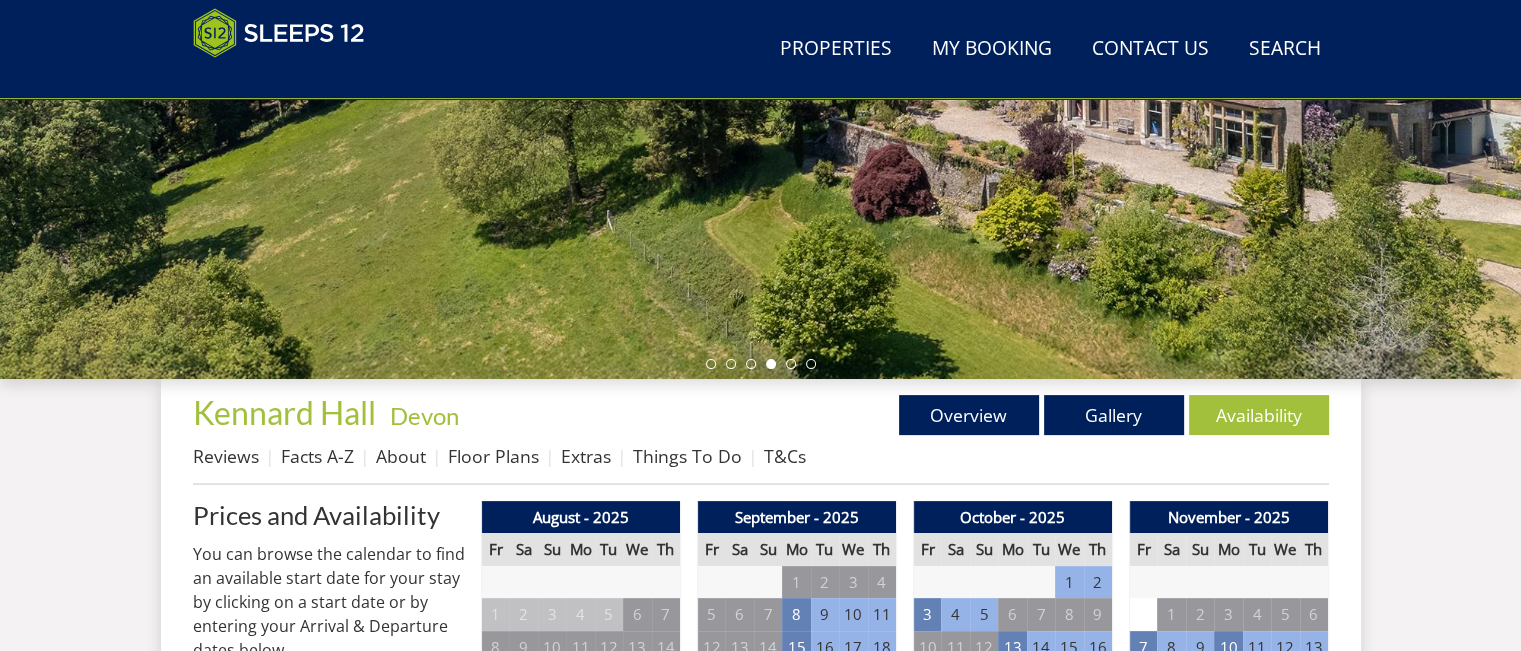 scroll, scrollTop: 500, scrollLeft: 0, axis: vertical 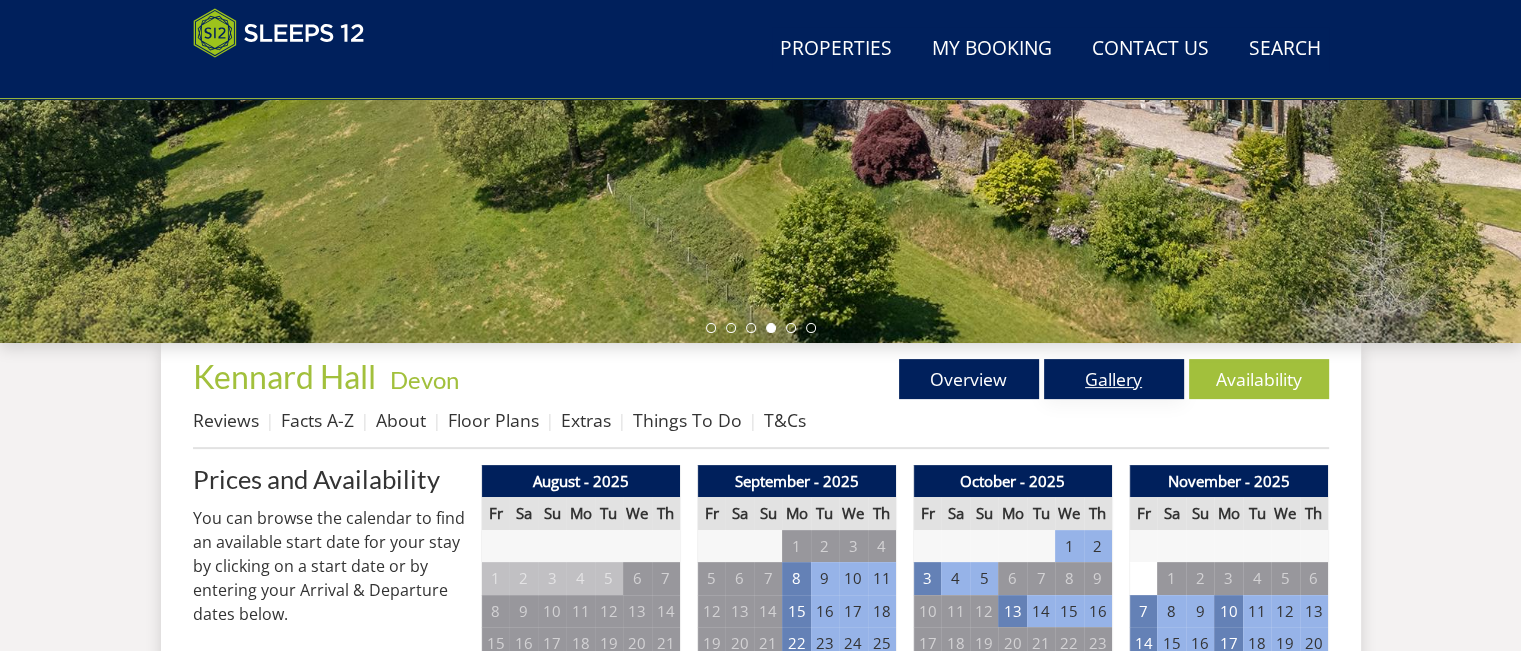 click on "Gallery" at bounding box center (1114, 379) 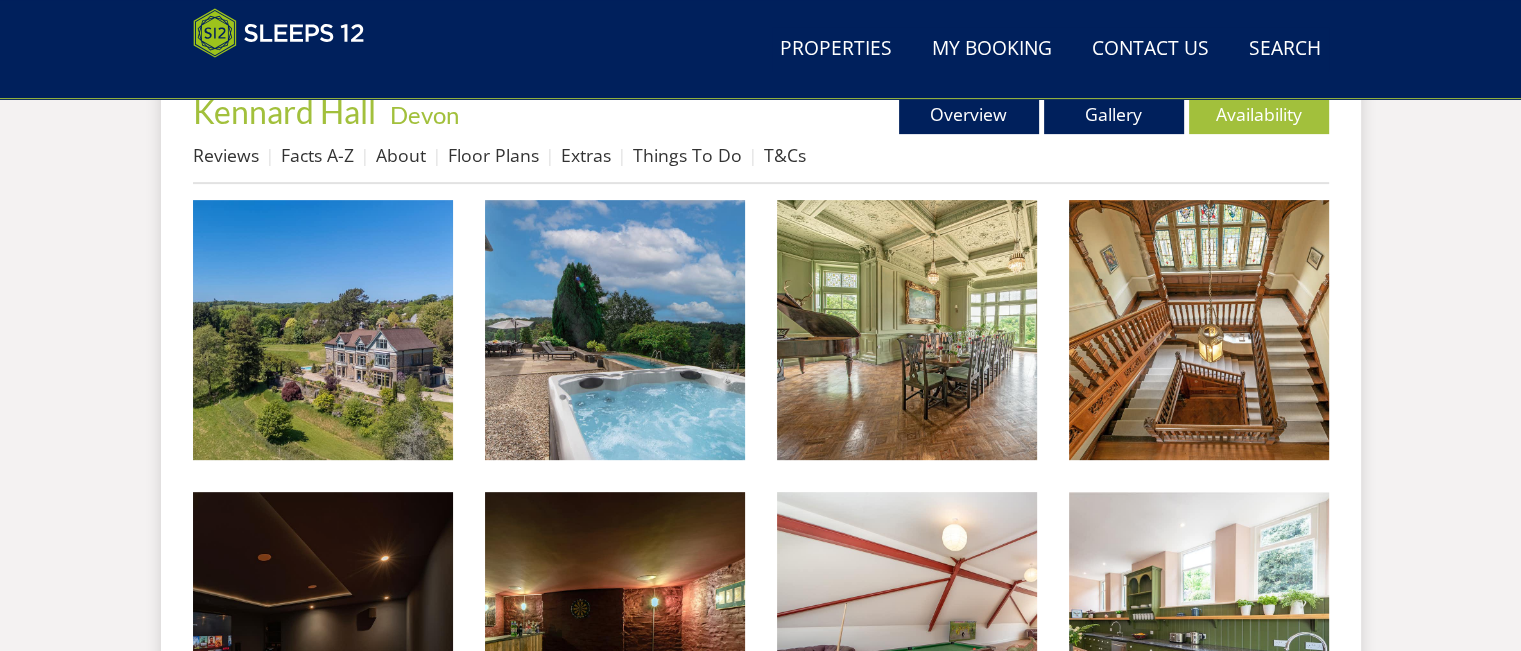 scroll, scrollTop: 800, scrollLeft: 0, axis: vertical 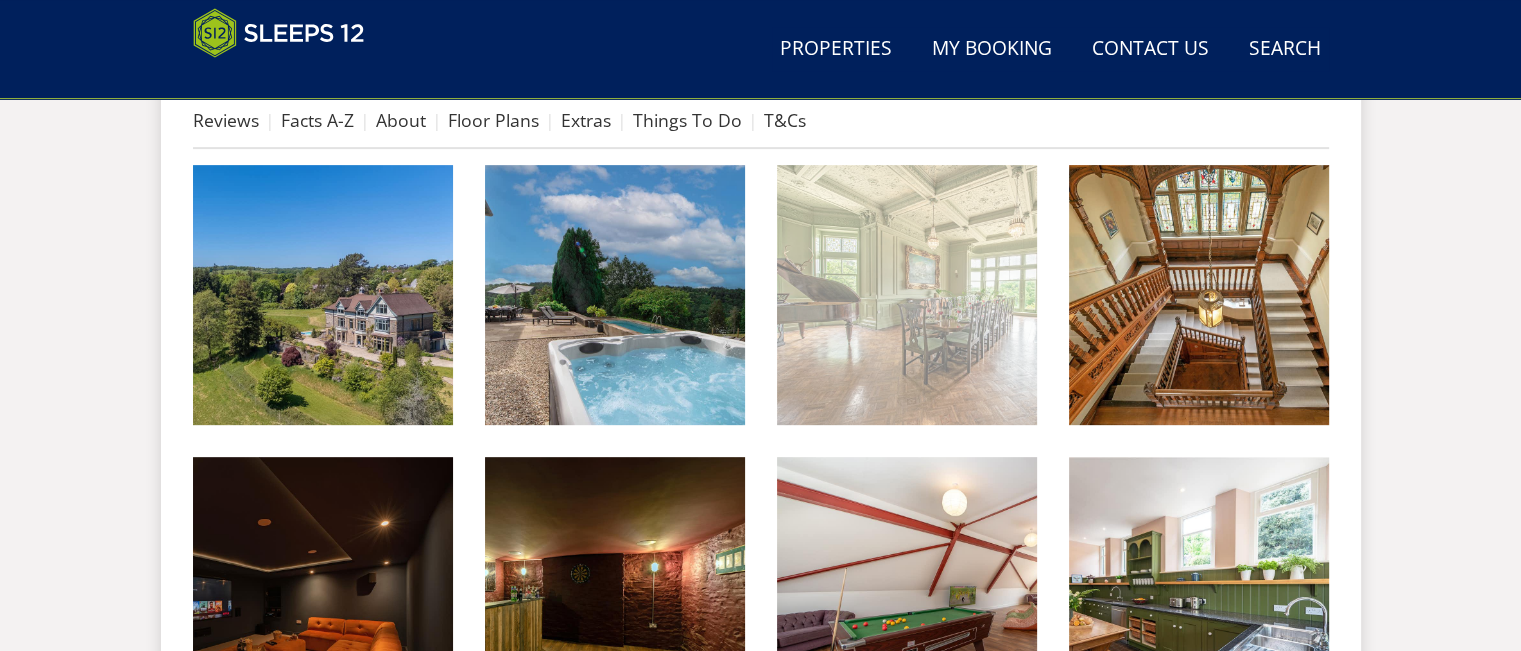 click at bounding box center (907, 295) 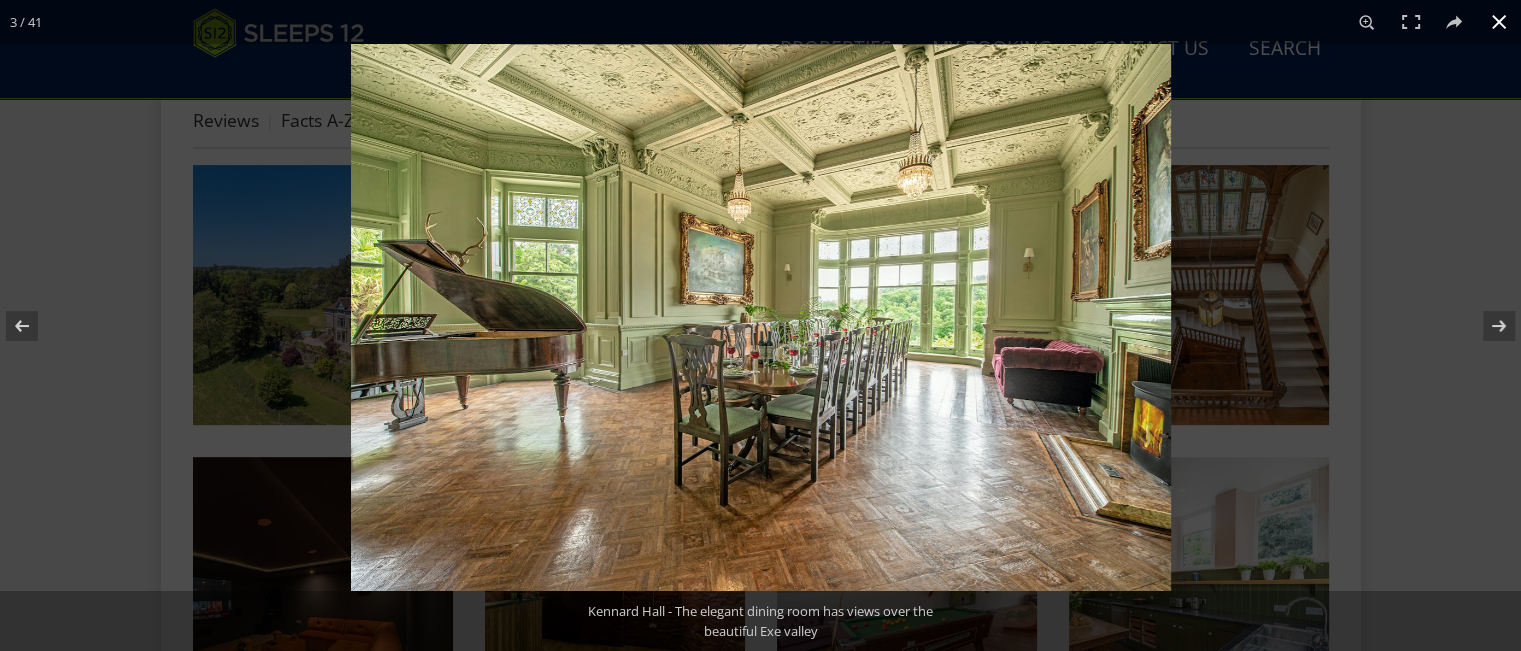 click at bounding box center [1111, 369] 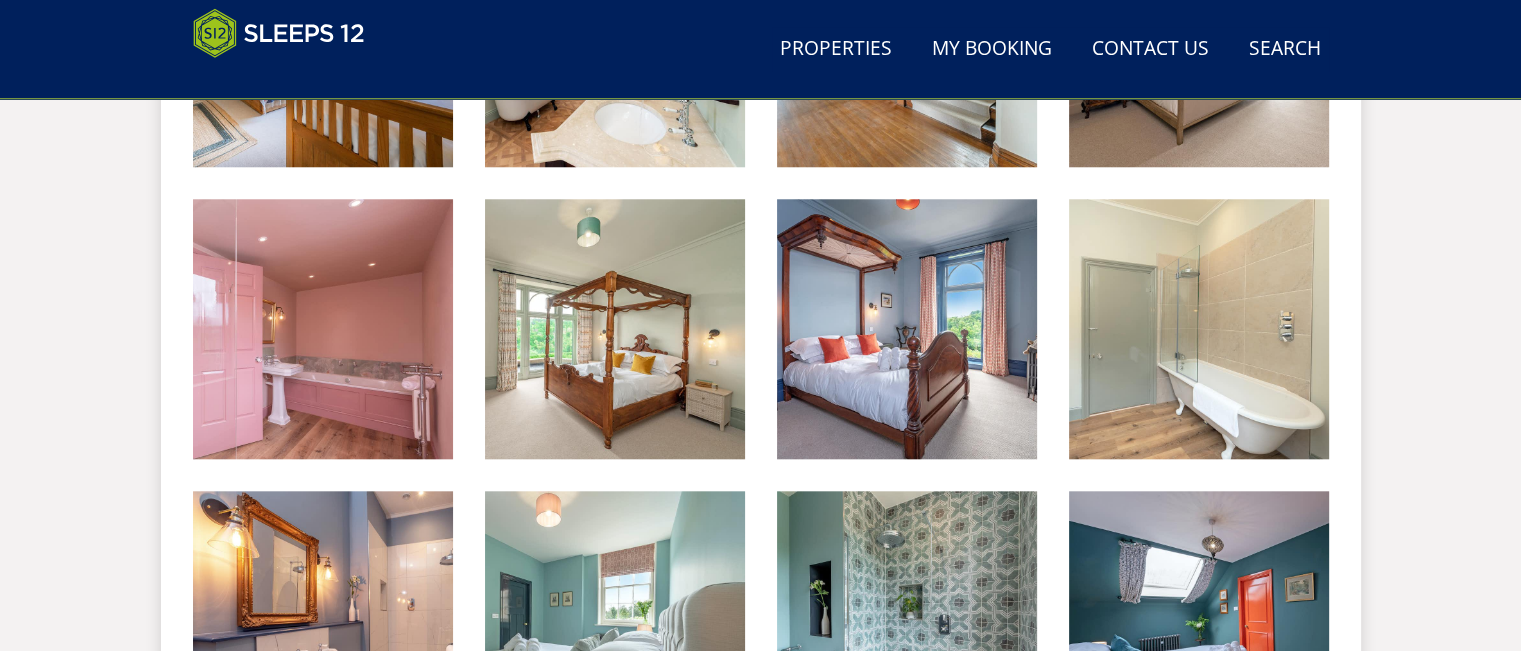 scroll, scrollTop: 1900, scrollLeft: 0, axis: vertical 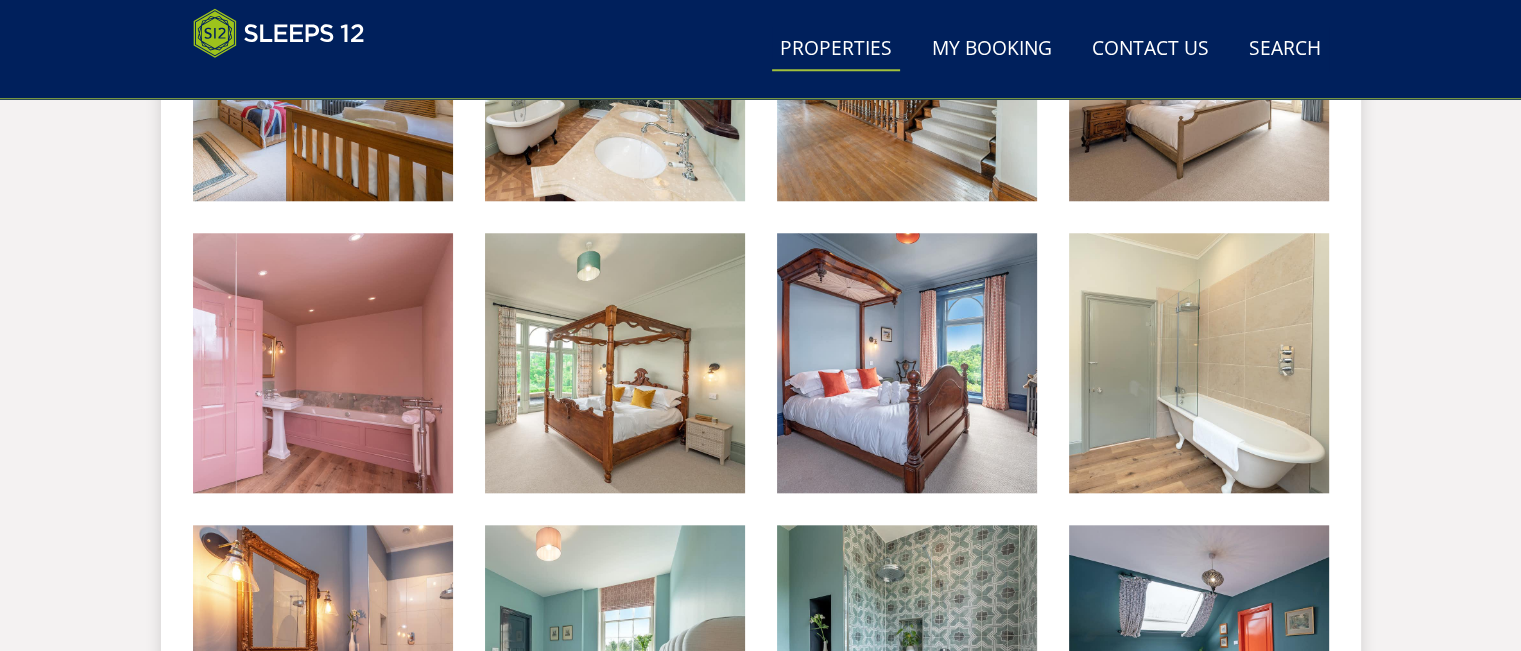 click on "Properties" at bounding box center (836, 49) 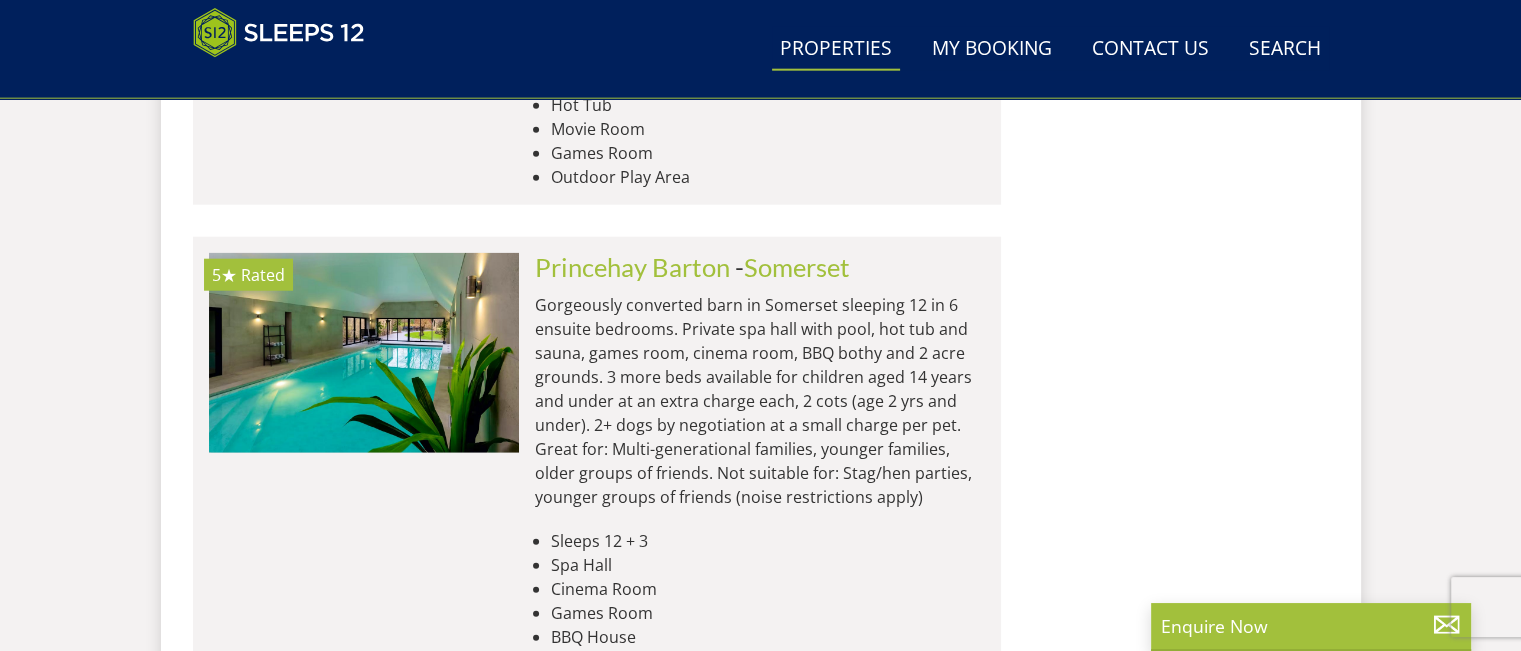 scroll, scrollTop: 5018, scrollLeft: 0, axis: vertical 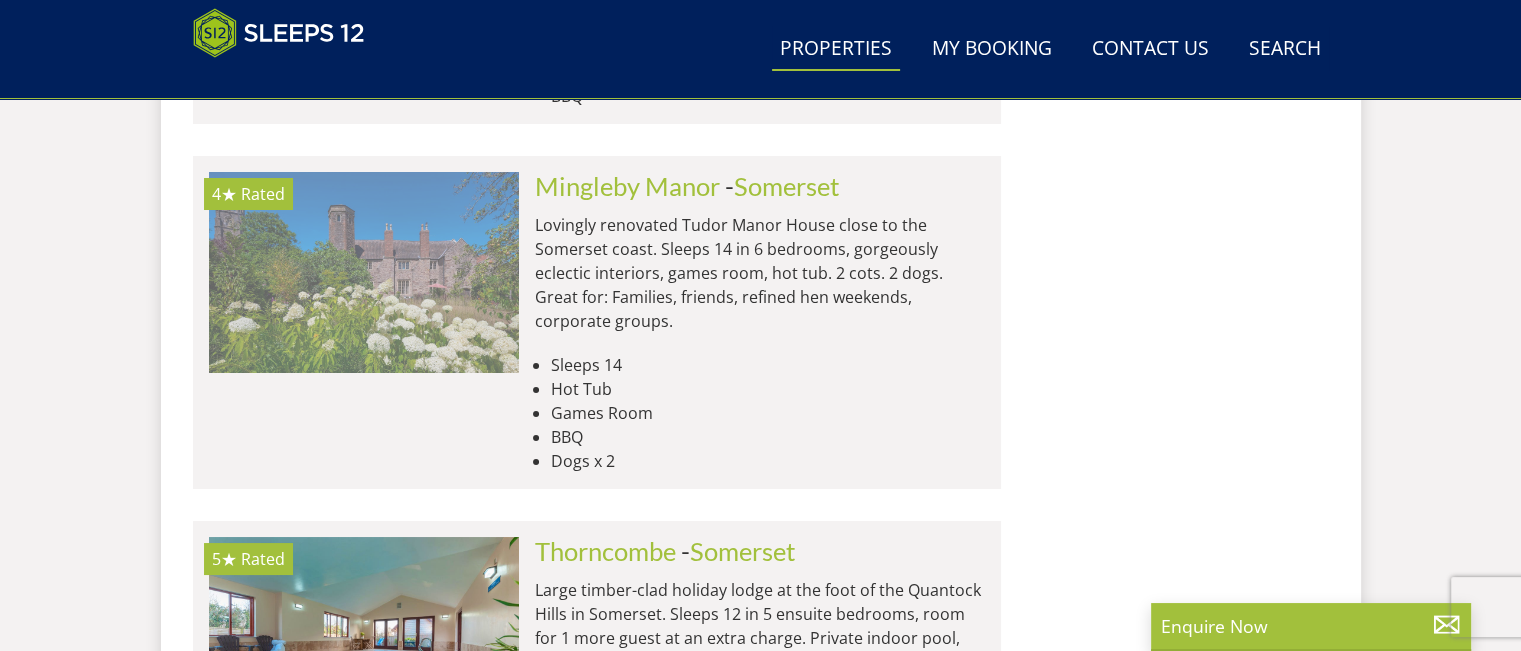 click at bounding box center [364, 272] 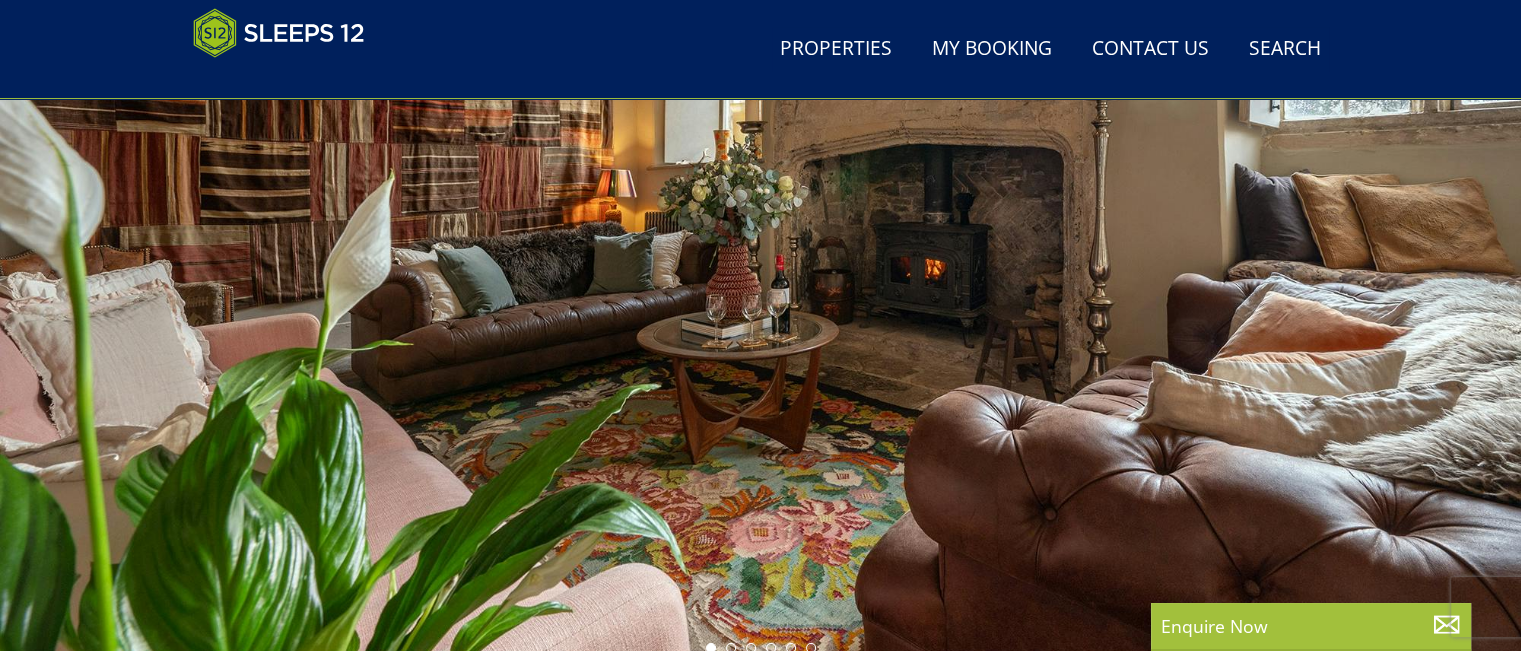 scroll, scrollTop: 400, scrollLeft: 0, axis: vertical 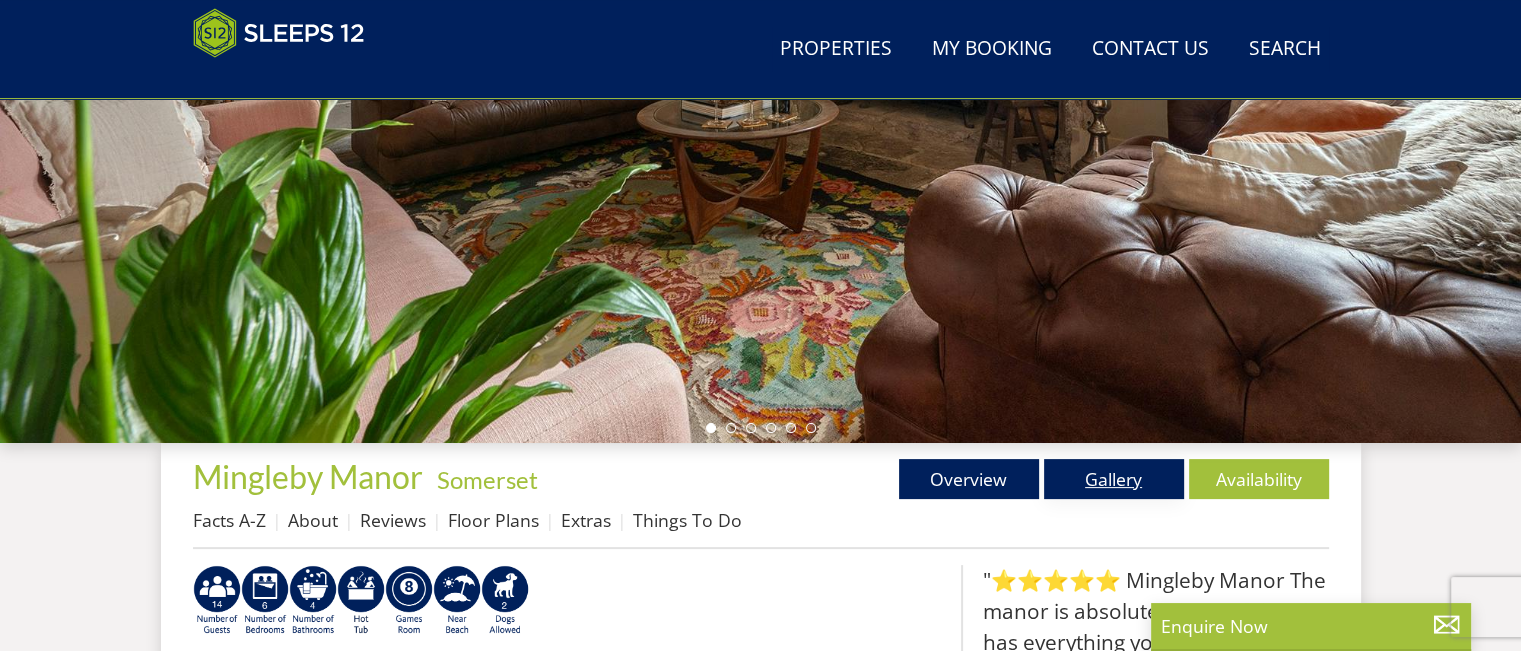 click on "Gallery" at bounding box center [1114, 479] 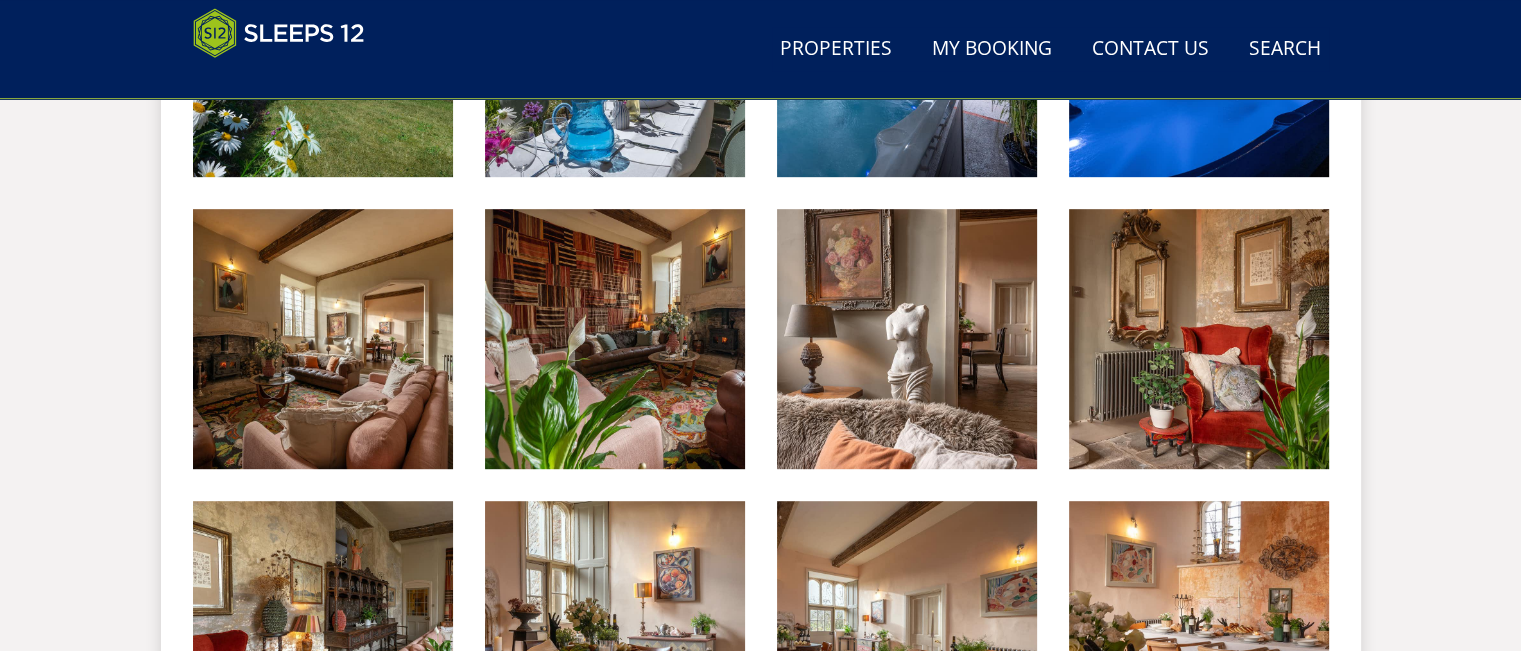 scroll, scrollTop: 700, scrollLeft: 0, axis: vertical 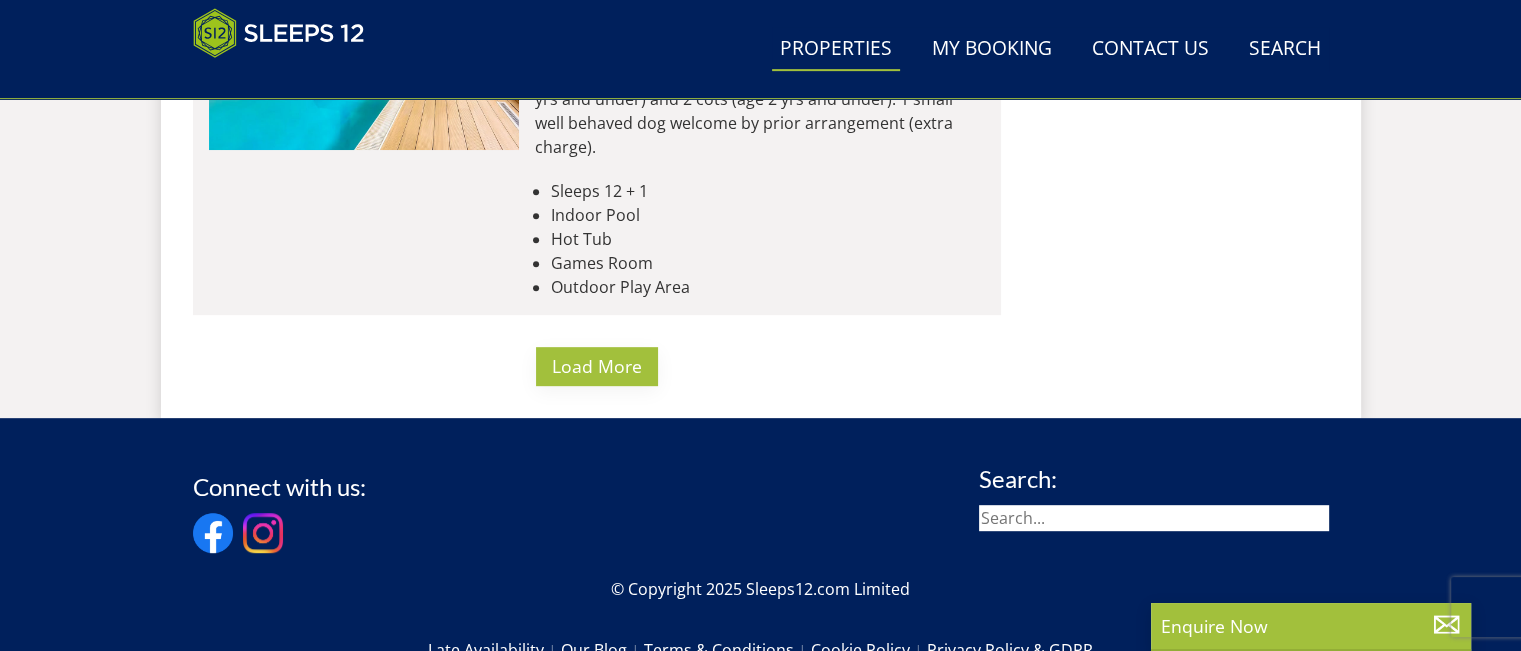 click on "Load More" at bounding box center [597, 366] 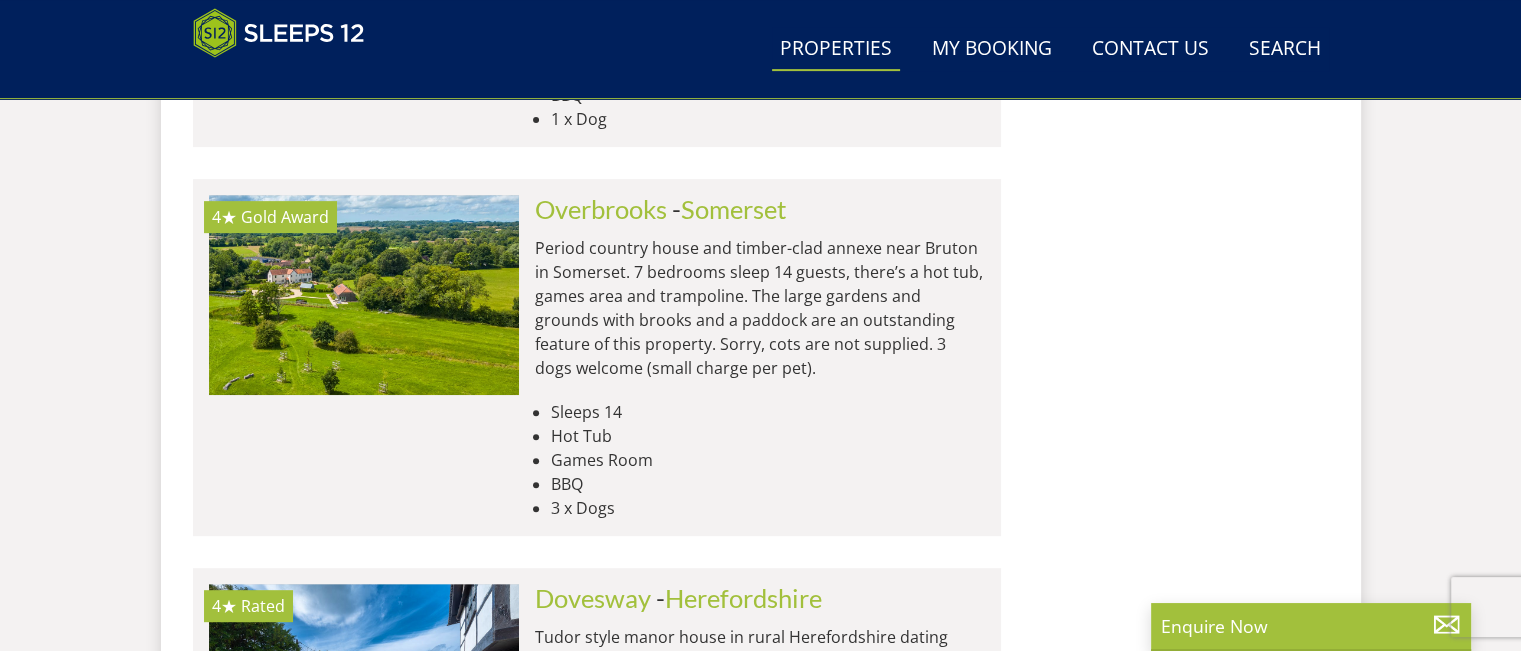 scroll, scrollTop: 16018, scrollLeft: 0, axis: vertical 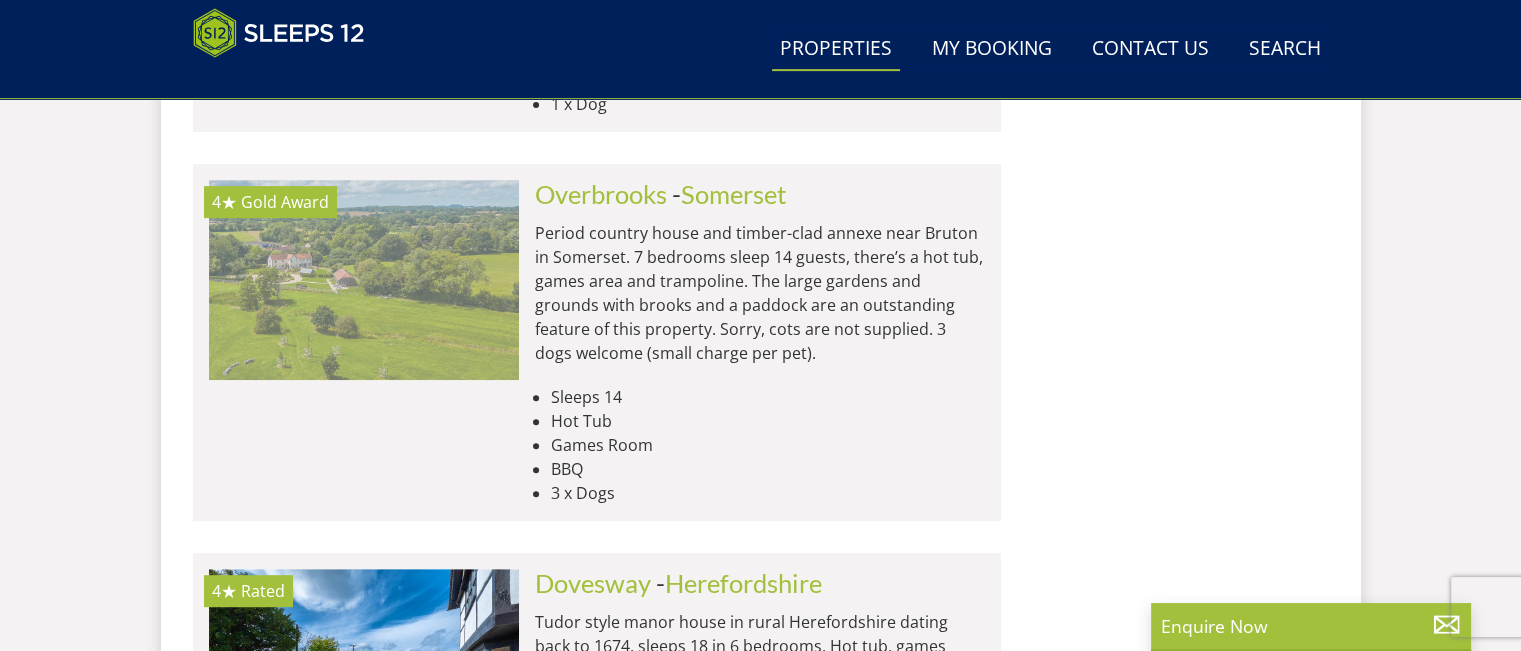 click at bounding box center (364, 280) 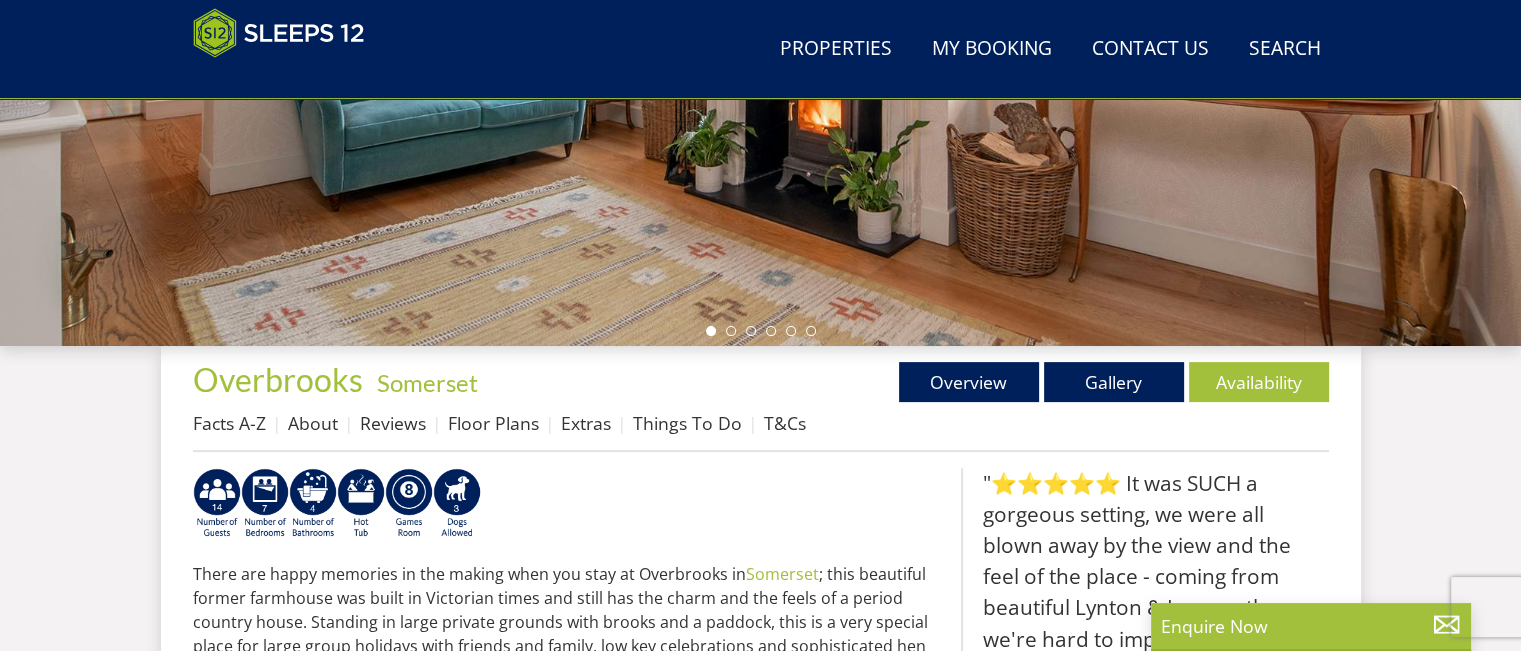 scroll, scrollTop: 500, scrollLeft: 0, axis: vertical 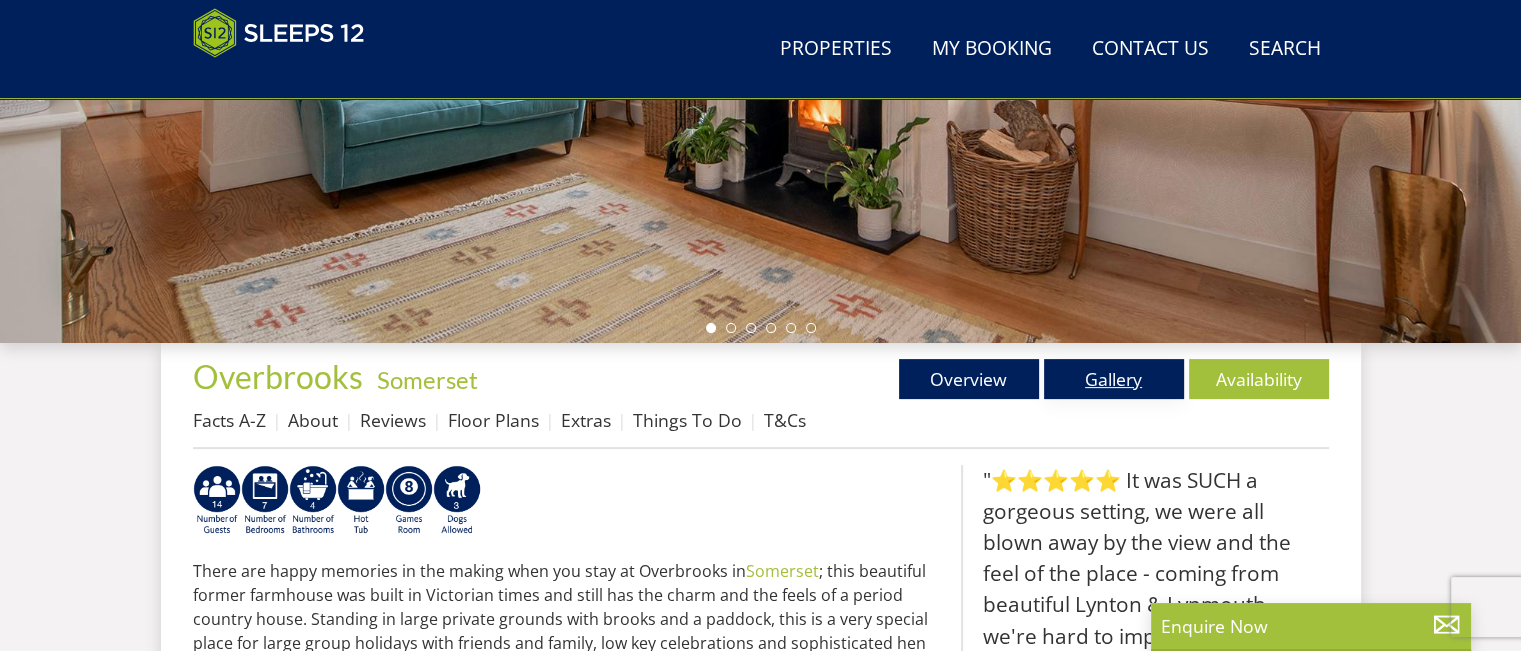 click on "Gallery" at bounding box center (1114, 379) 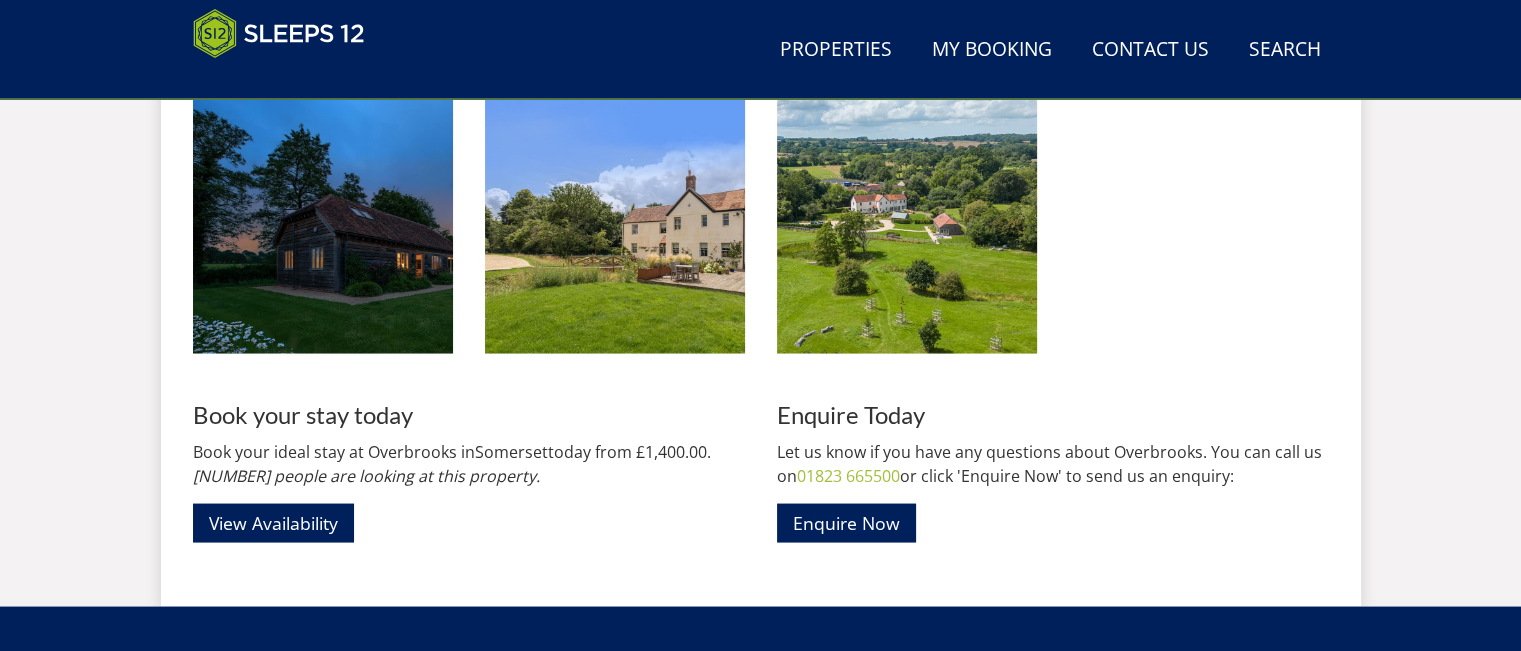 scroll, scrollTop: 3800, scrollLeft: 0, axis: vertical 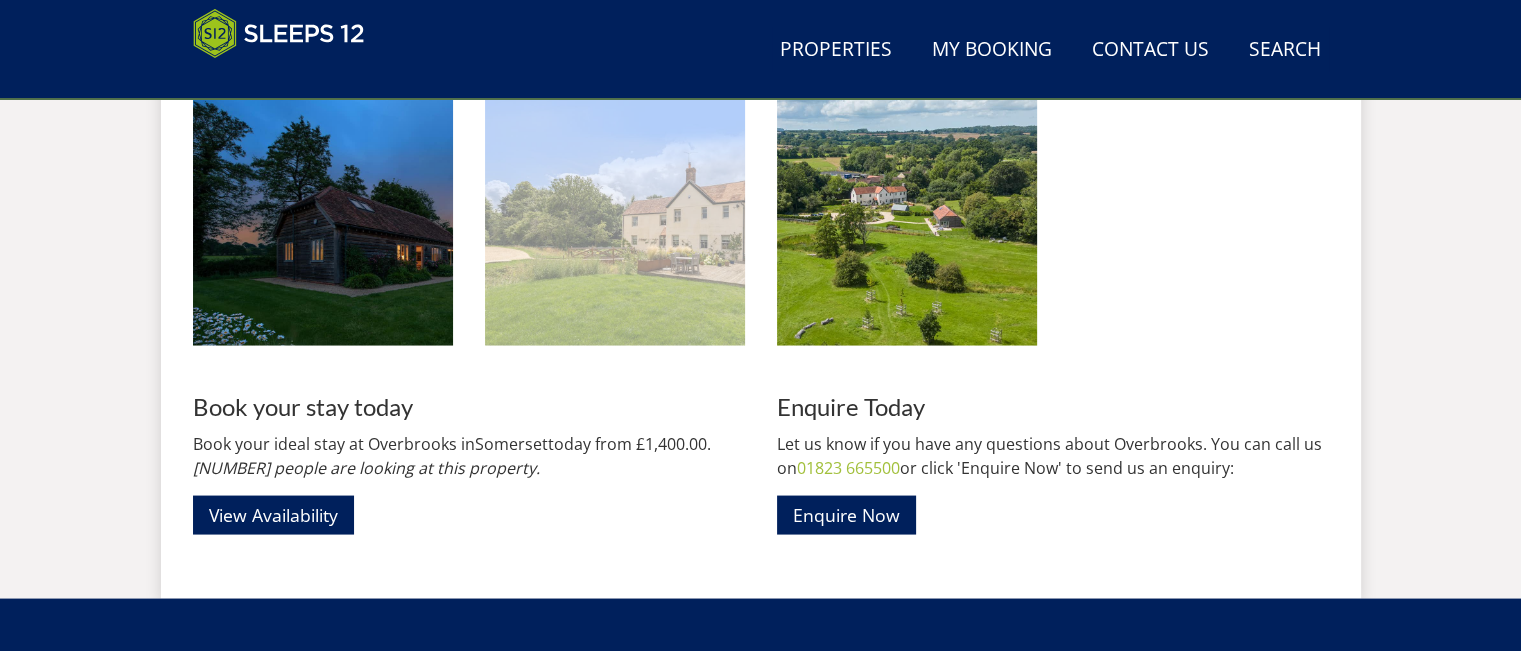 click at bounding box center (615, 215) 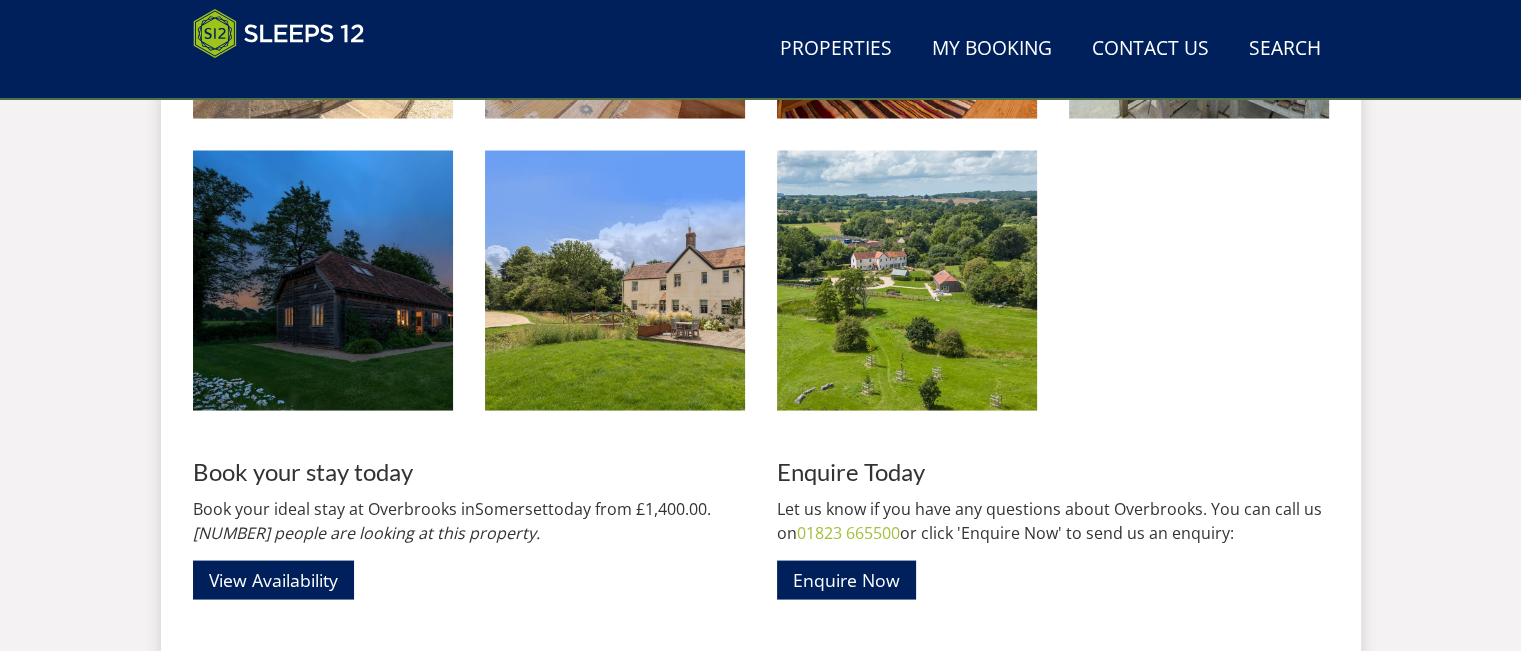 scroll, scrollTop: 3700, scrollLeft: 0, axis: vertical 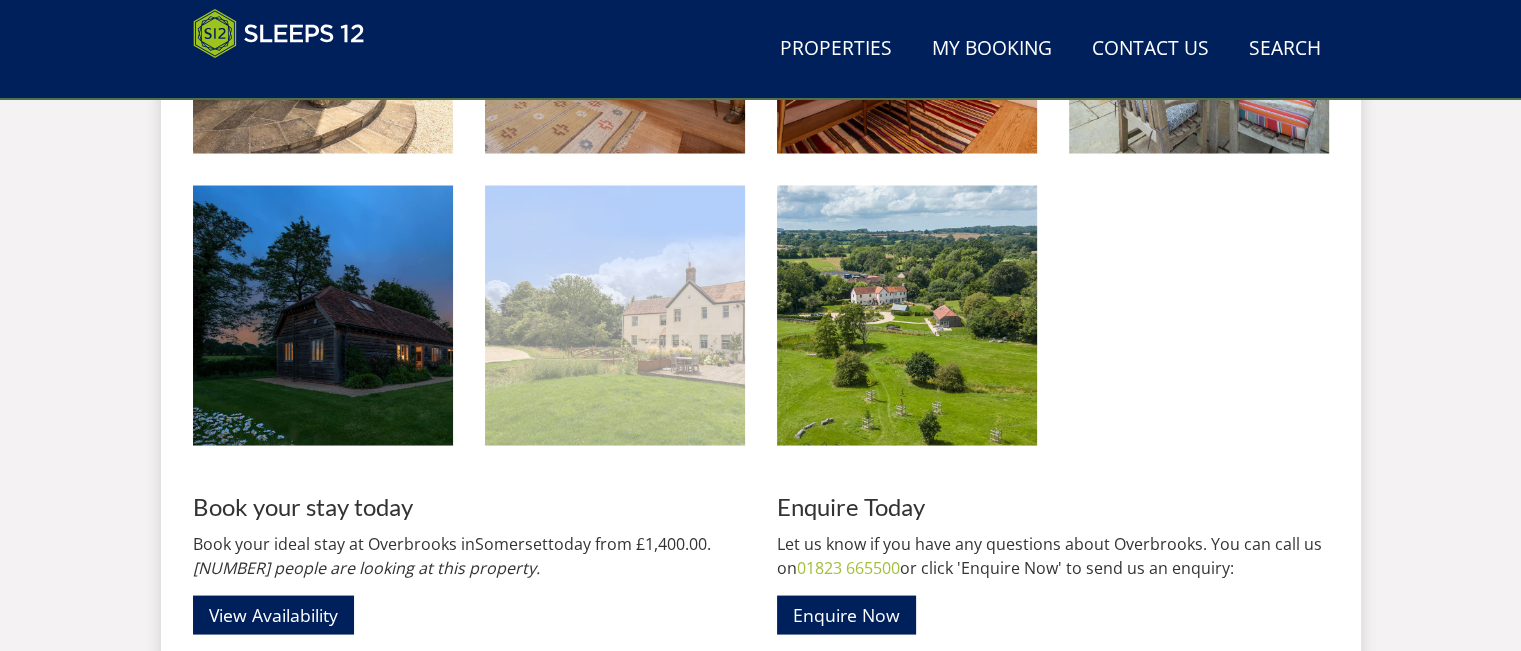 click at bounding box center [615, 315] 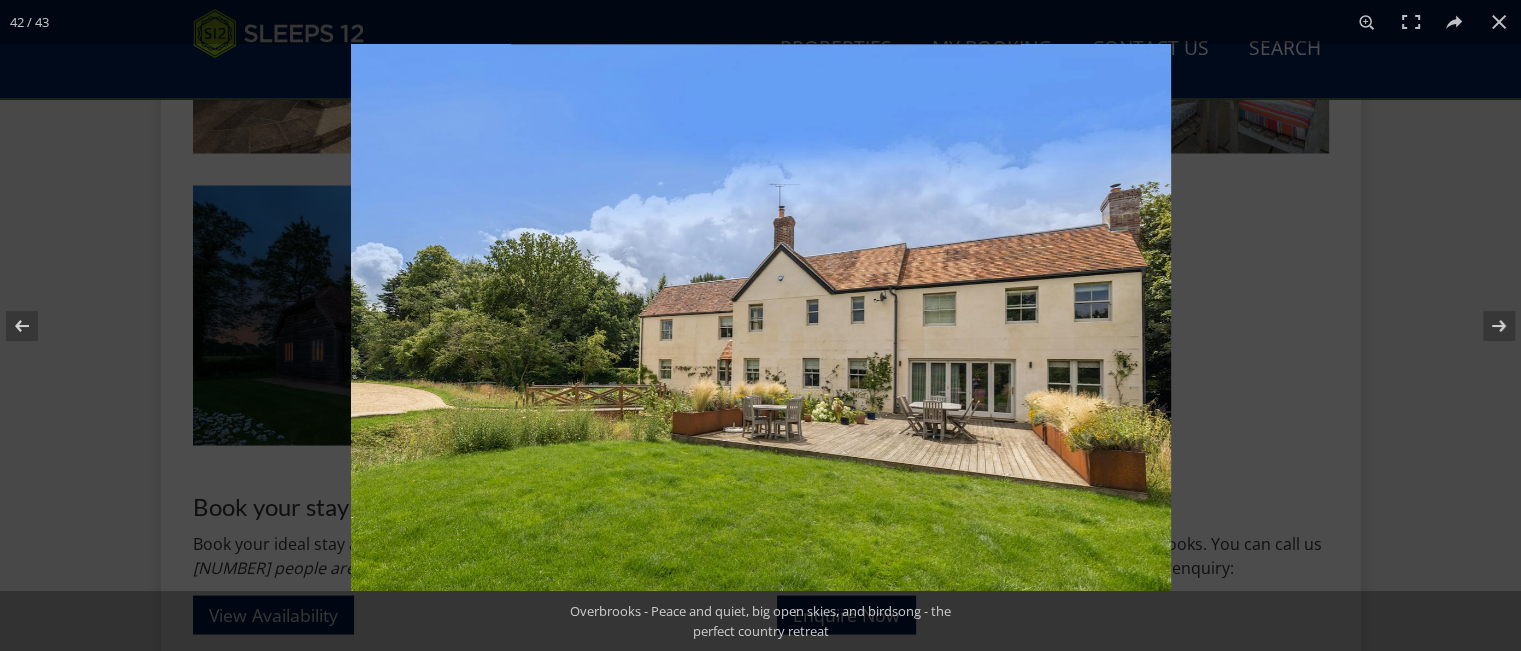 click at bounding box center [761, 317] 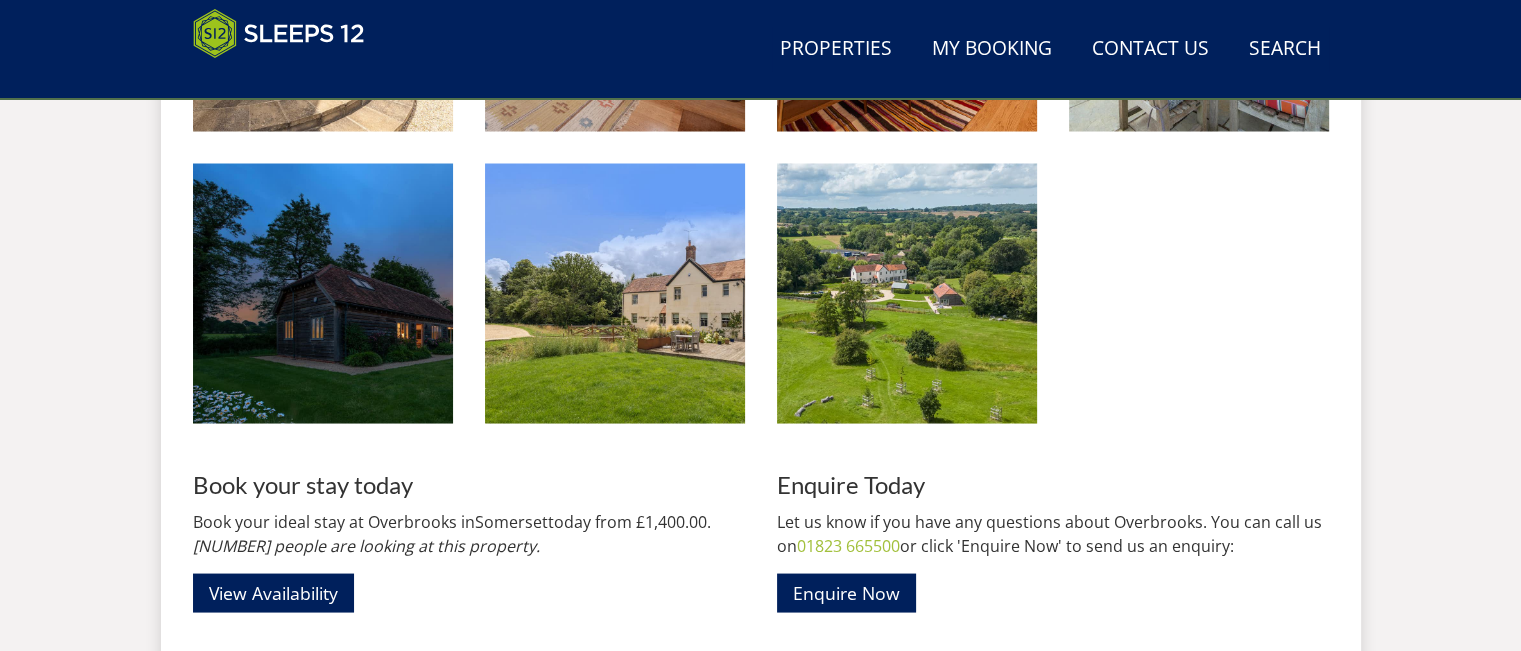 scroll, scrollTop: 3700, scrollLeft: 0, axis: vertical 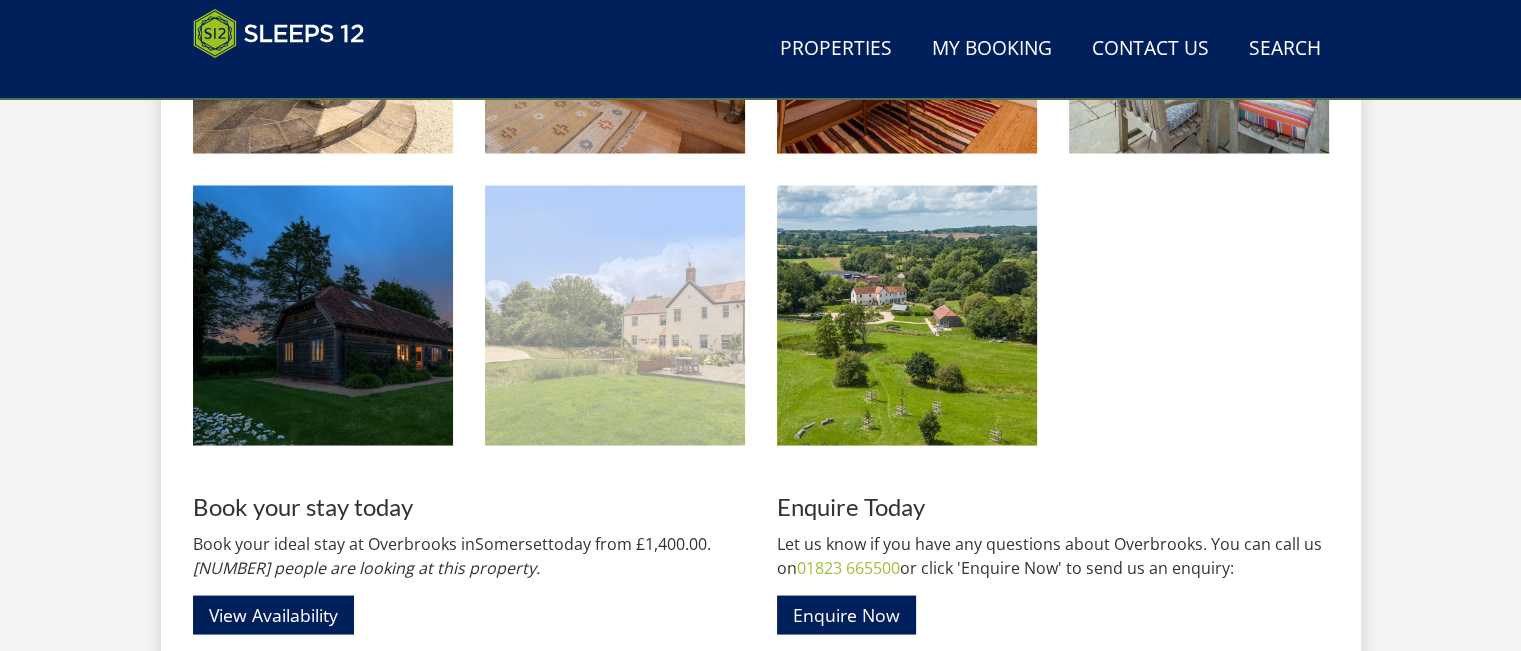 click at bounding box center [615, 315] 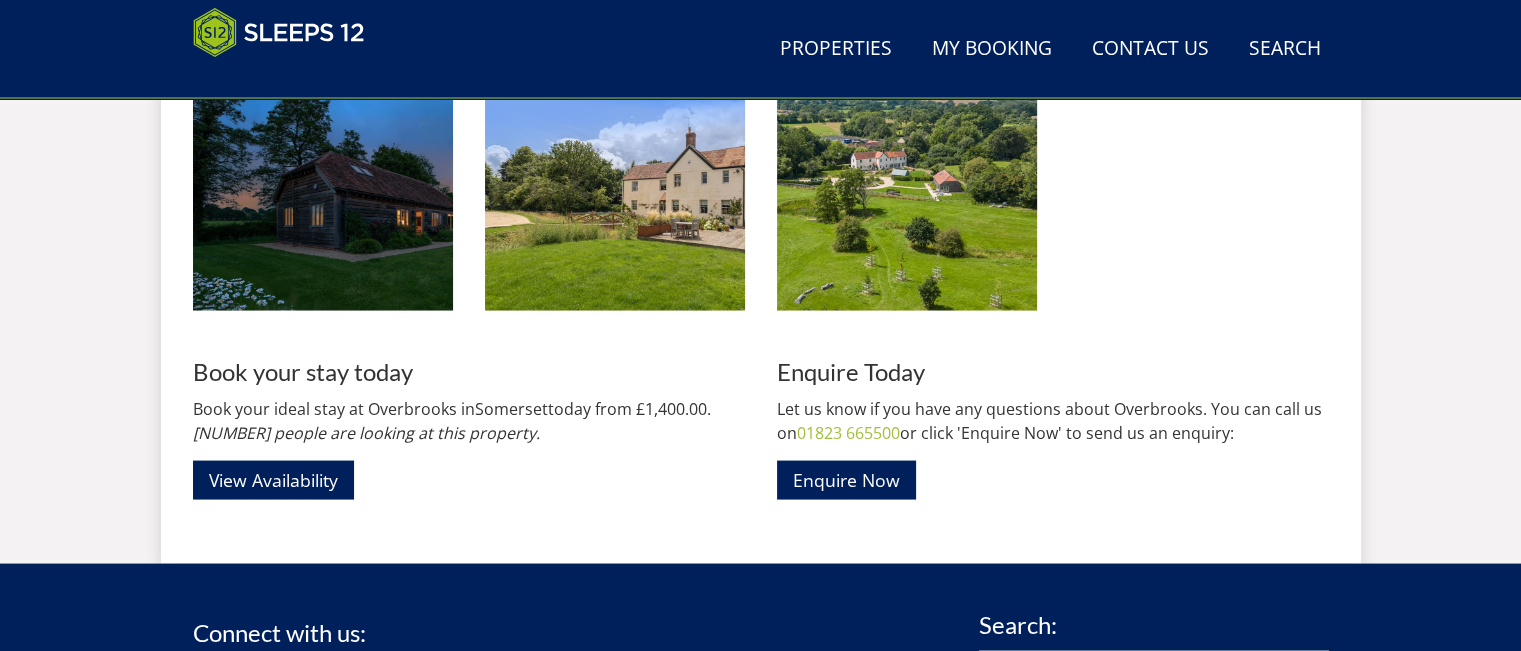 scroll, scrollTop: 3800, scrollLeft: 0, axis: vertical 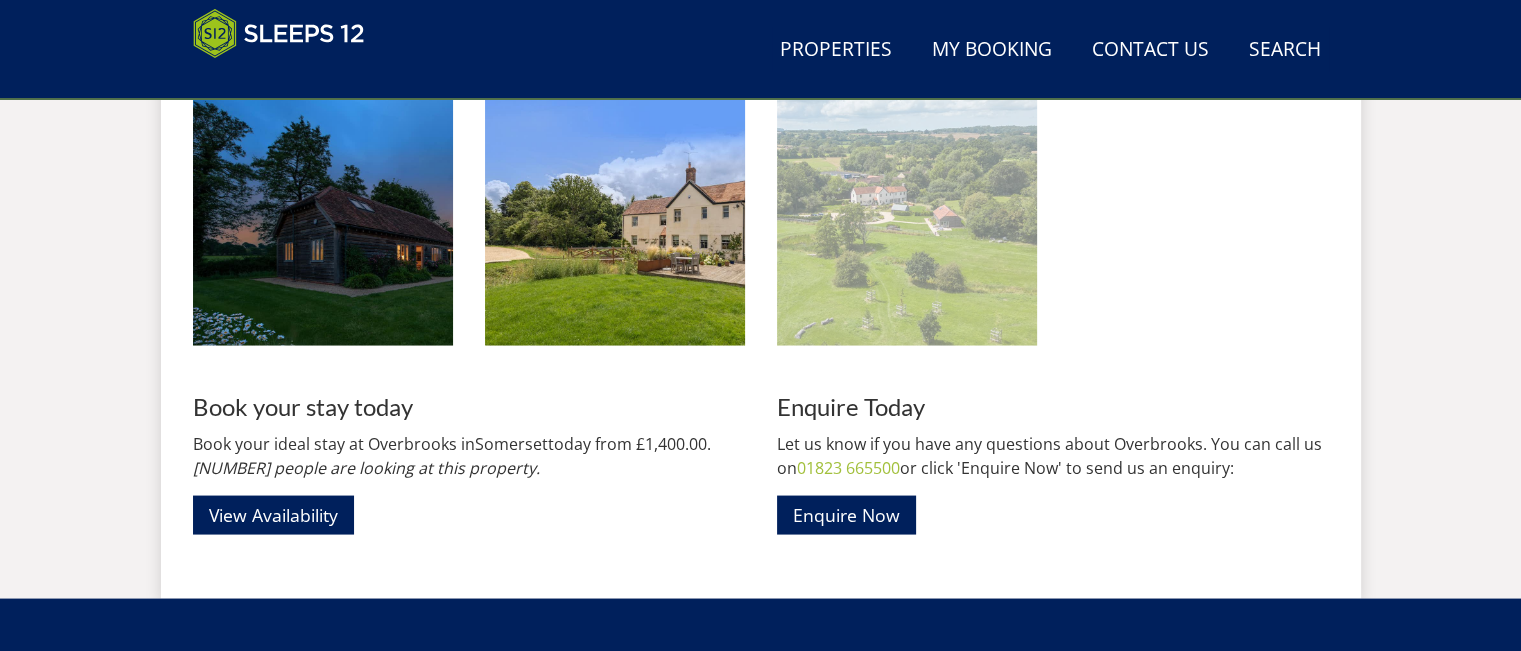 click at bounding box center (907, 215) 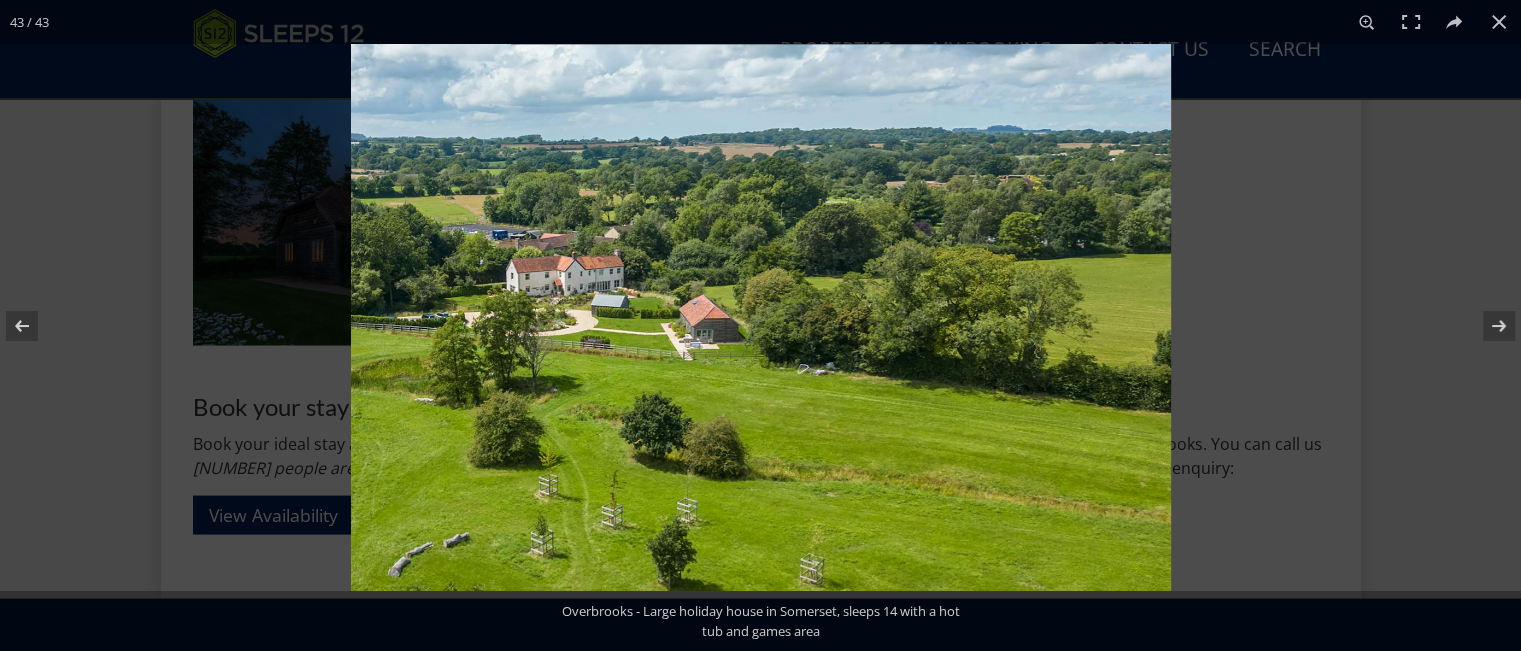 click at bounding box center (761, 317) 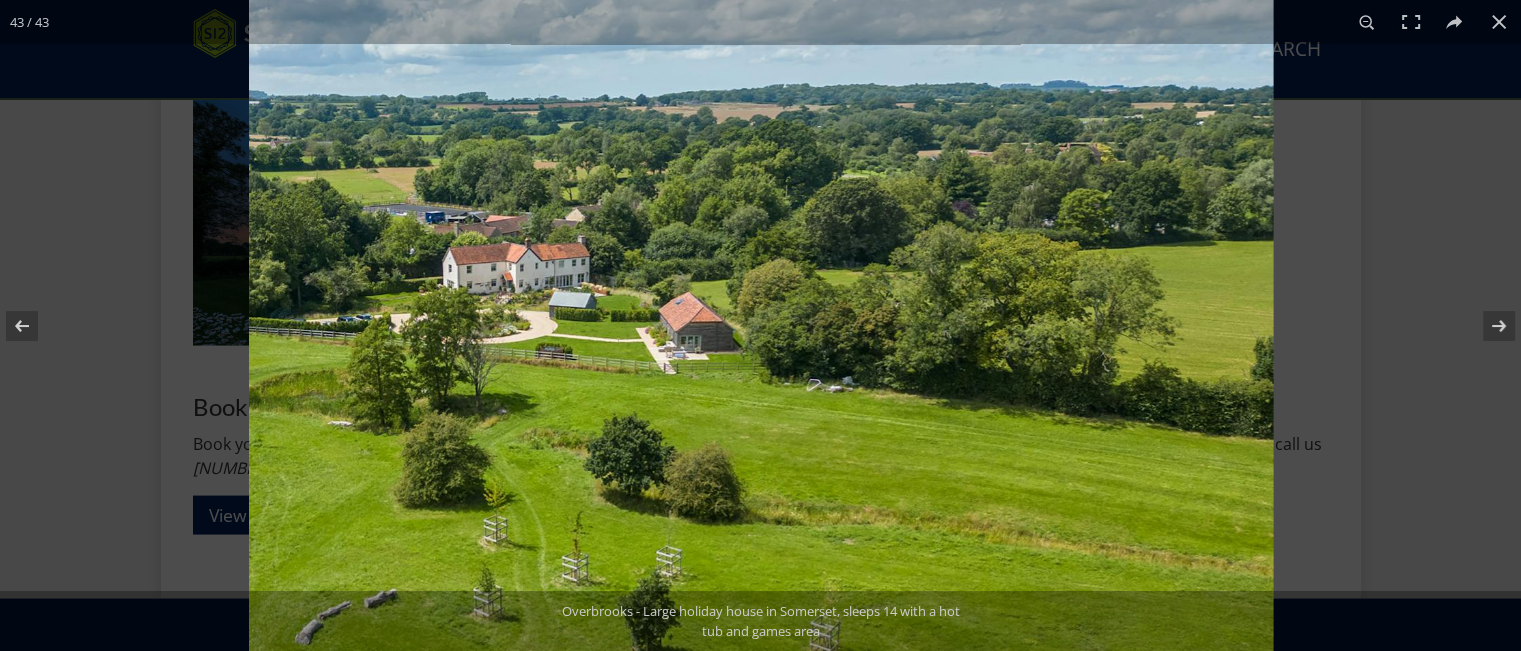 click at bounding box center [761, 320] 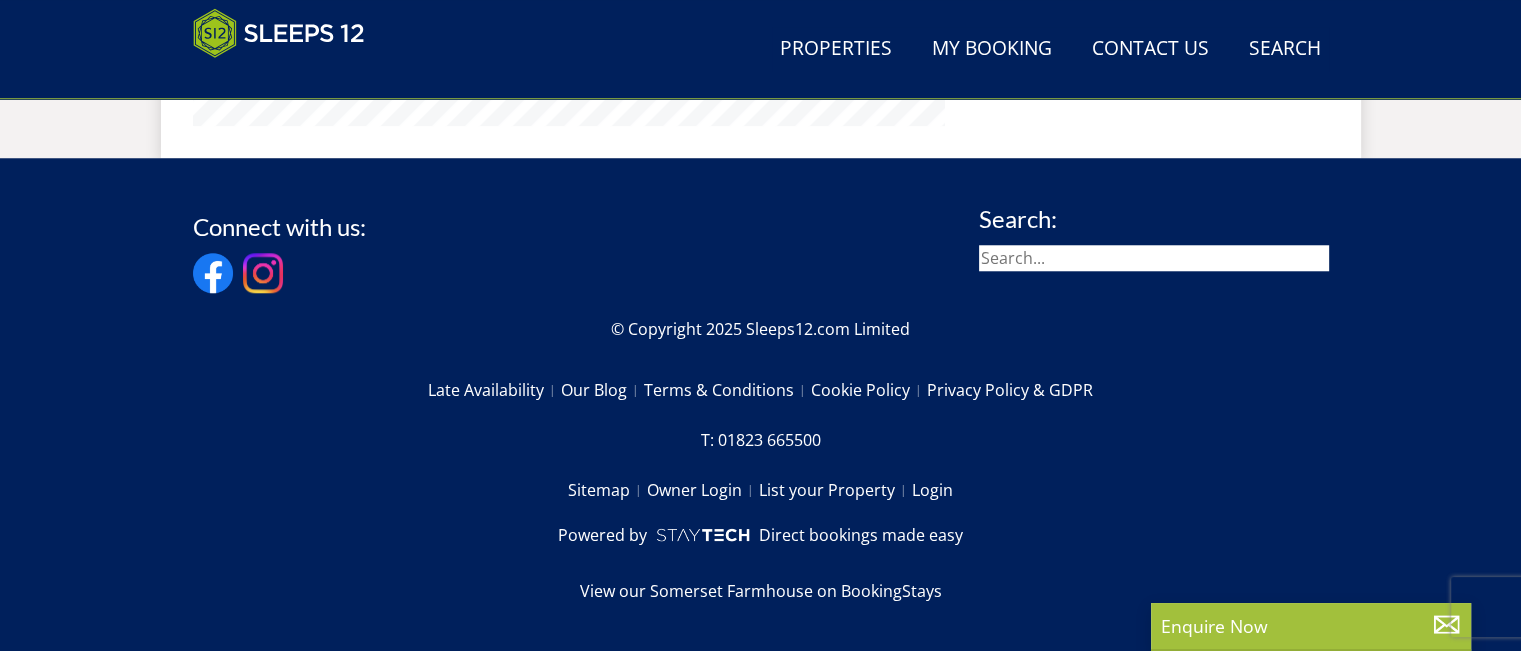 scroll, scrollTop: 500, scrollLeft: 0, axis: vertical 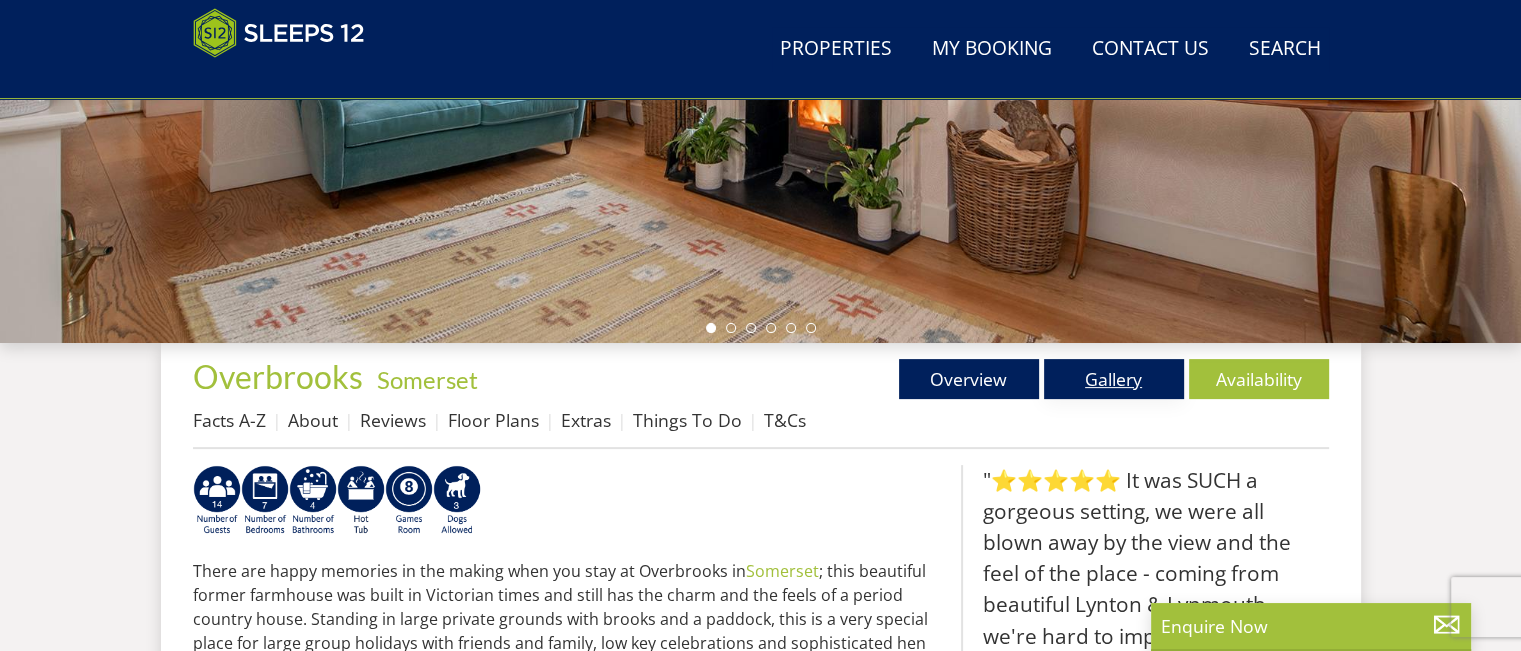 click on "Gallery" at bounding box center (1114, 379) 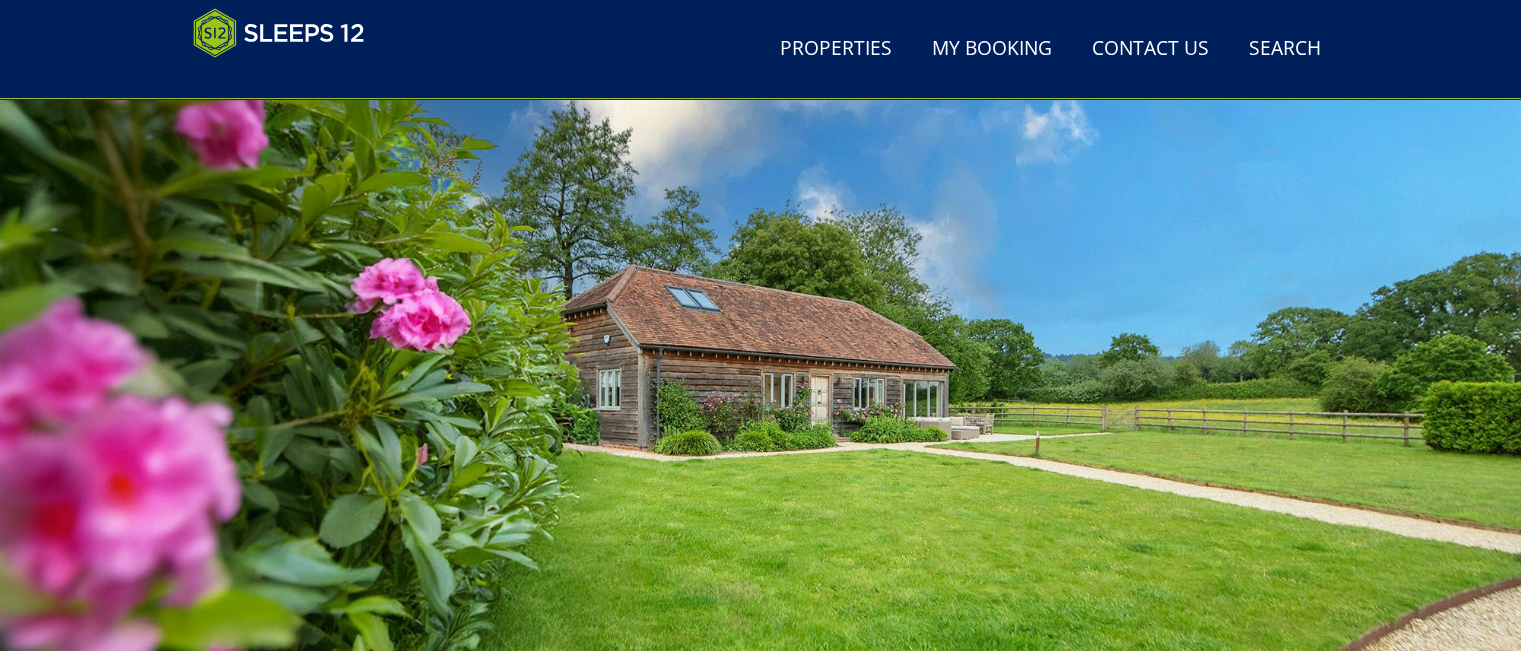 scroll, scrollTop: 200, scrollLeft: 0, axis: vertical 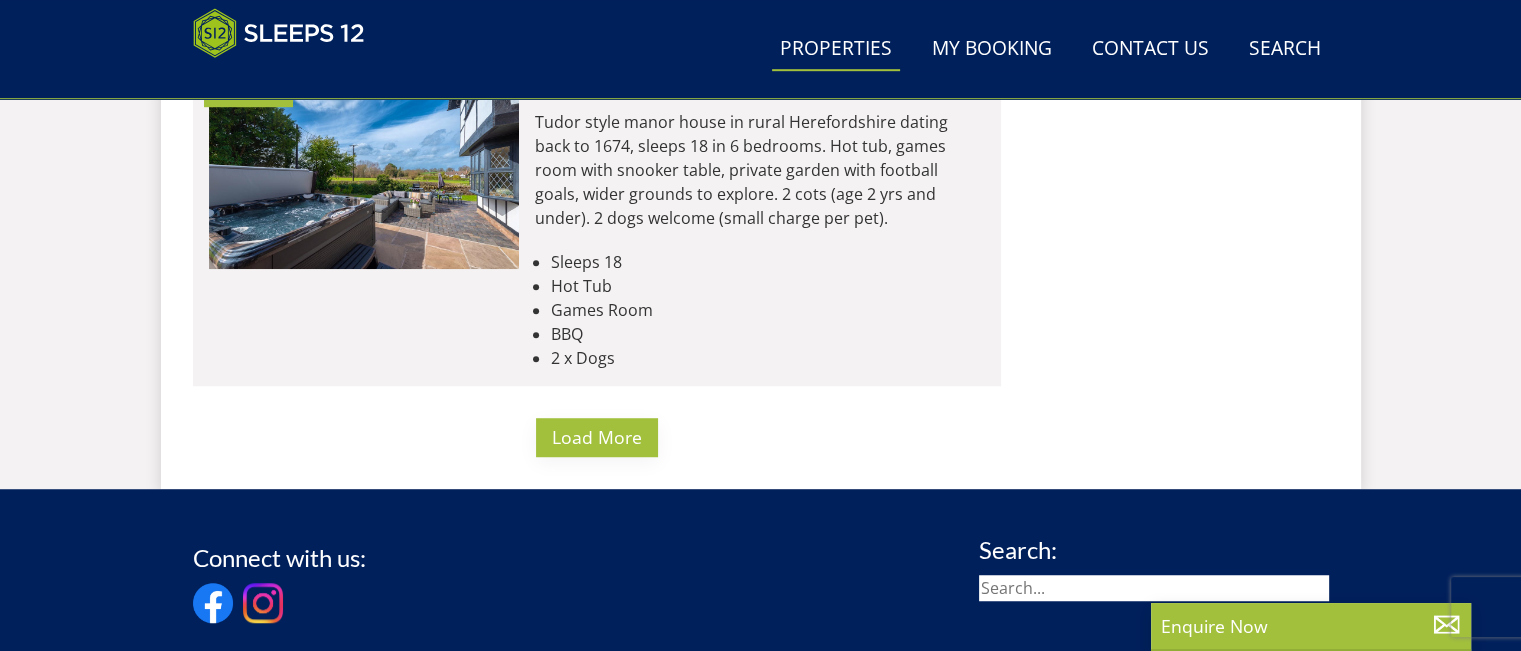 click on "Load More" at bounding box center [597, 437] 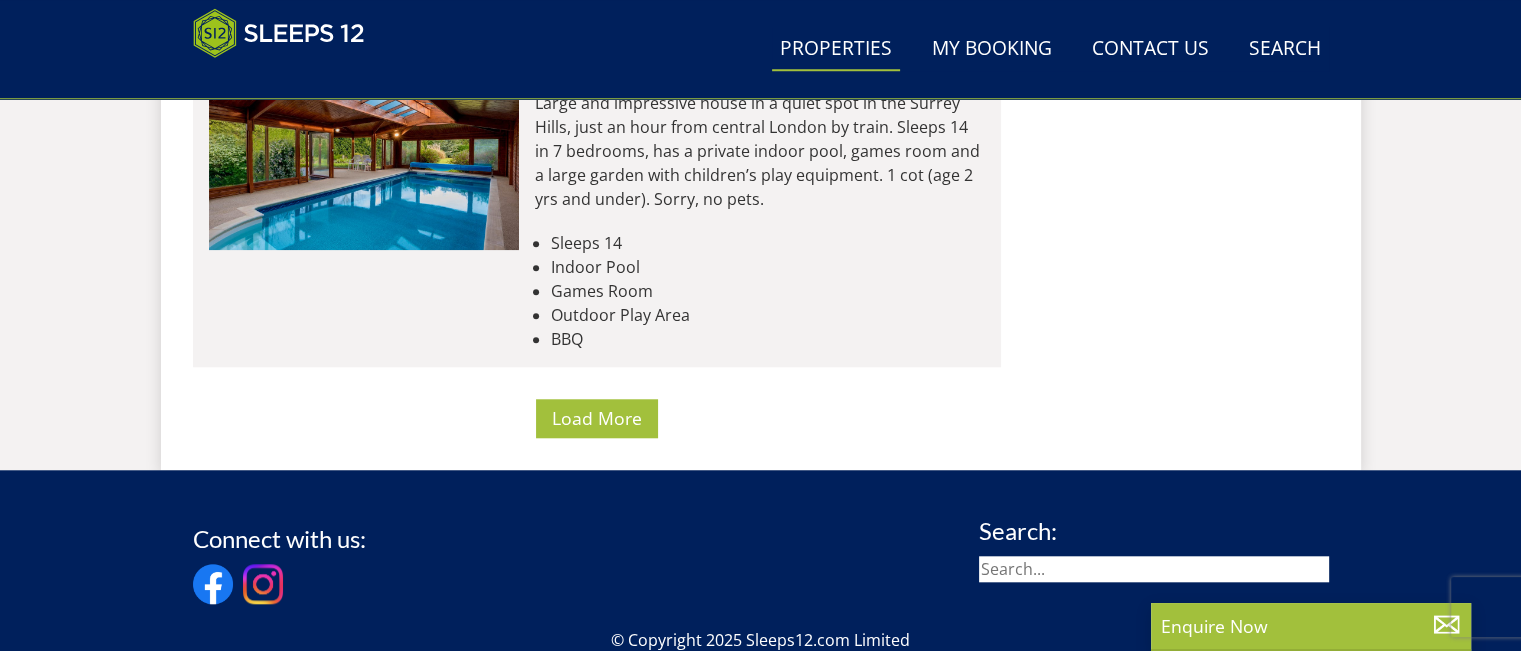 scroll, scrollTop: 24618, scrollLeft: 0, axis: vertical 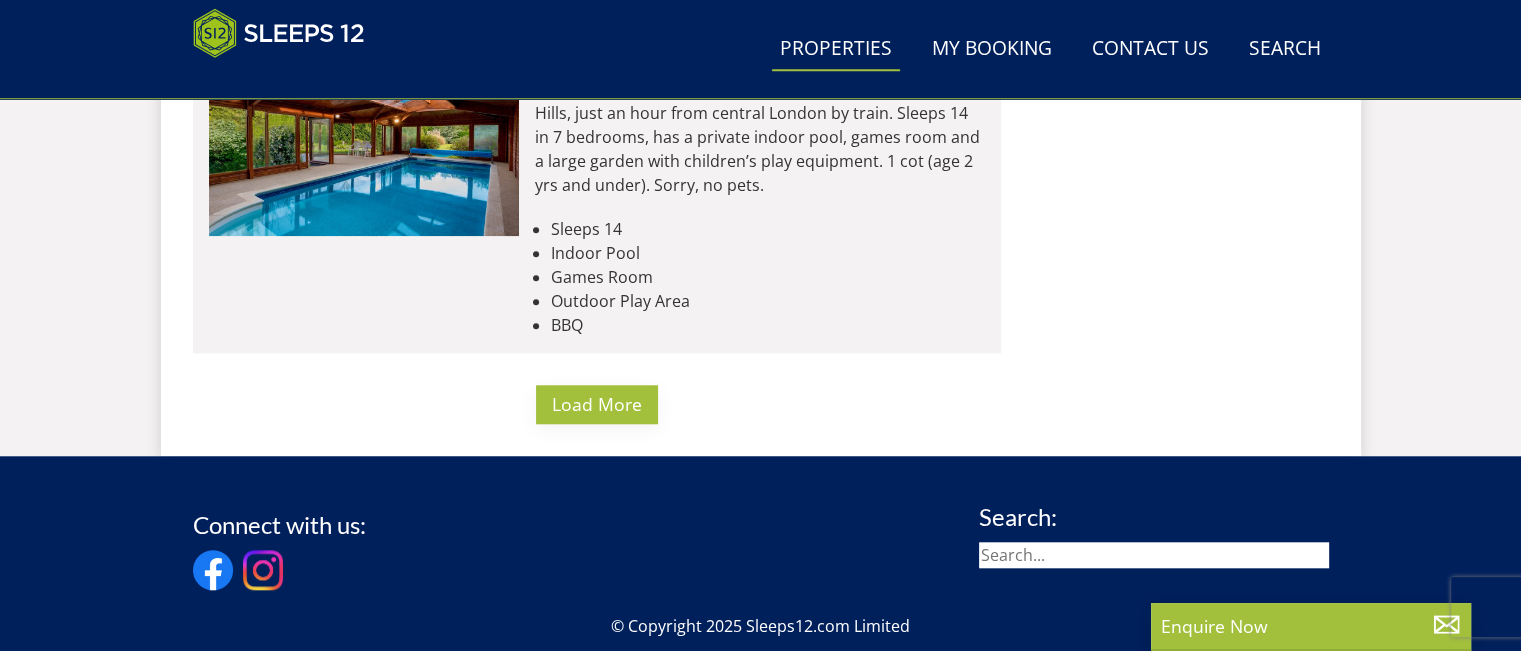 click on "Load More" at bounding box center (597, 404) 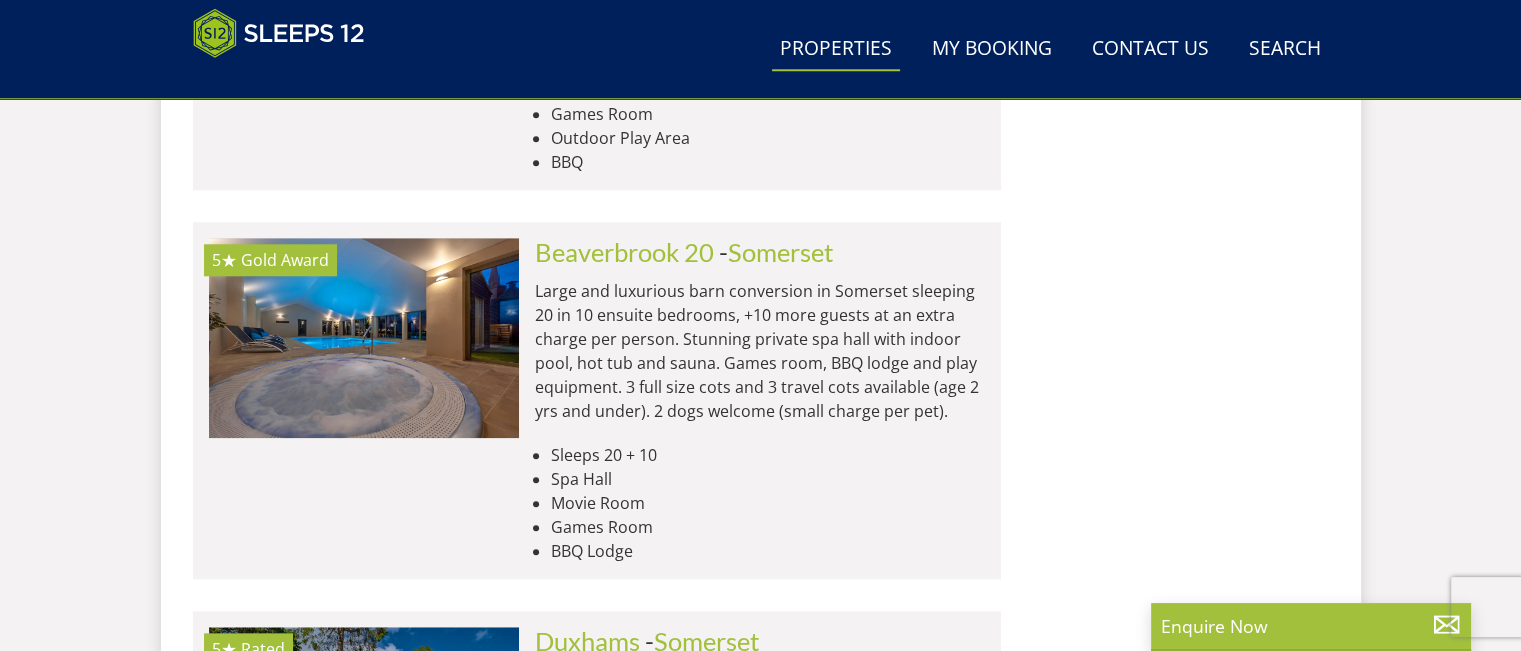 scroll, scrollTop: 24518, scrollLeft: 0, axis: vertical 